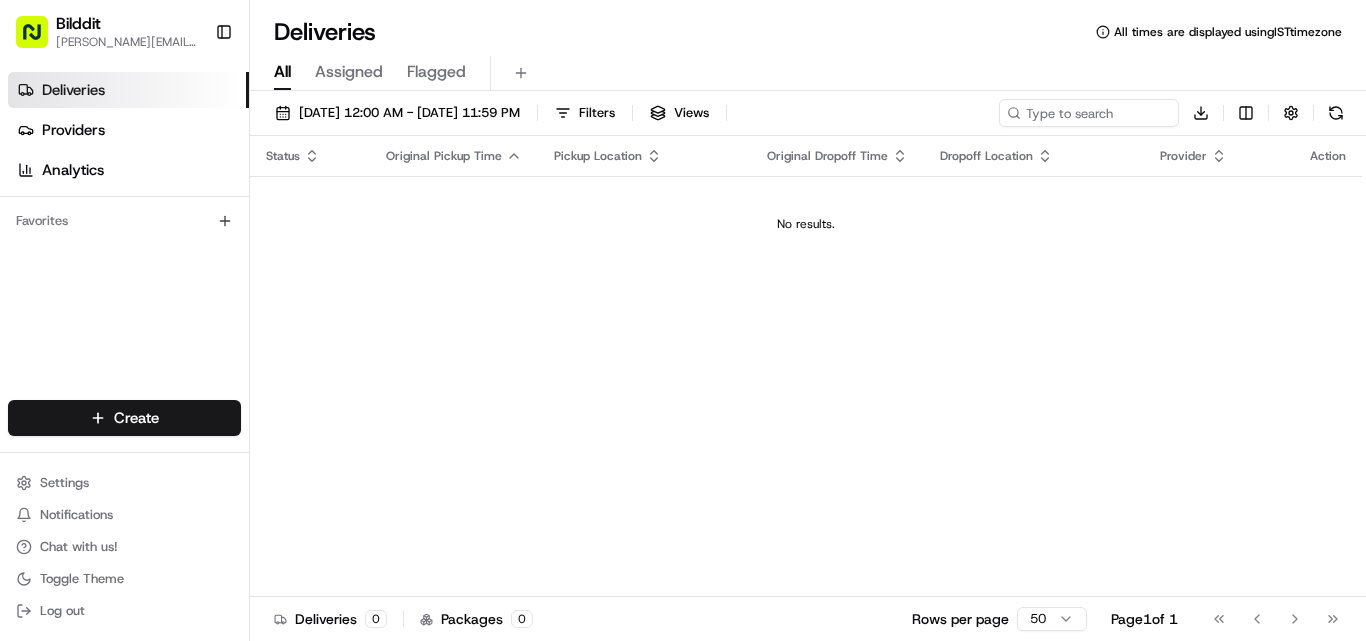 scroll, scrollTop: 0, scrollLeft: 0, axis: both 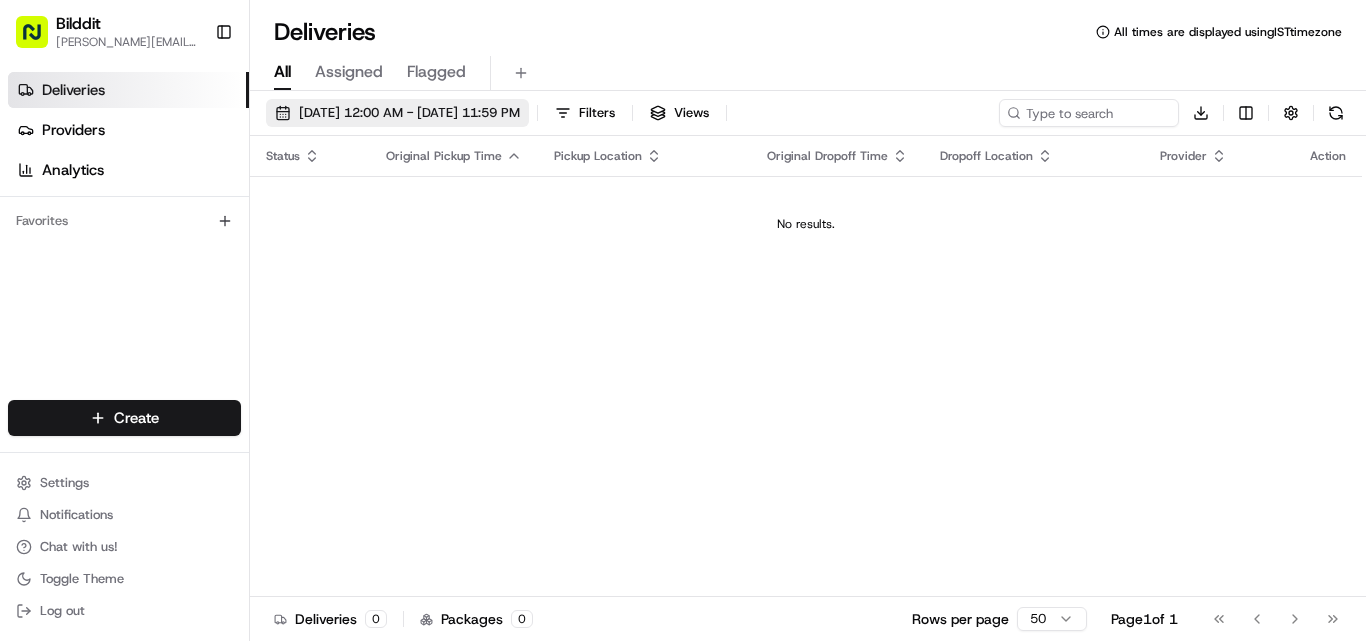 click on "[DATE] 12:00 AM - [DATE] 11:59 PM" at bounding box center (409, 113) 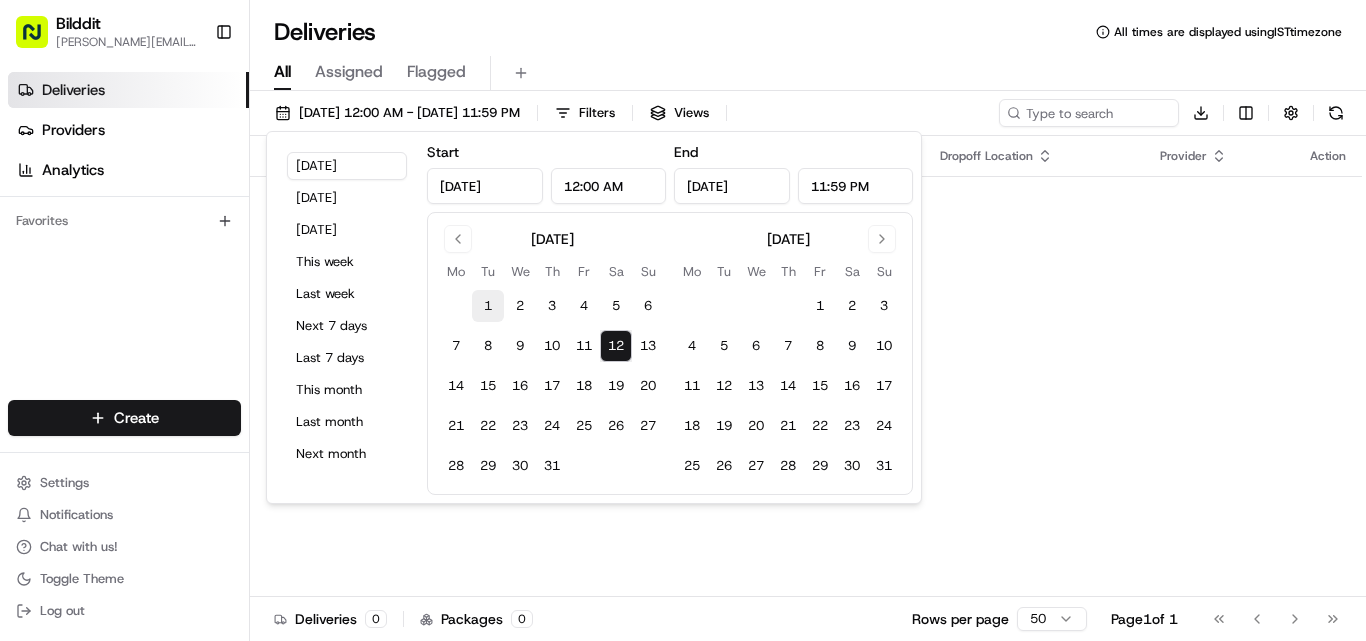 click on "1" at bounding box center [488, 306] 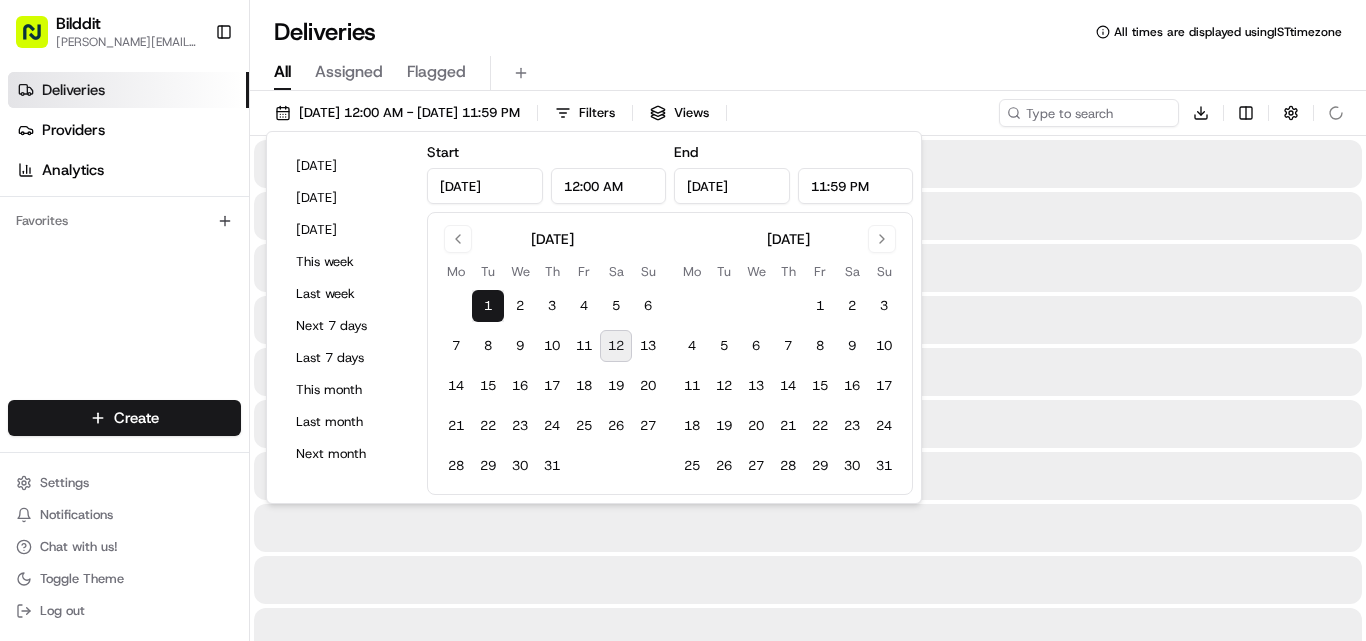 type on "Jul 1, 2025" 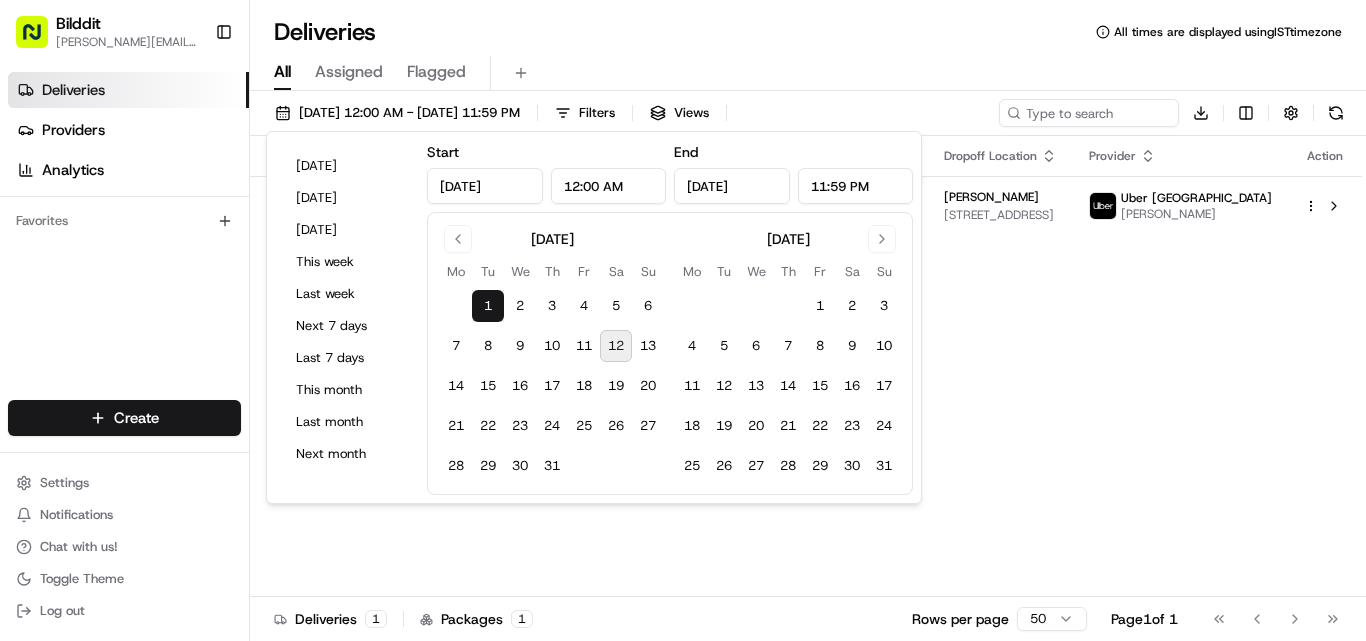 click on "12" at bounding box center (616, 346) 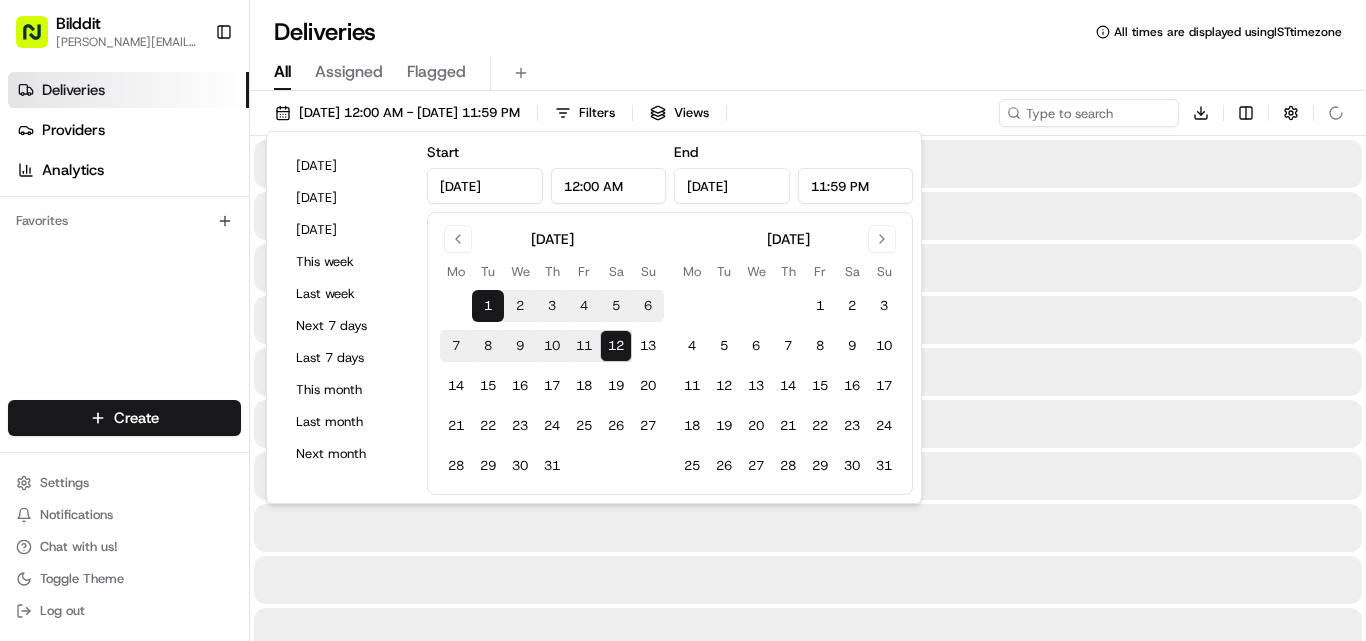 click on "Deliveries All times are displayed using  IST  timezone" at bounding box center [808, 32] 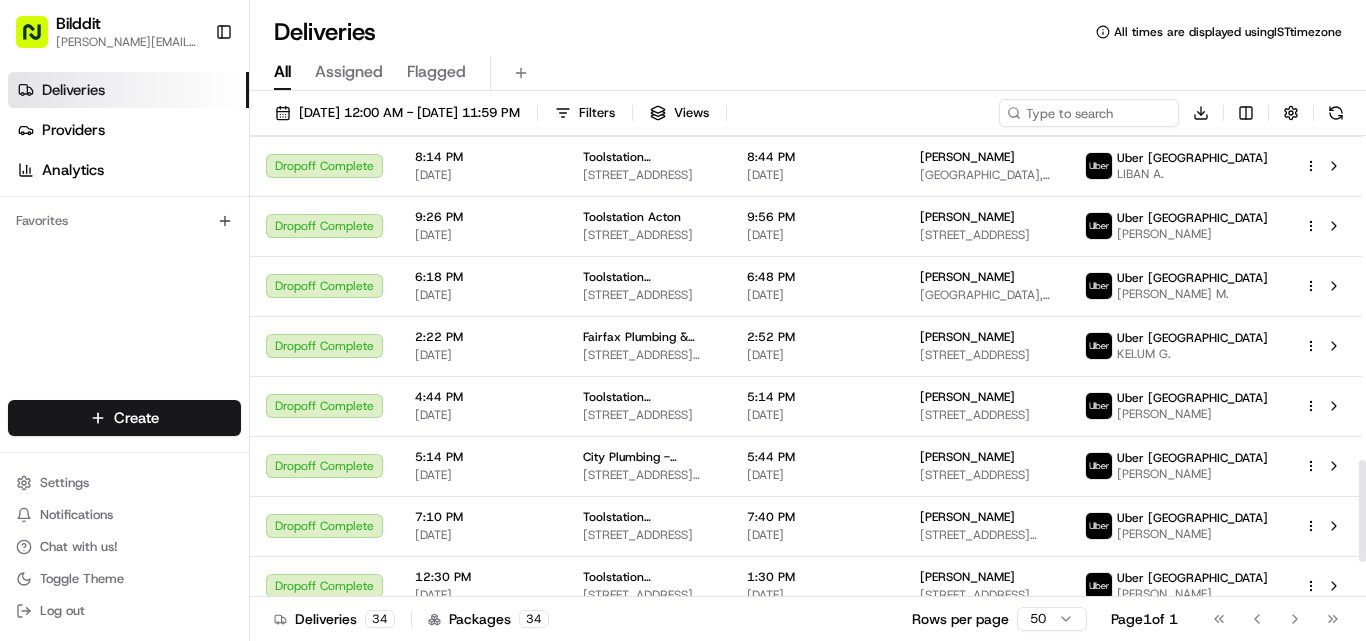 scroll, scrollTop: 1629, scrollLeft: 0, axis: vertical 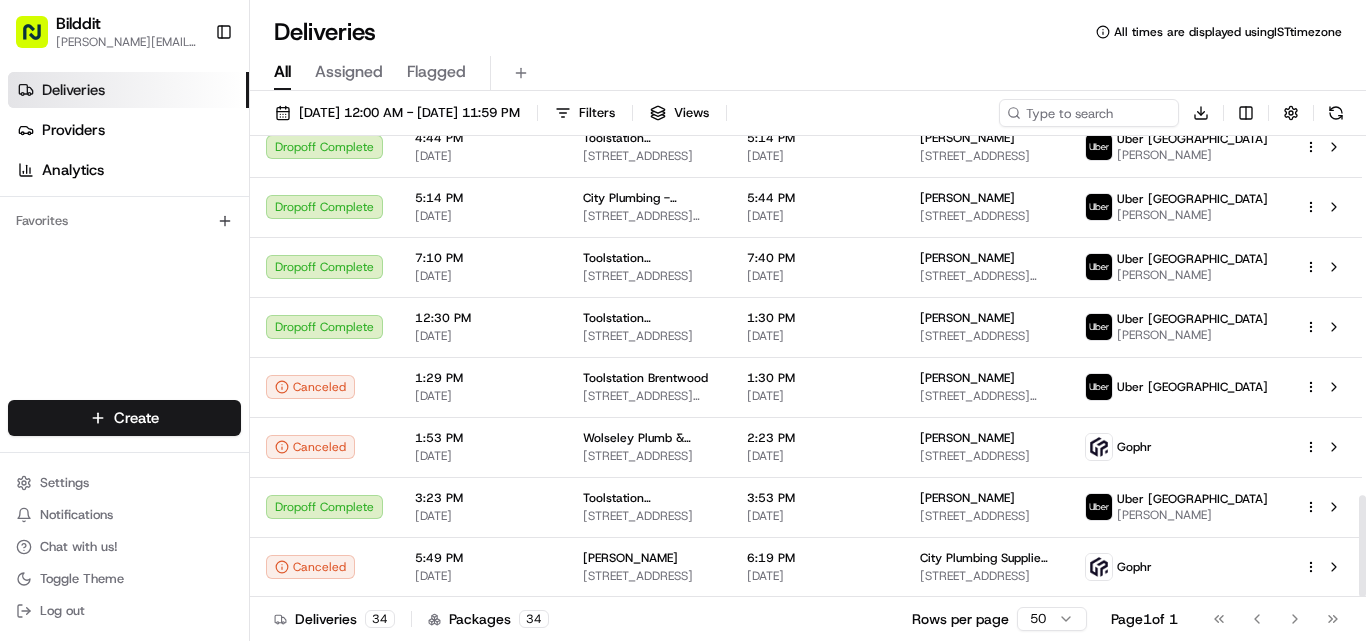 drag, startPoint x: 1362, startPoint y: 203, endPoint x: 1360, endPoint y: 631, distance: 428.00467 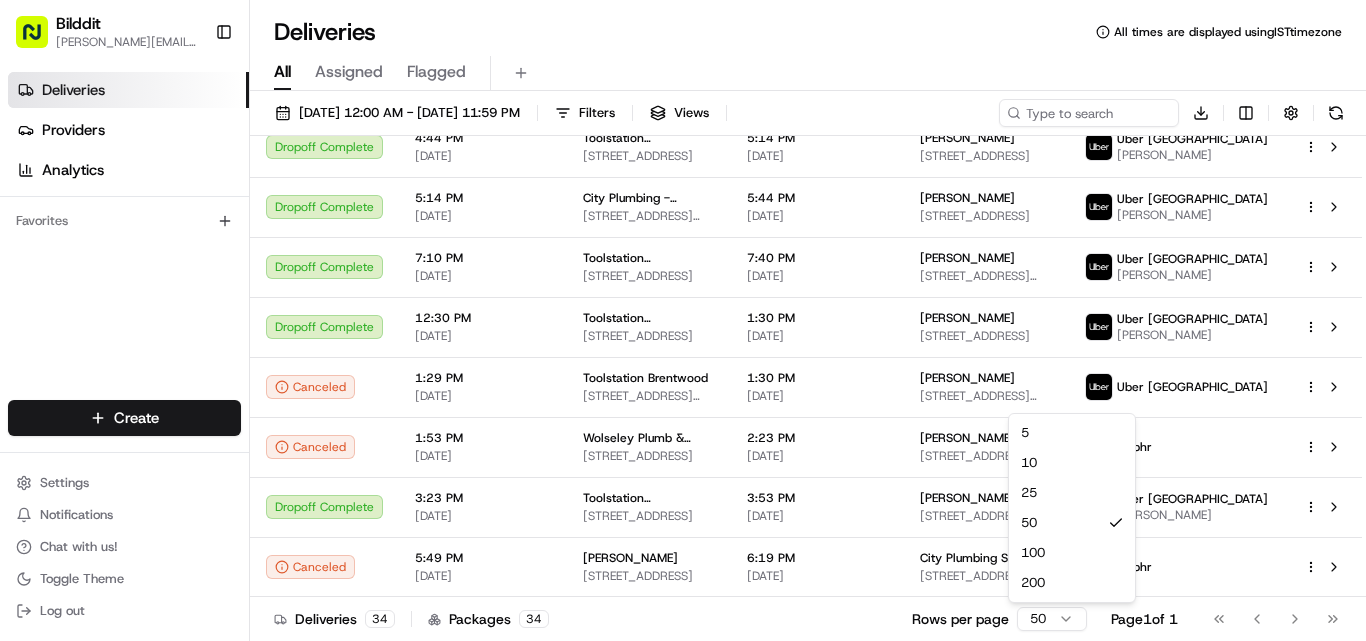click on "Bilddit [PERSON_NAME][EMAIL_ADDRESS][DOMAIN_NAME] Toggle Sidebar Deliveries Providers Analytics Favorites Main Menu Members & Organization Organization Users Roles Preferences Customization Tracking Orchestration Automations Dispatch Strategy Locations Pickup Locations Dropoff Locations Billing Billing Refund Requests Integrations Notification Triggers Webhooks API Keys Request Logs Create Settings Notifications Chat with us! Toggle Theme Log out Deliveries All times are displayed using  IST  timezone All Assigned Flagged [DATE] 12:00 AM - [DATE] 11:59 PM Filters Views Download Status Original Pickup Time Pickup Location Original Dropoff Time Dropoff Location Provider Action Dropoff Complete 3:42 PM [DATE] Toolstation [GEOGRAPHIC_DATA][PERSON_NAME] 1GJ, [GEOGRAPHIC_DATA] 4:12 PM [DATE] [PERSON_NAME] [STREET_ADDRESS] [PERSON_NAME] Canceled 1:38 PM [DATE] Wolseley Luton Cooling [STREET_ADDRESS] 2:08 PM [DATE] [PERSON_NAME]" at bounding box center [683, 320] 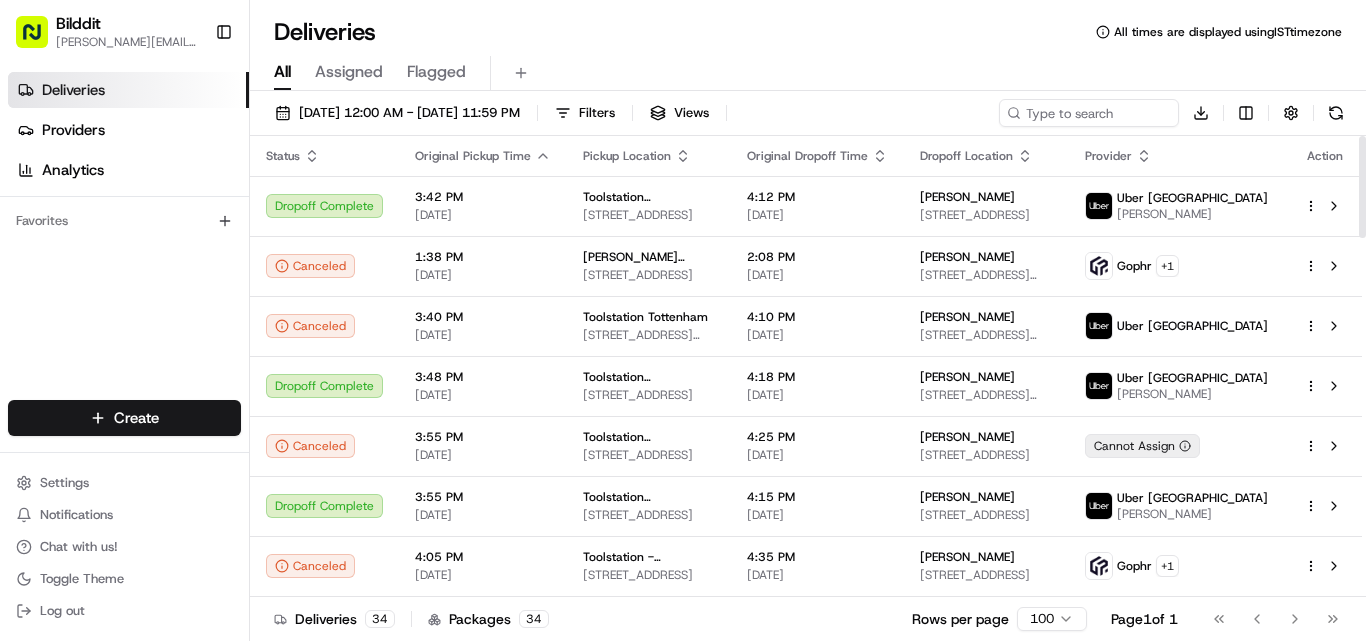 drag, startPoint x: 1365, startPoint y: 158, endPoint x: 1365, endPoint y: 118, distance: 40 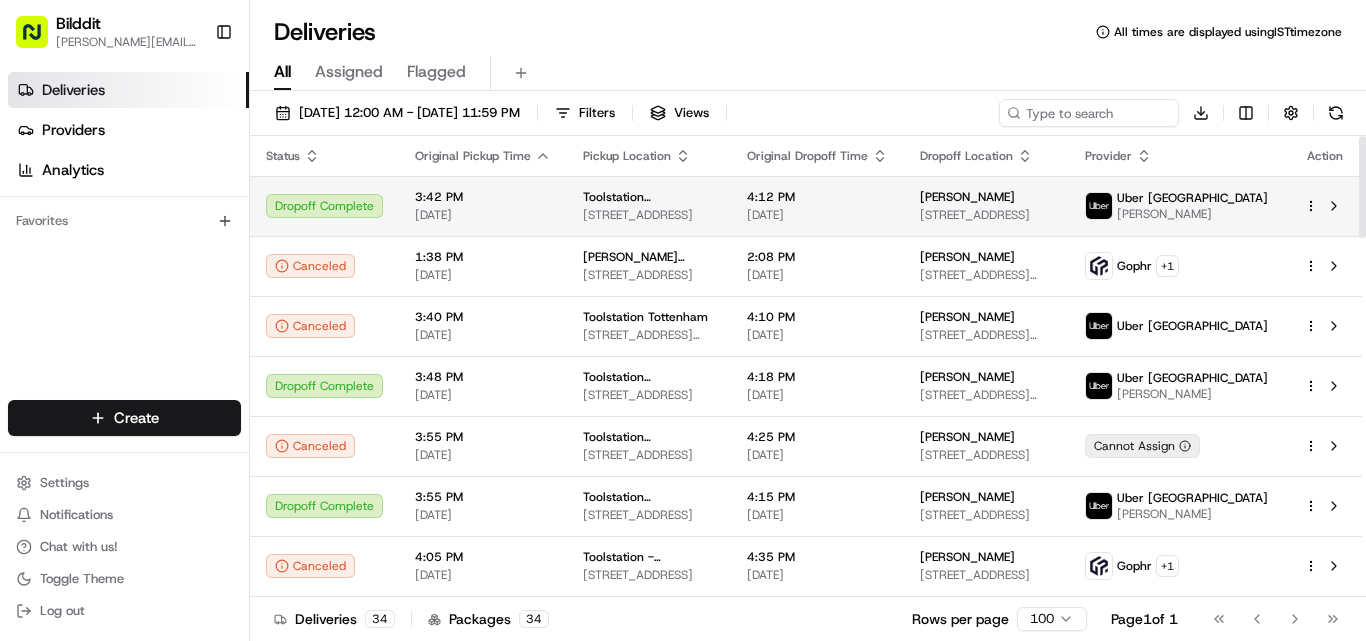 click on "[STREET_ADDRESS]" at bounding box center (649, 215) 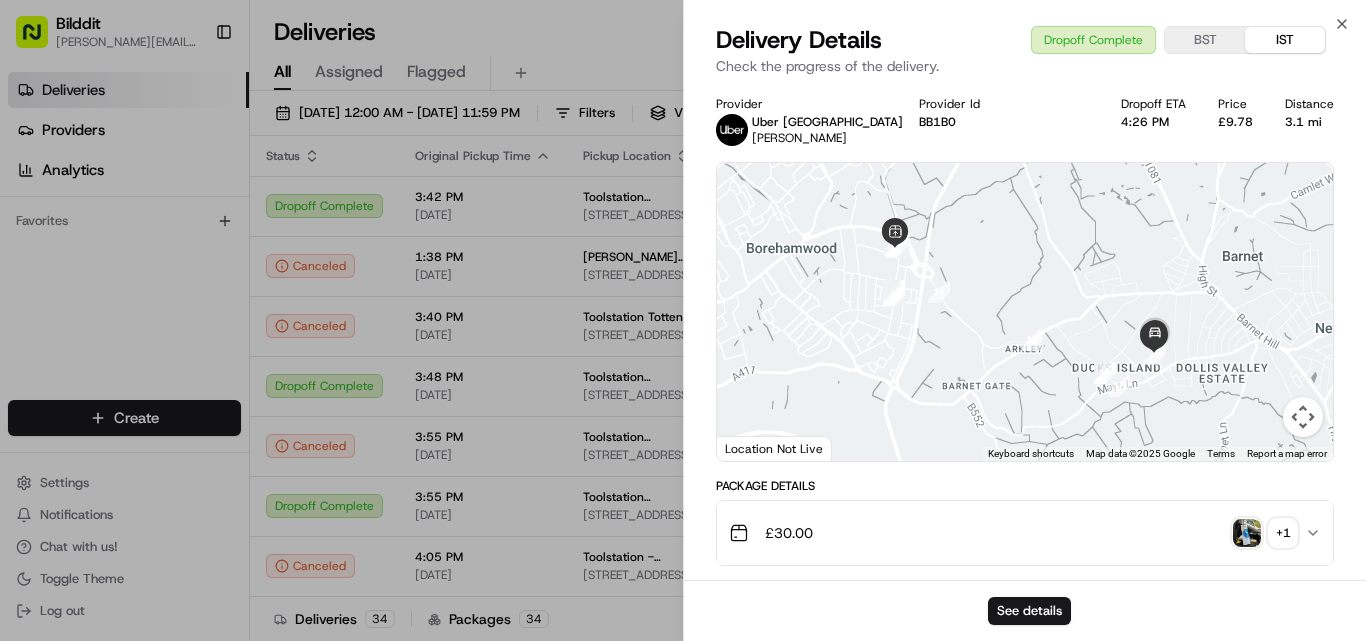 click 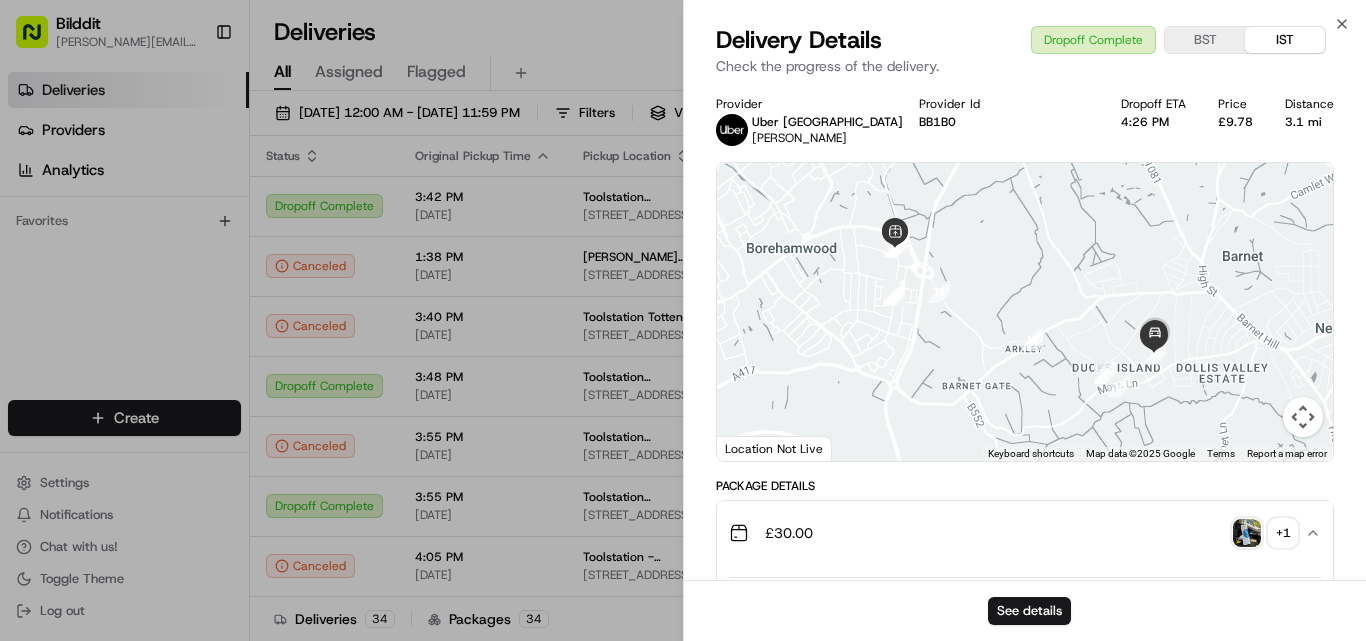 click 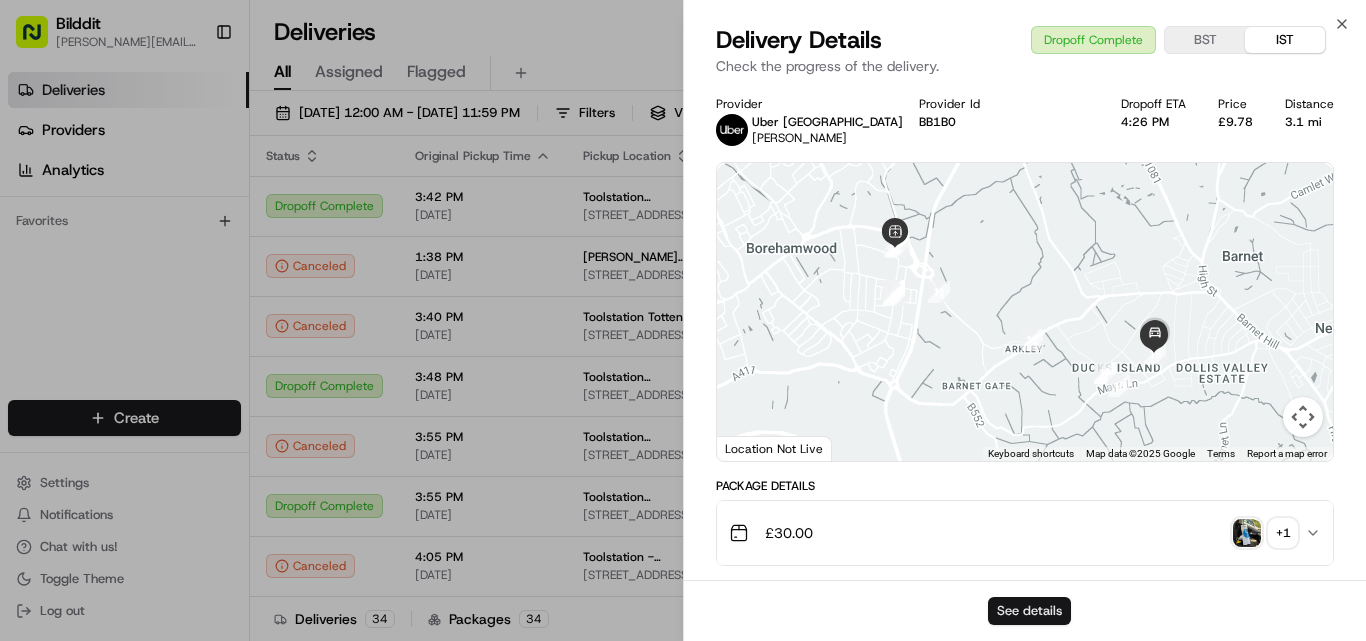 click on "See details" at bounding box center [1029, 611] 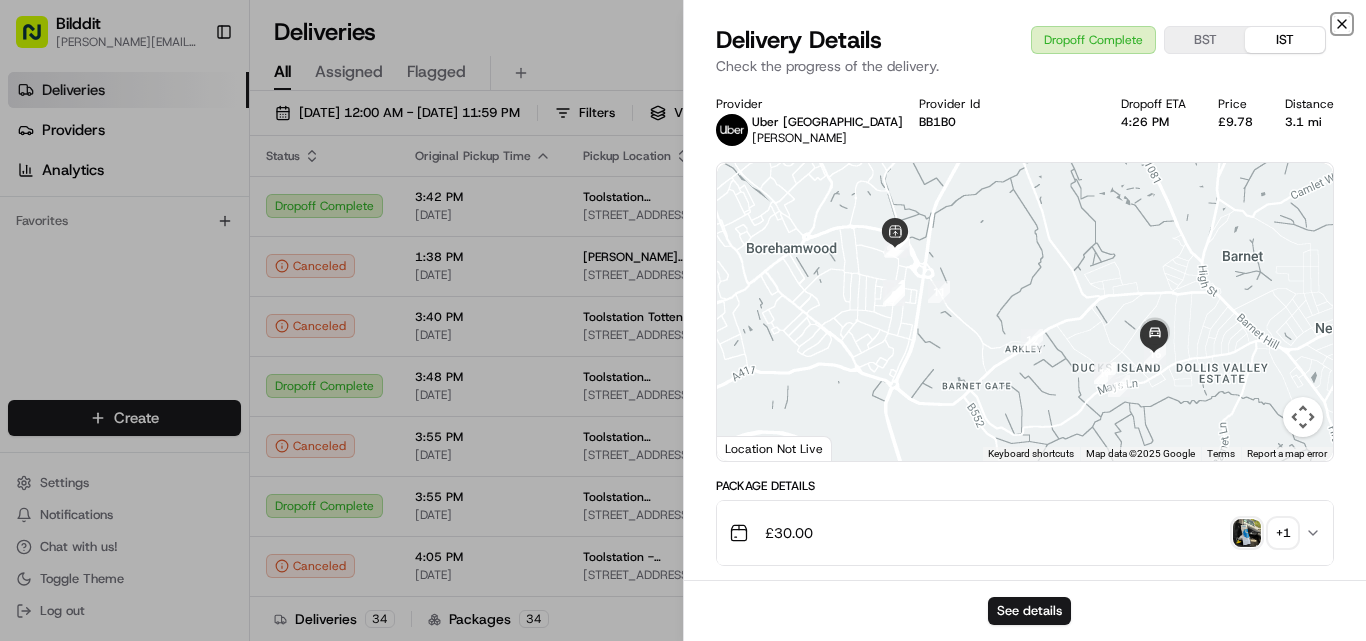 click 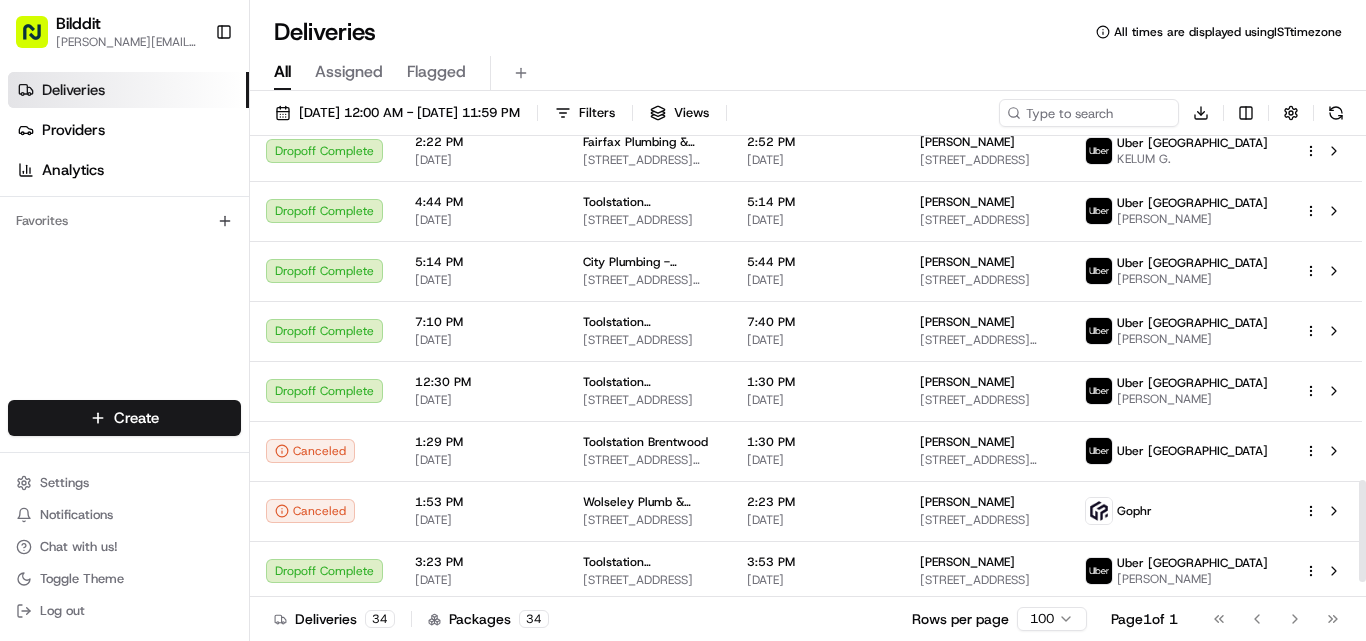 scroll, scrollTop: 1629, scrollLeft: 0, axis: vertical 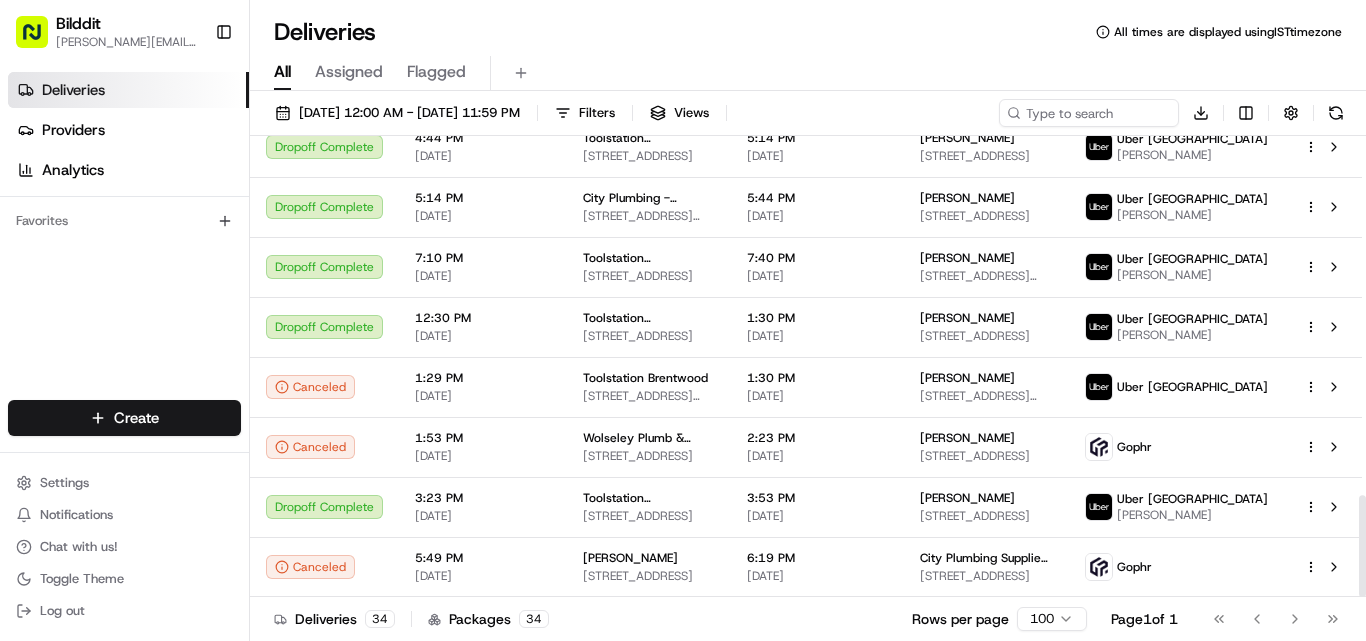 drag, startPoint x: 1362, startPoint y: 223, endPoint x: 1365, endPoint y: 648, distance: 425.0106 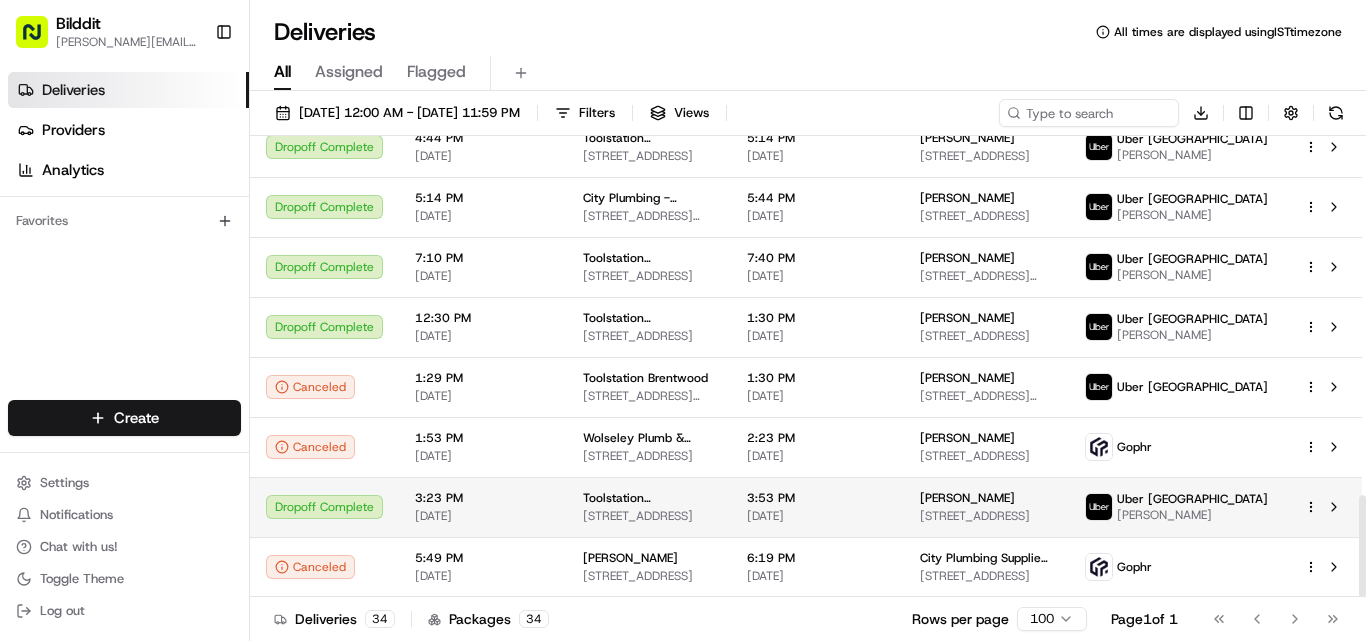 click on "3:23 PM 07/11/2025" at bounding box center [483, 507] 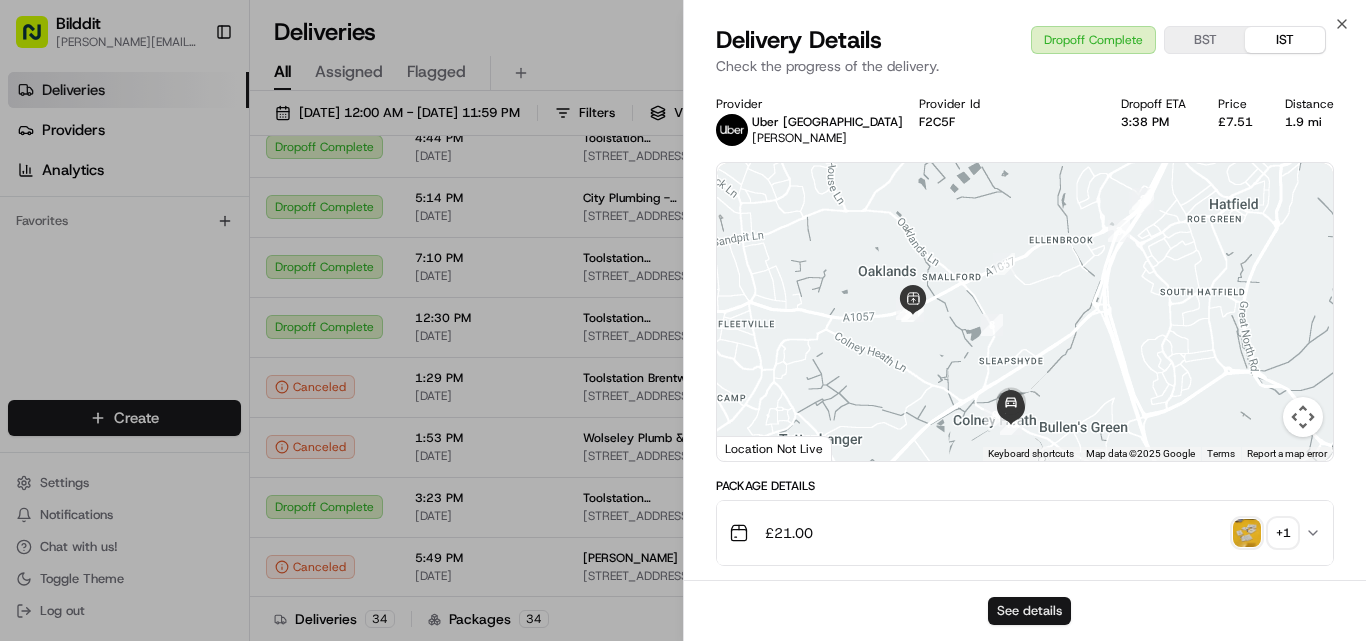 click on "See details" at bounding box center [1029, 611] 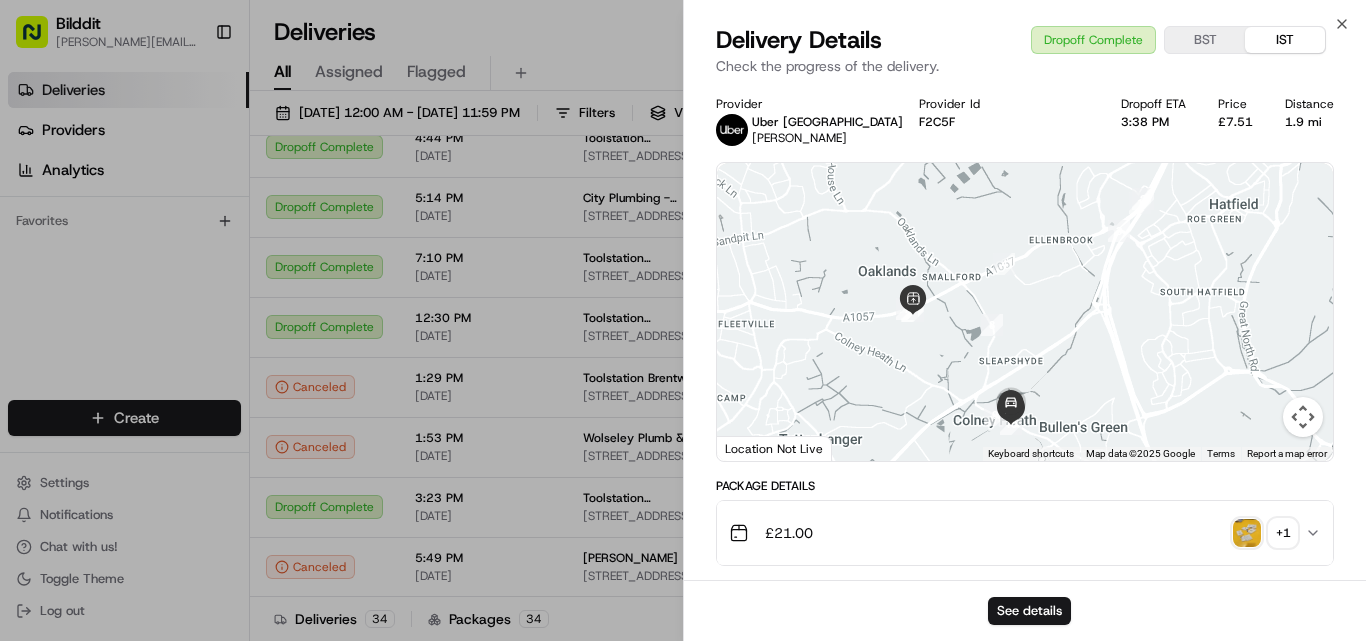 click on "Close Delivery Details Dropoff Complete BST IST Check the progress of the delivery. Provider Uber UK ABHIRAM A. Provider Id F2C5F Dropoff ETA 3:38 PM Price £7.51 Distance 1.9 mi ← Move left → Move right ↑ Move up ↓ Move down + Zoom in - Zoom out Home Jump left by 75% End Jump right by 75% Page Up Jump up by 75% Page Down Jump down by 75% 1 2 3 4 5 6 7 8 9 10 Keyboard shortcuts Map Data Map data ©2025 Google Map data ©2025 Google 500 m  Click to toggle between metric and imperial units Terms Report a map error Location Not Live Package Details £ 21.00 + 1 Location Details Toolstation St Albans 2, 2 Acrewood Way, St Albans AL4 0JY, UK 3:23 PM 07/11/2025  Liam Mcgowan 95 High St, Colney Heath, St Albans AL4 0NS, UK 3:53 PM 07/11/2025 Delivery Activity Add Event Created (Sent To Provider) Uber UK 07/11/2025 3:18 PM IST Not Assigned Driver Uber UK 07/11/2025 3:18 PM IST Assigned Driver Uber UK 07/11/2025 3:19 PM IST Driver Updated ABHIRAM A. Uber UK 07/11/2025 3:19 PM IST Pickup Enroute Uber UK" at bounding box center (1024, 320) 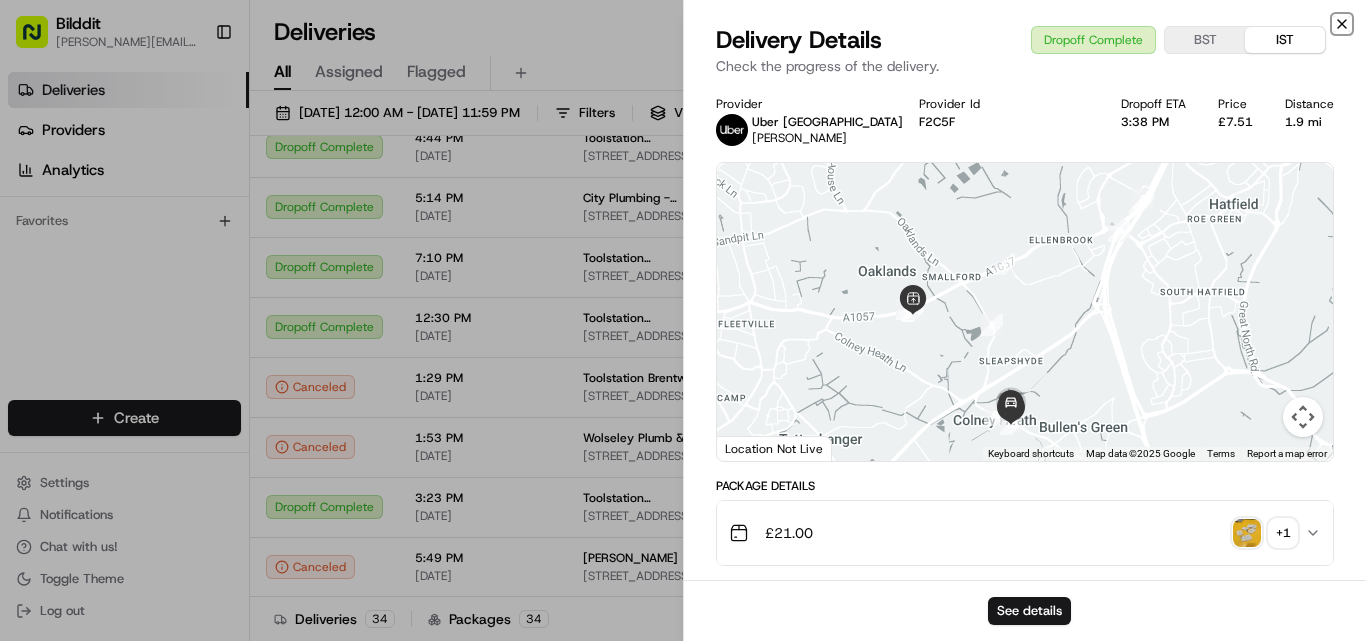 click 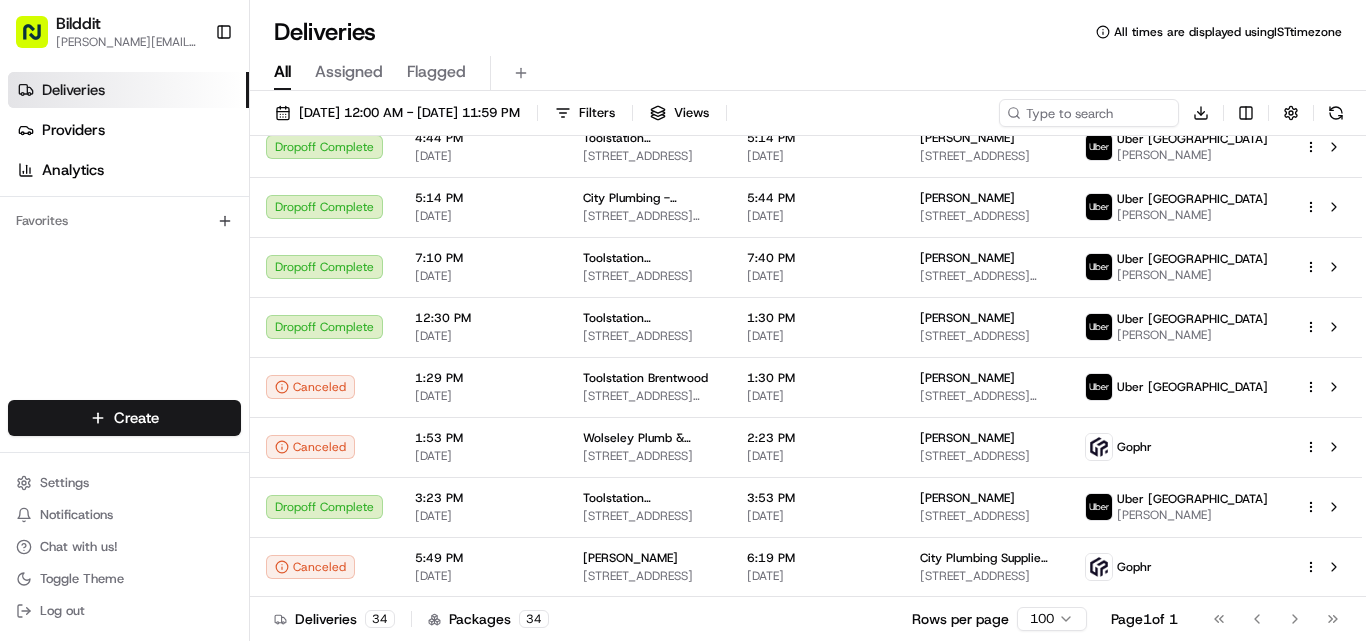 click on "Bilddit david.radhika@nrm-cl.com" at bounding box center (107, 32) 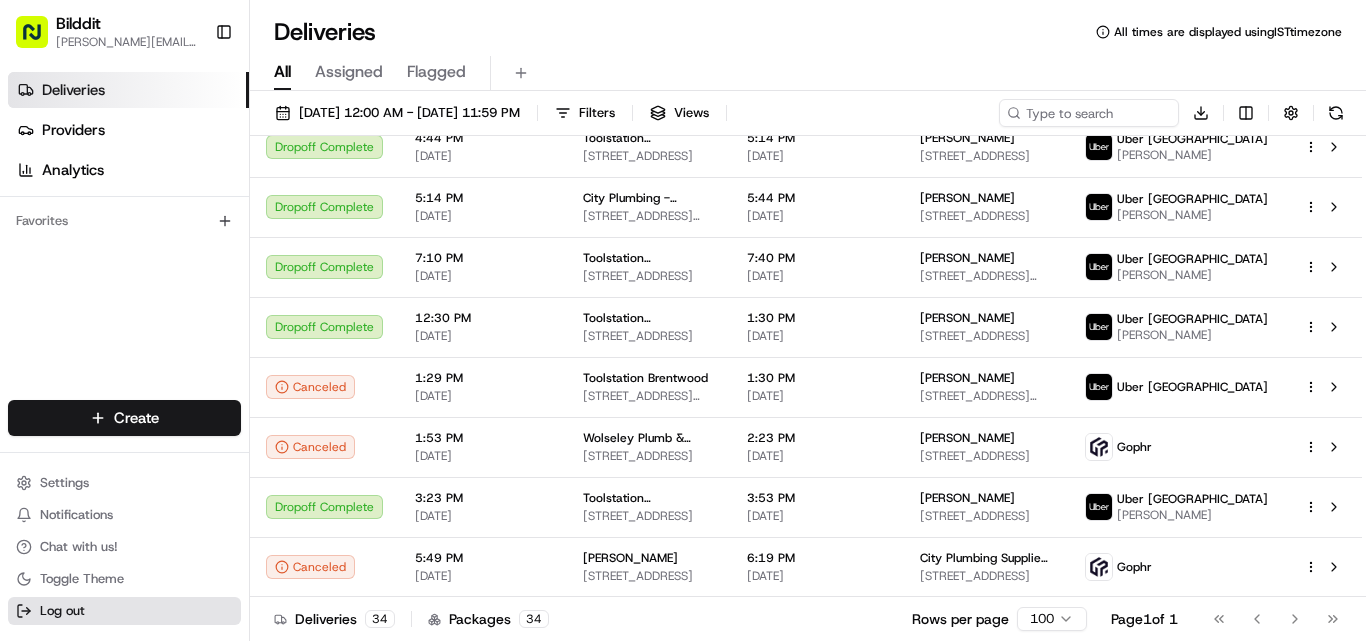 click on "Log out" at bounding box center [62, 611] 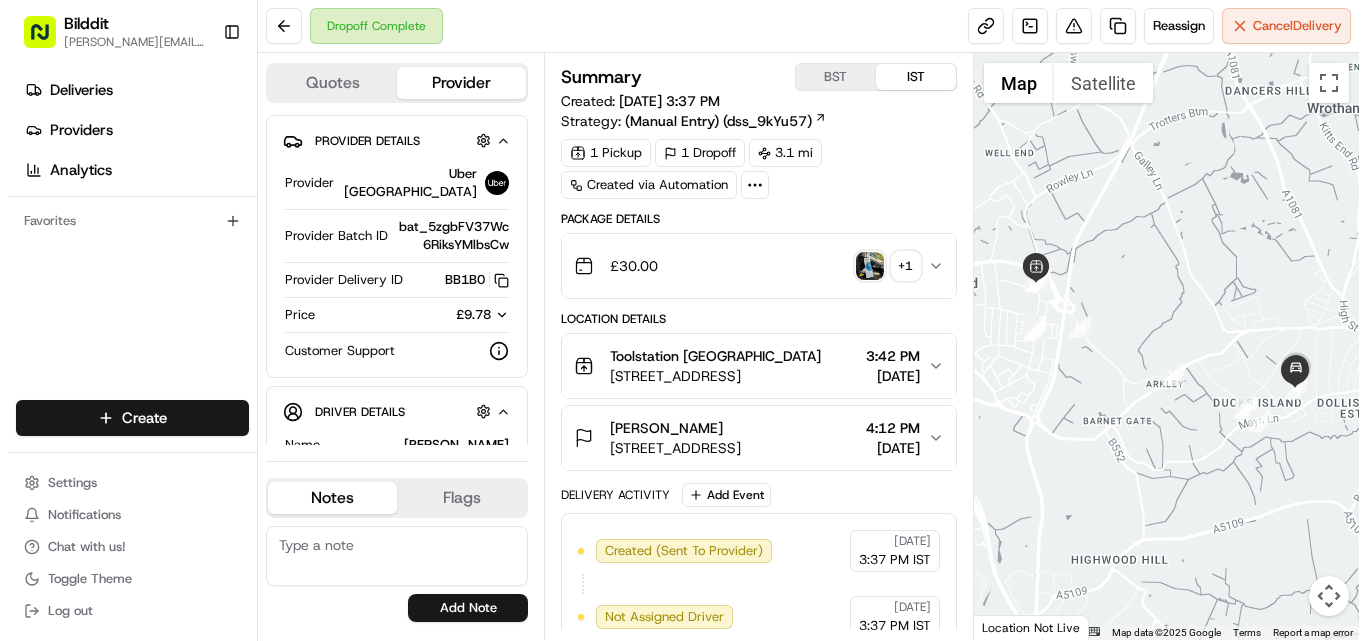 scroll, scrollTop: 0, scrollLeft: 0, axis: both 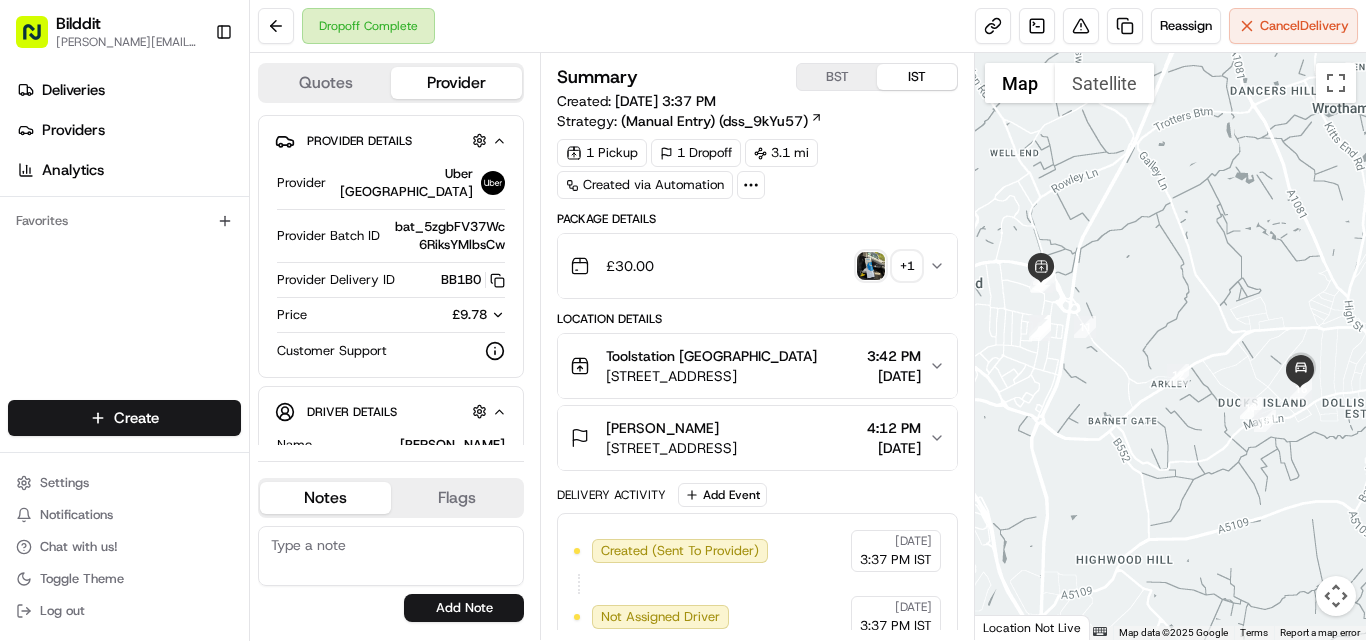click 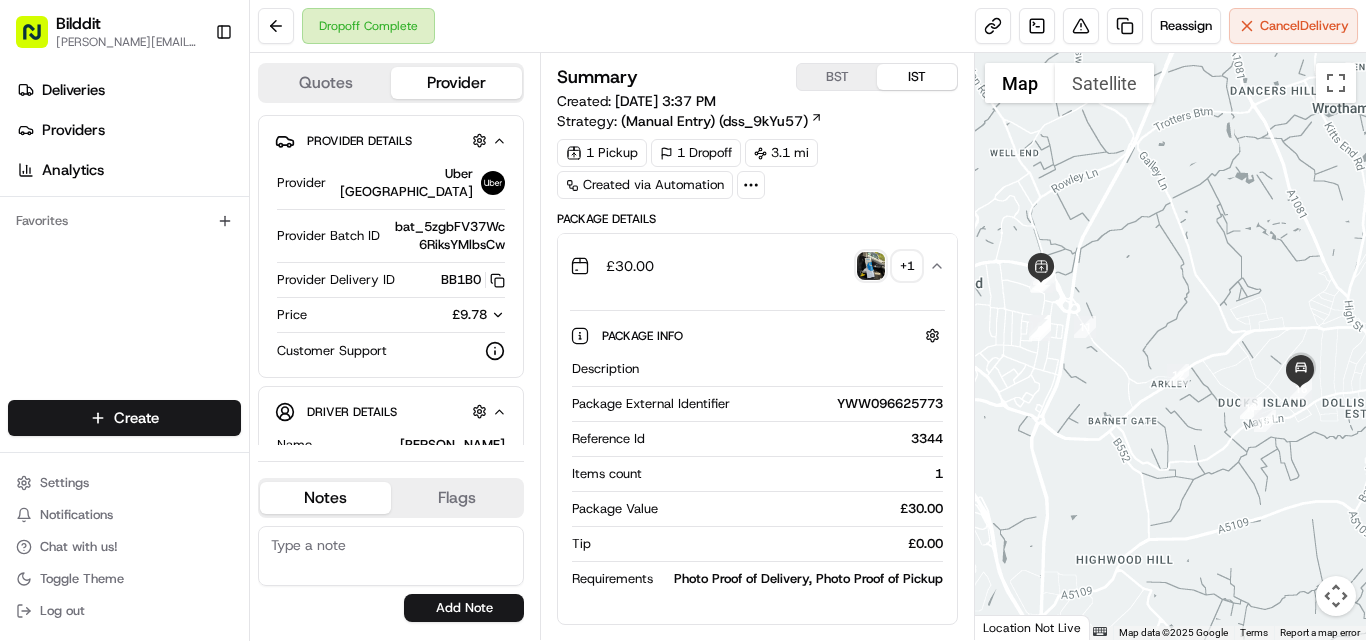 click on "YWW096625773" at bounding box center [840, 404] 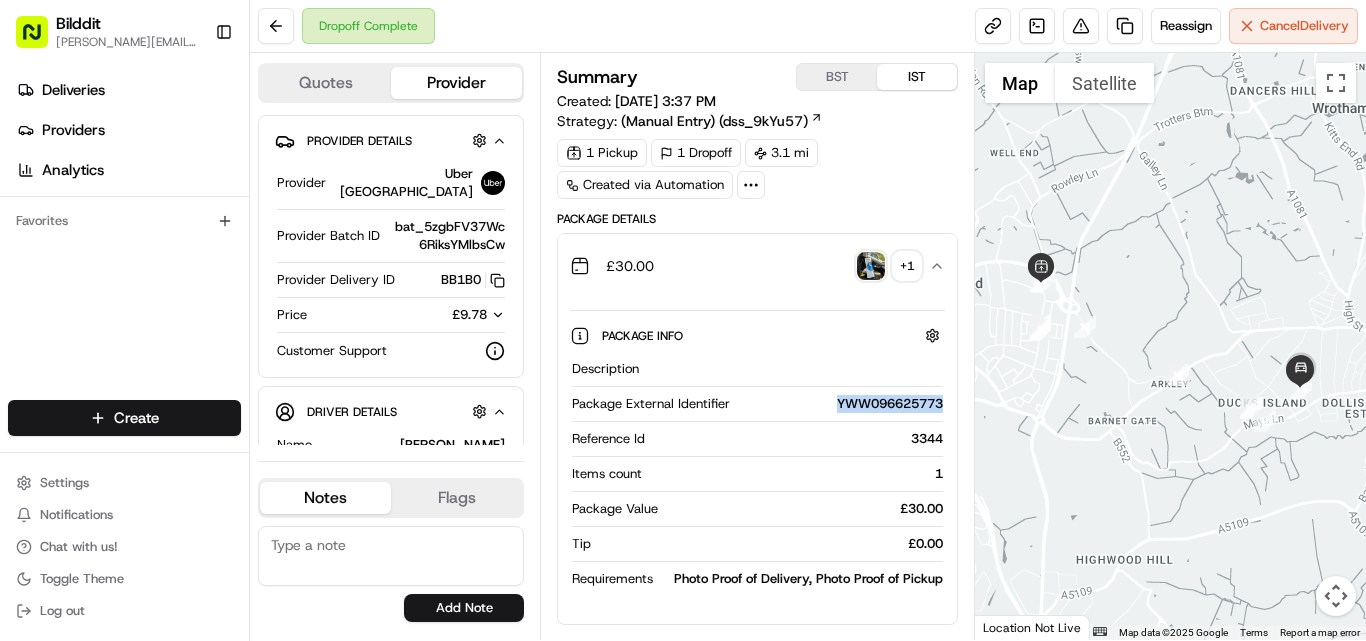 click on "YWW096625773" at bounding box center [840, 404] 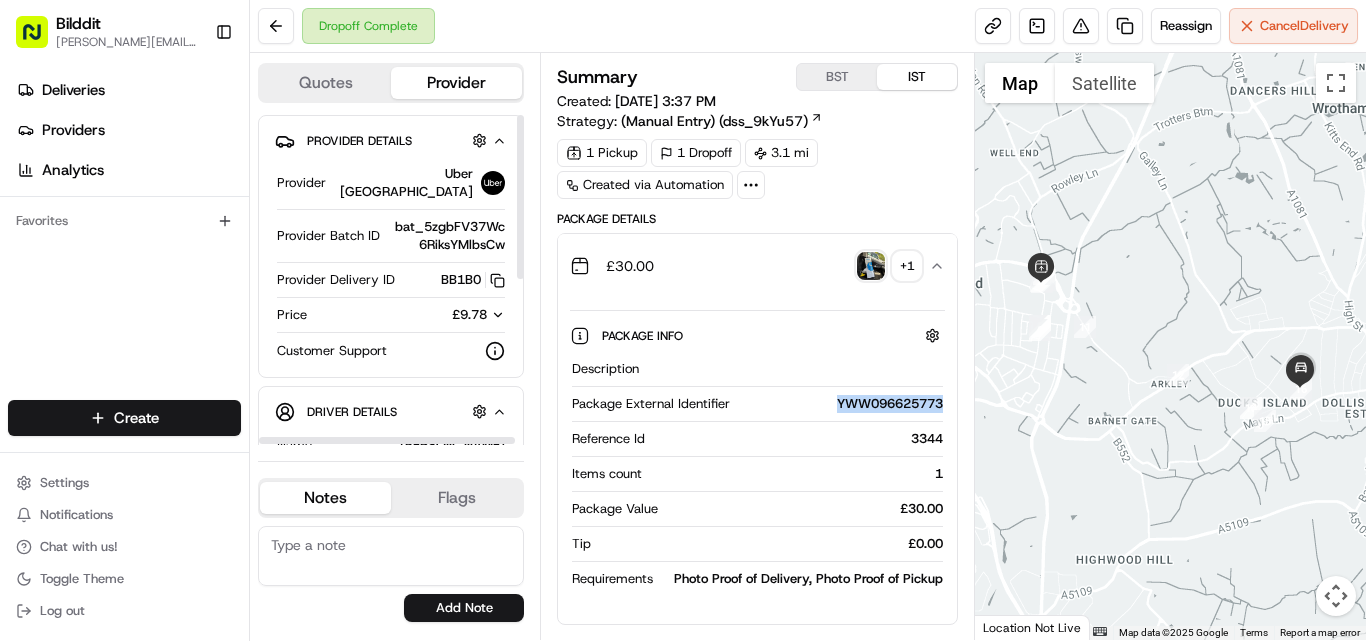 click 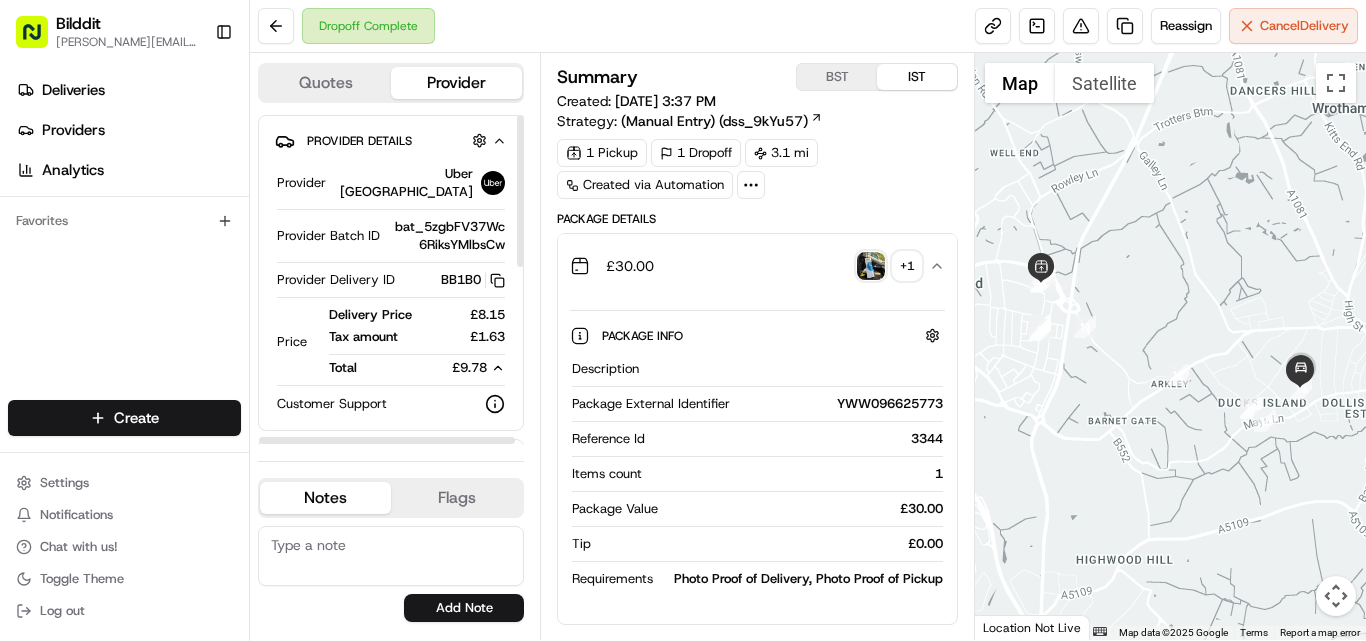 click on "£8.15" at bounding box center (474, 315) 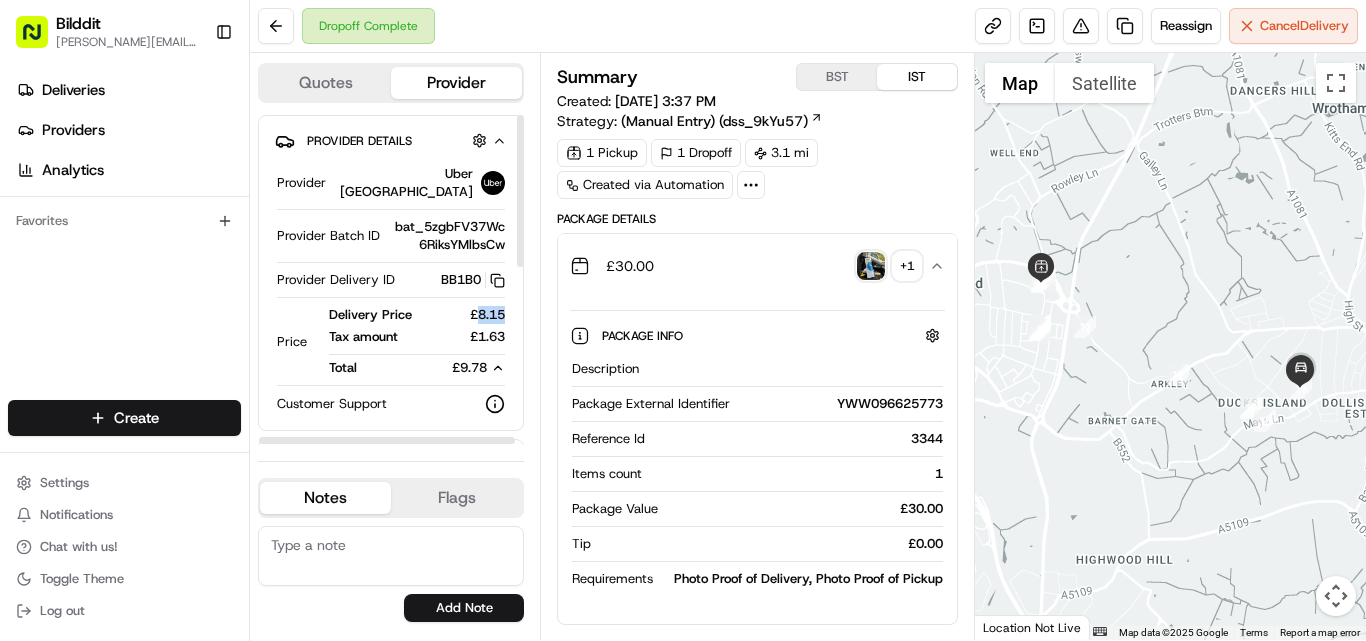 click on "£8.15" at bounding box center [474, 315] 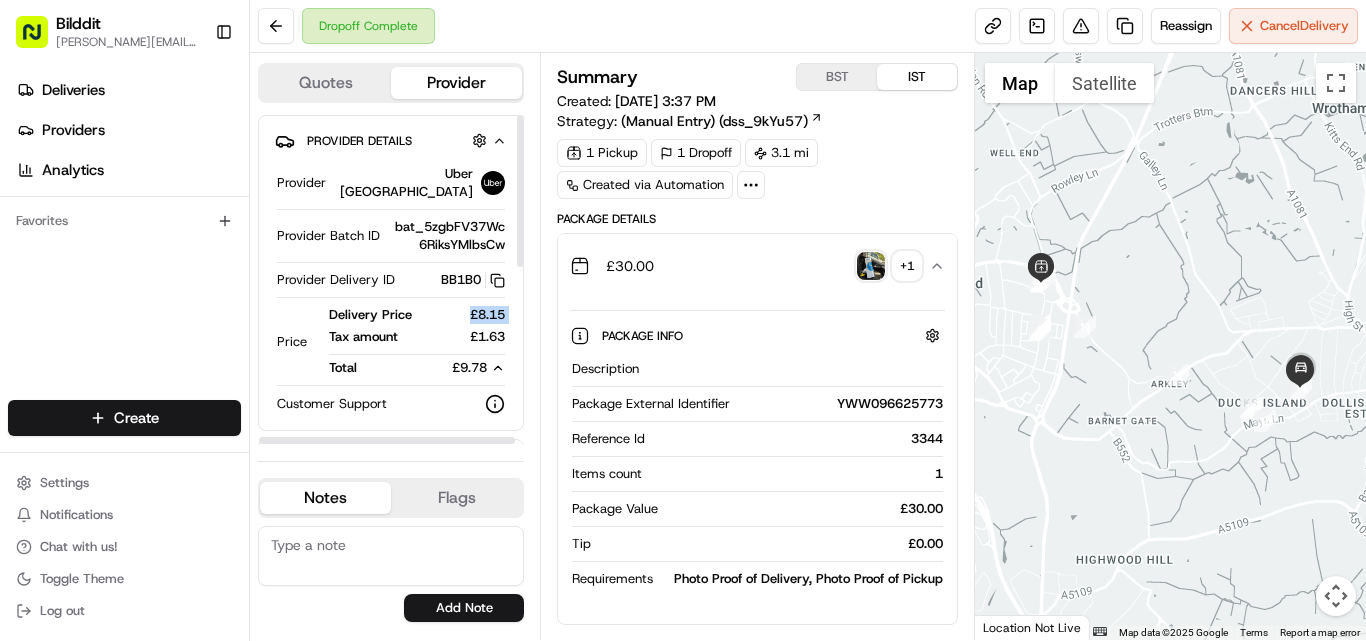 click on "£8.15" at bounding box center [474, 315] 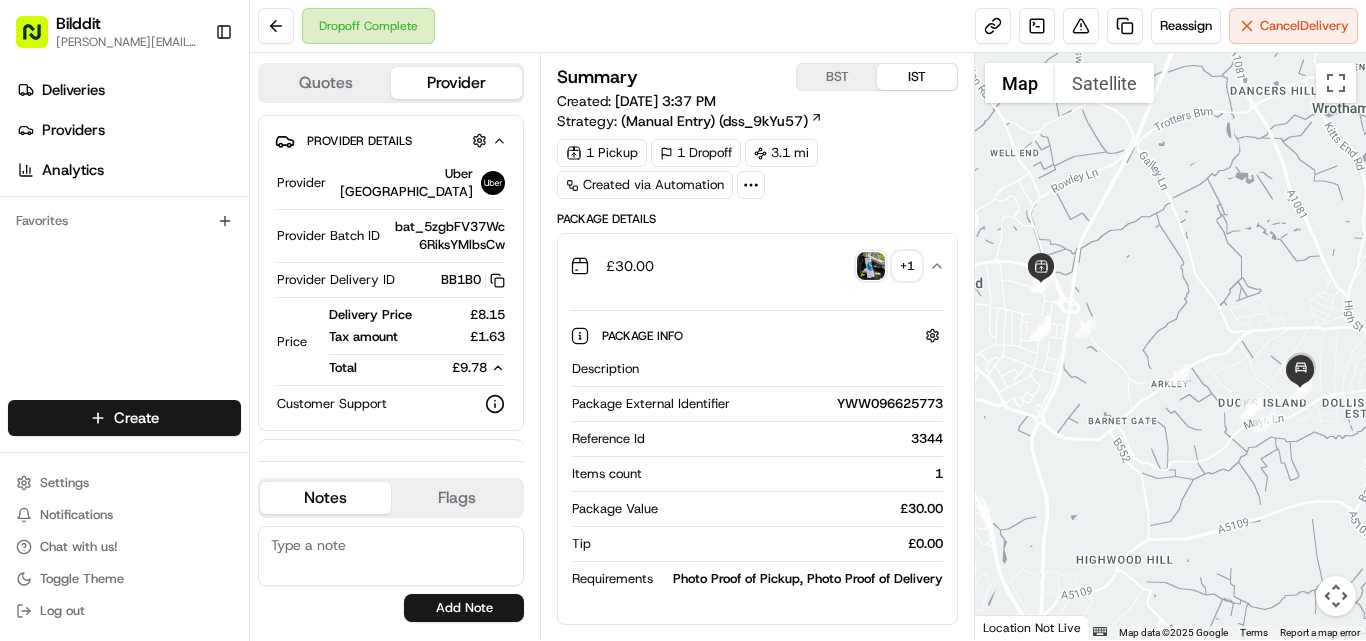 click 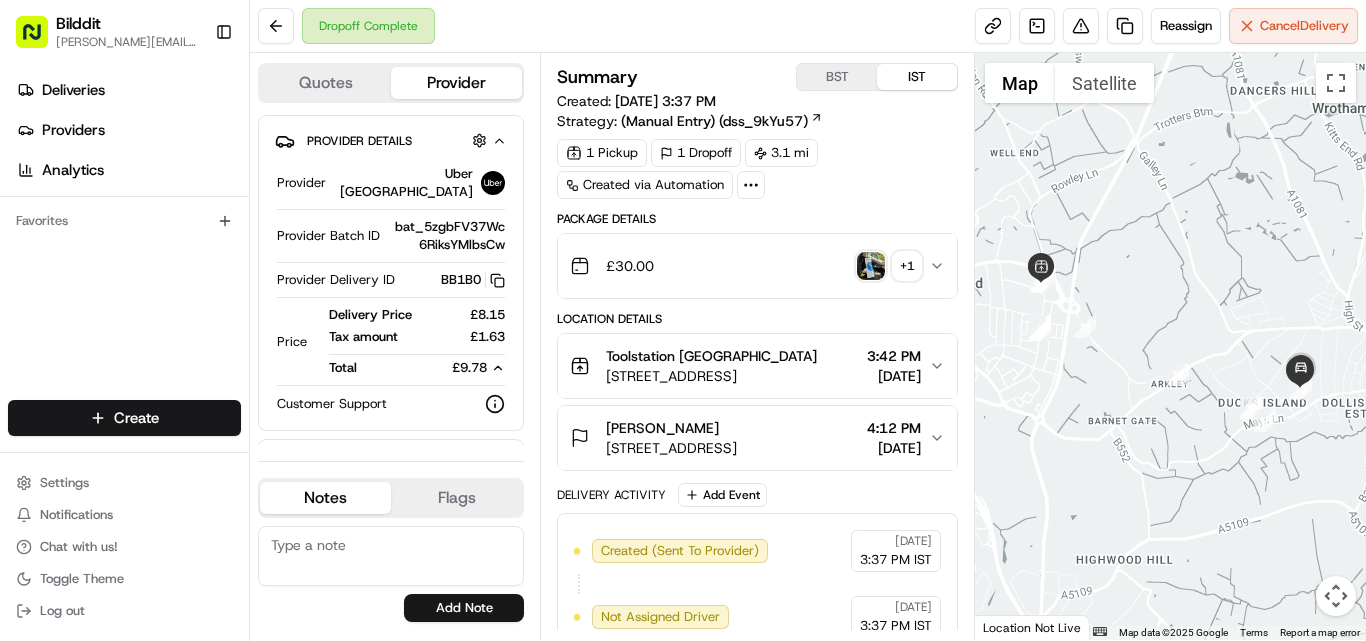 type 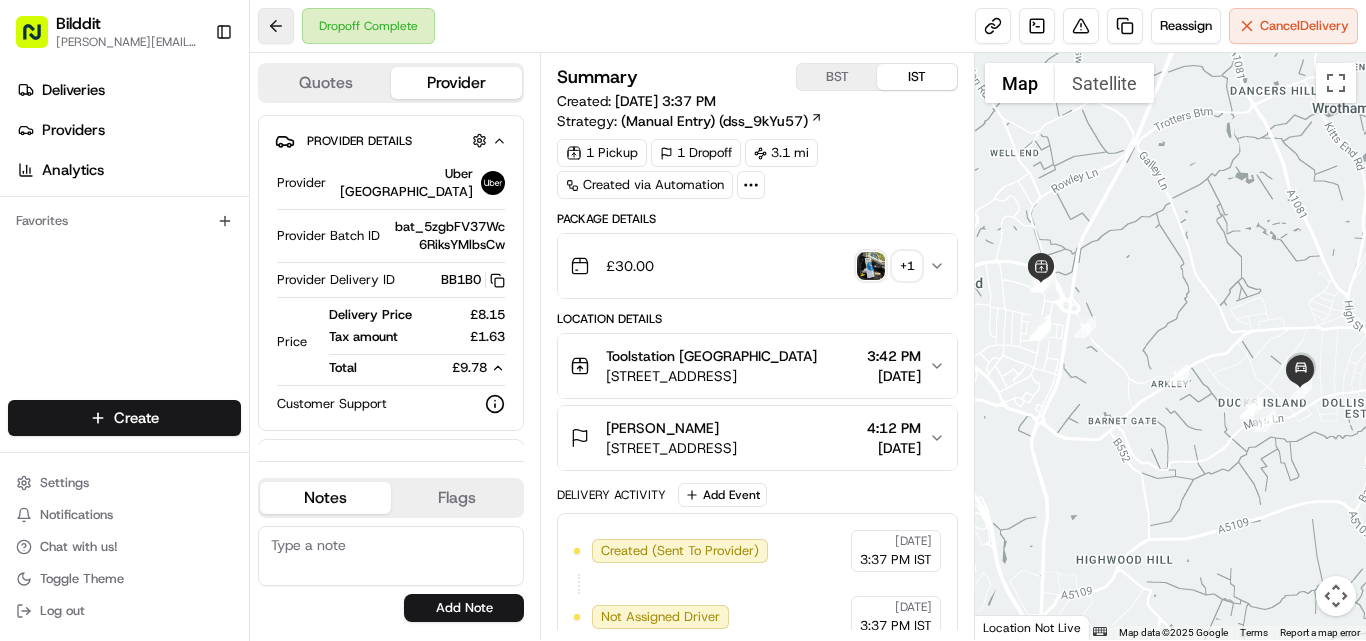 click at bounding box center [276, 26] 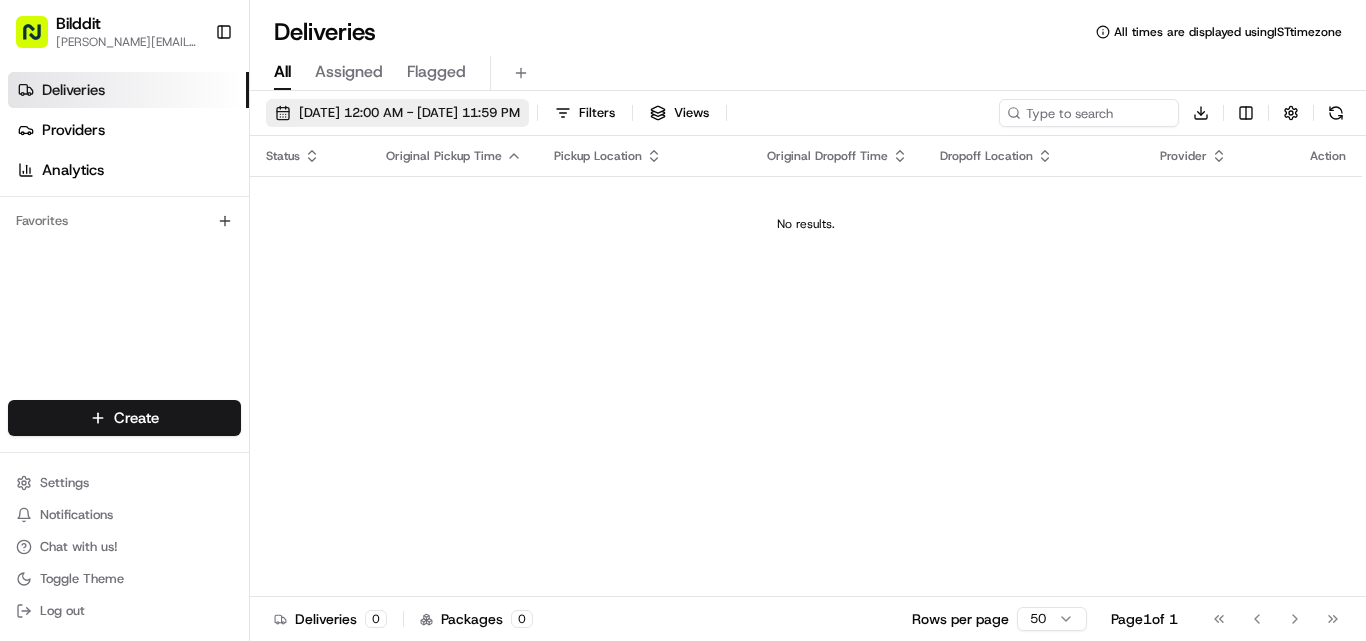 click on "07/12/2025 12:00 AM - 07/12/2025 11:59 PM" at bounding box center (409, 113) 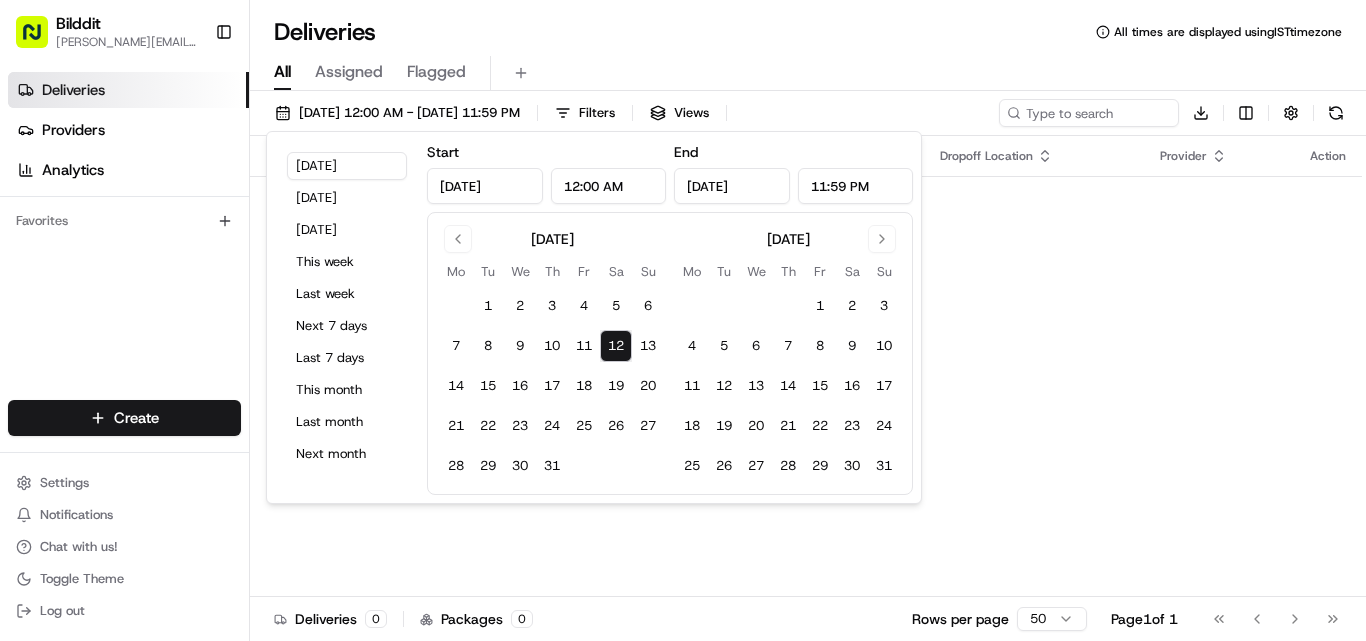 click on "Status Original Pickup Time Pickup Location Original Dropoff Time Dropoff Location Provider Action No results." at bounding box center [806, 366] 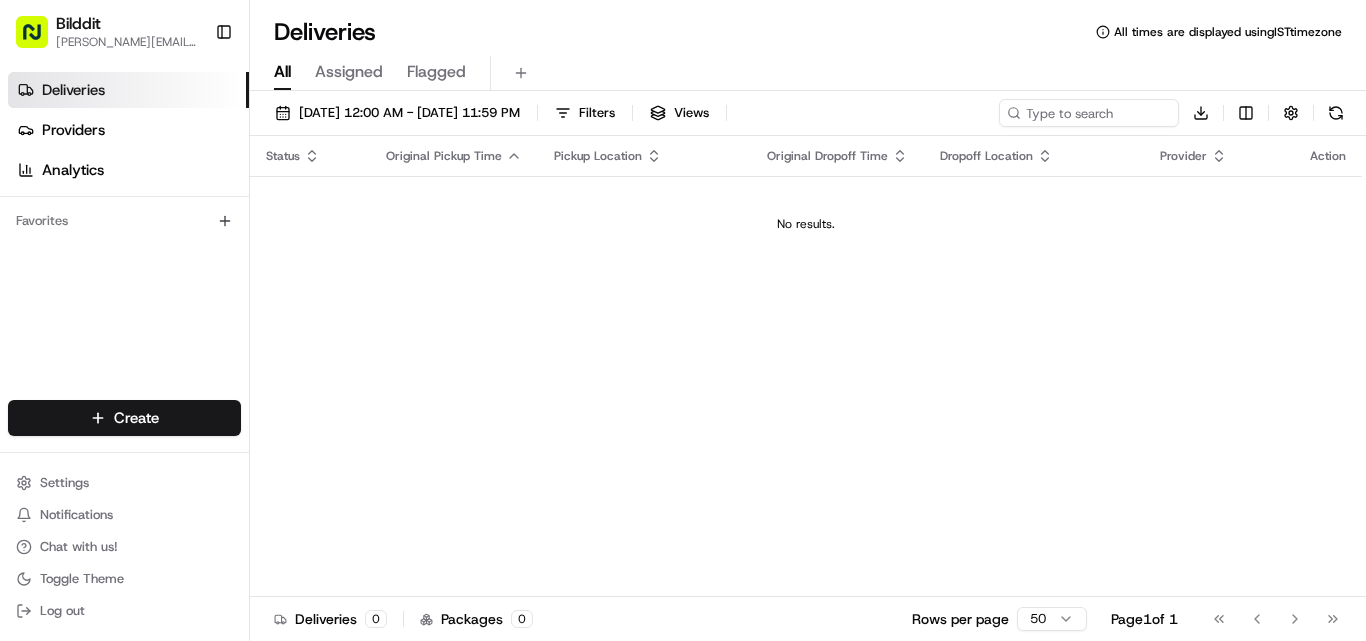 click on "Bilddit" at bounding box center [78, 24] 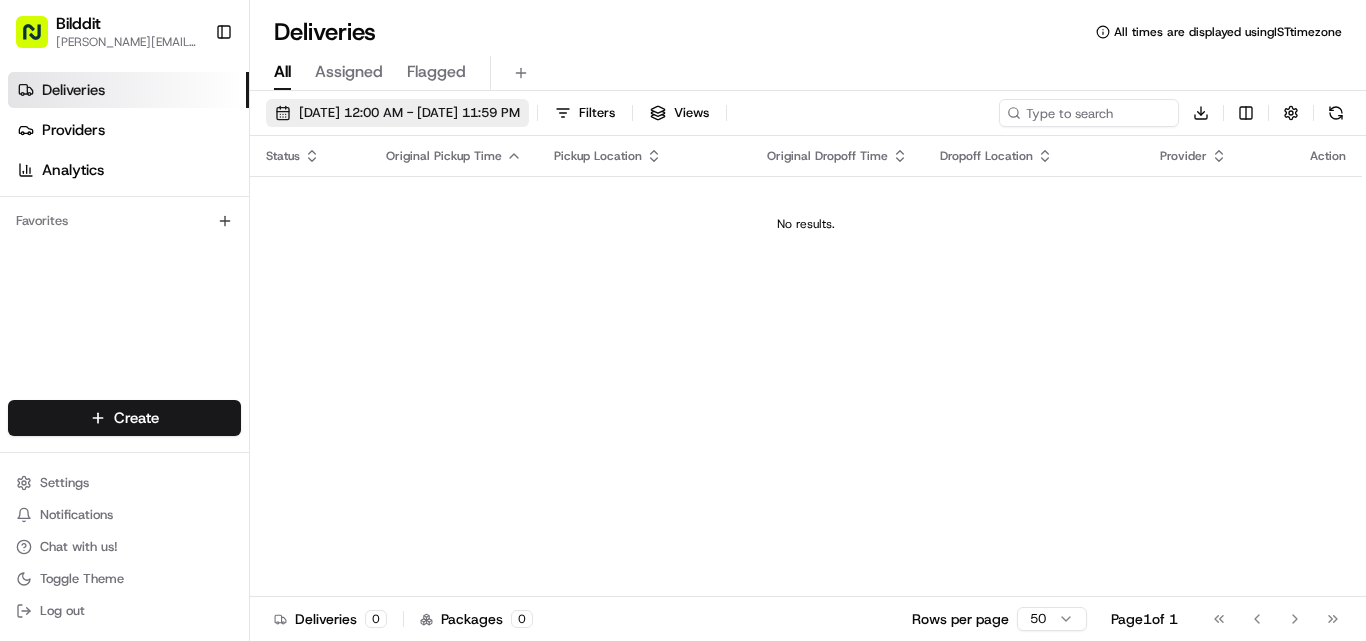 click on "07/12/2025 12:00 AM - 07/12/2025 11:59 PM" at bounding box center [409, 113] 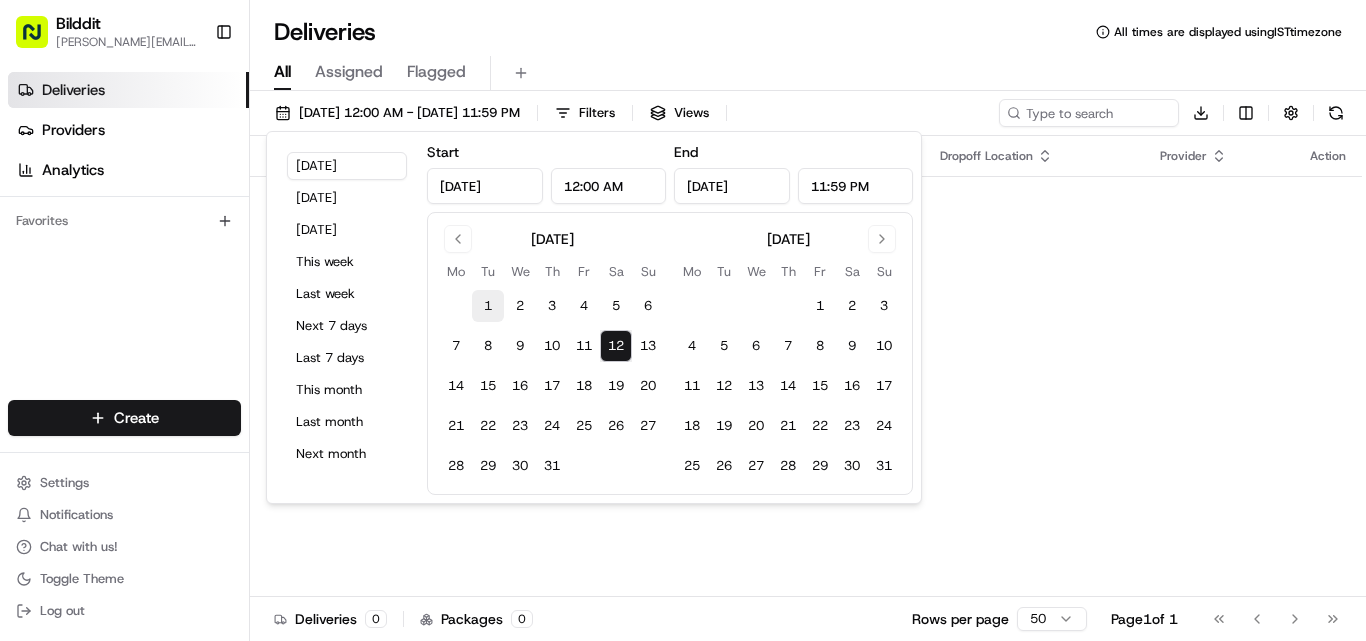 click on "1" at bounding box center (488, 306) 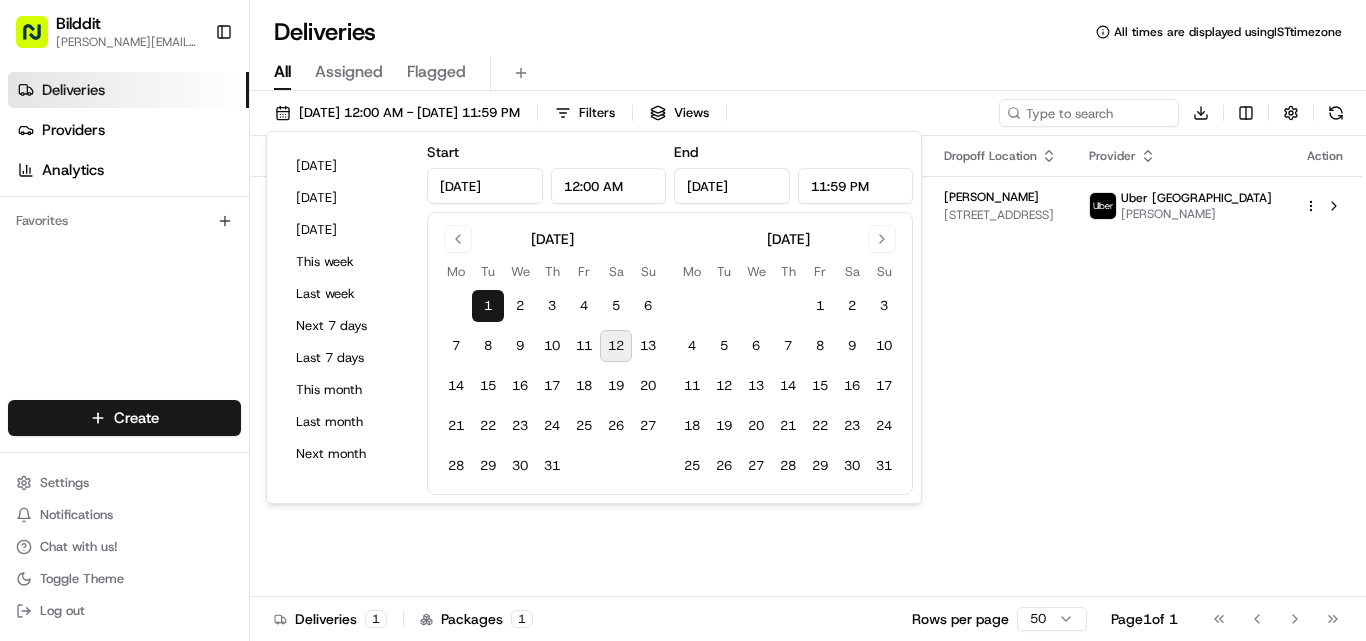 click on "12" at bounding box center [616, 346] 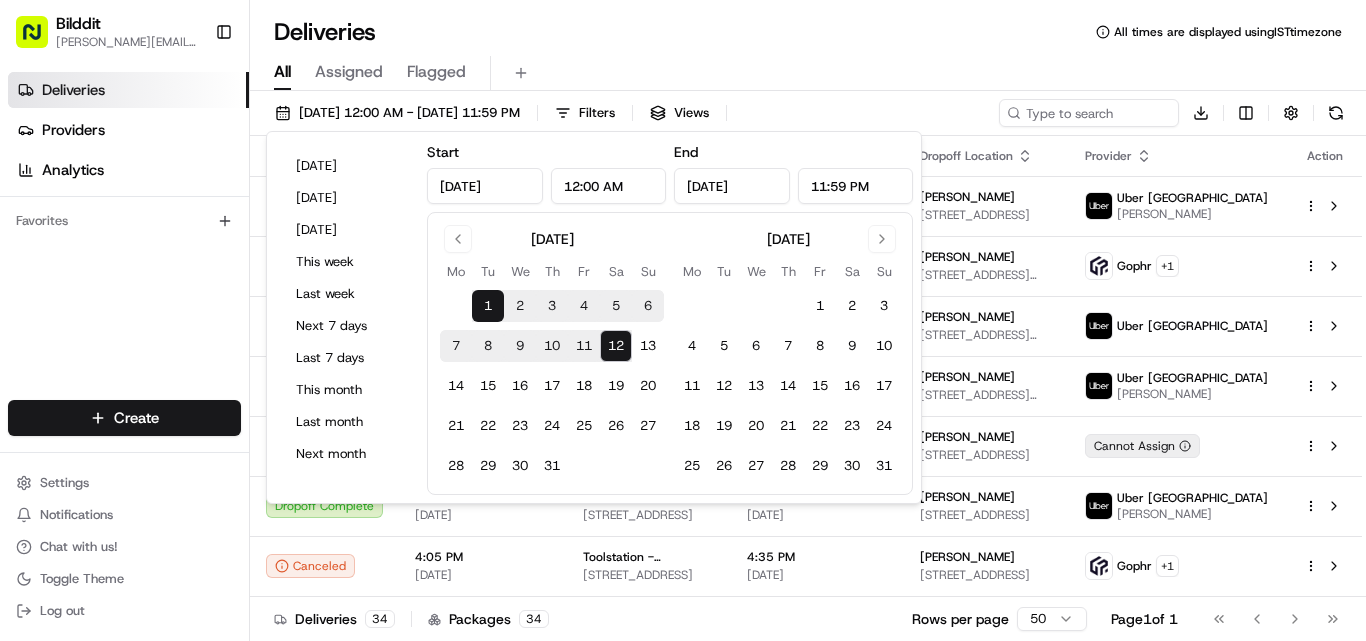 click on "Deliveries All times are displayed using  IST  timezone" at bounding box center (808, 32) 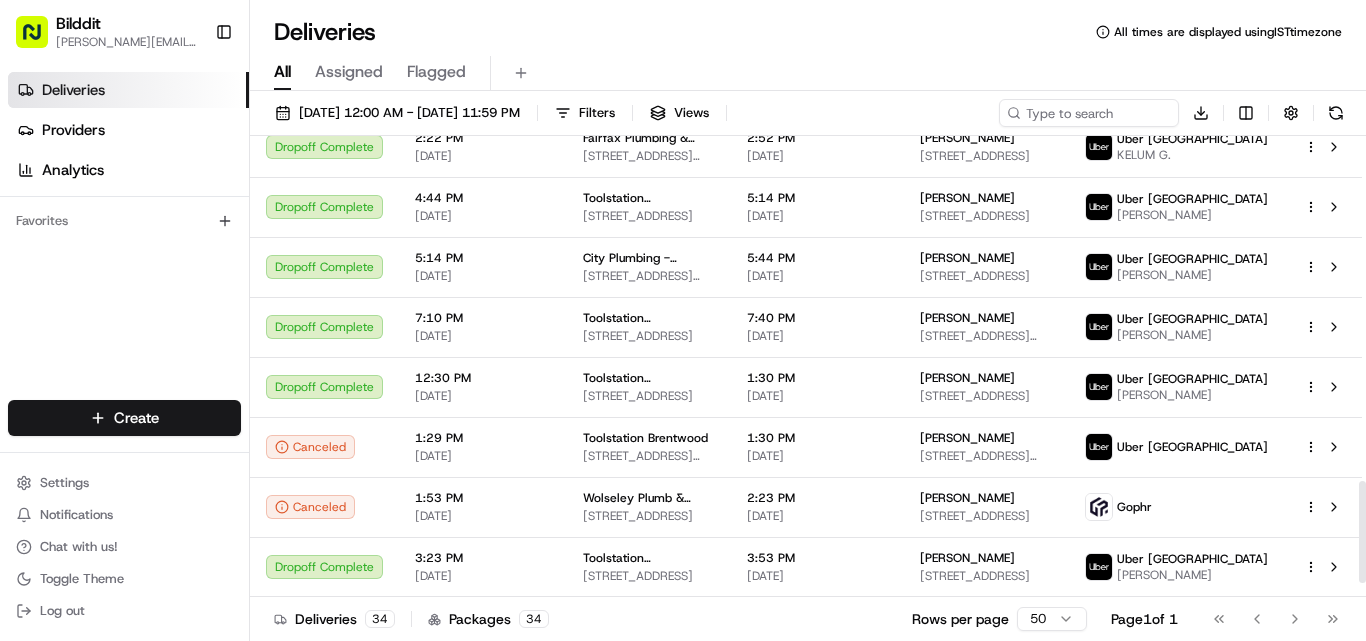 scroll, scrollTop: 1629, scrollLeft: 0, axis: vertical 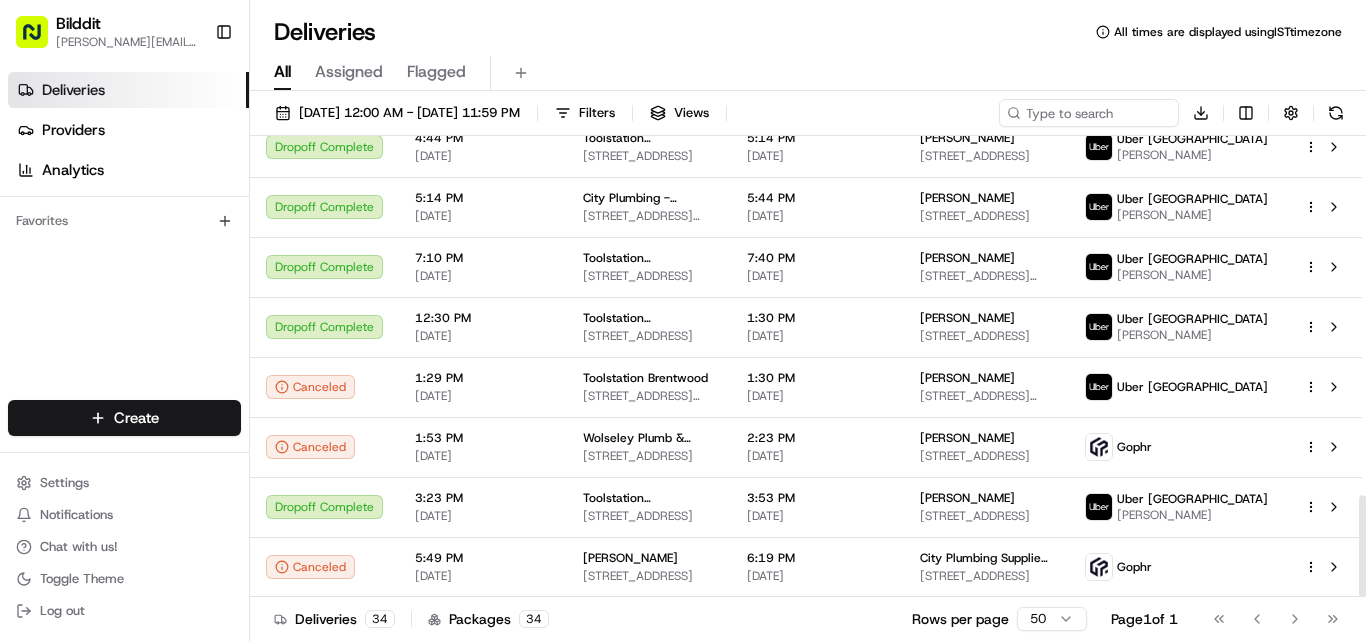 drag, startPoint x: 1365, startPoint y: 163, endPoint x: 1365, endPoint y: 583, distance: 420 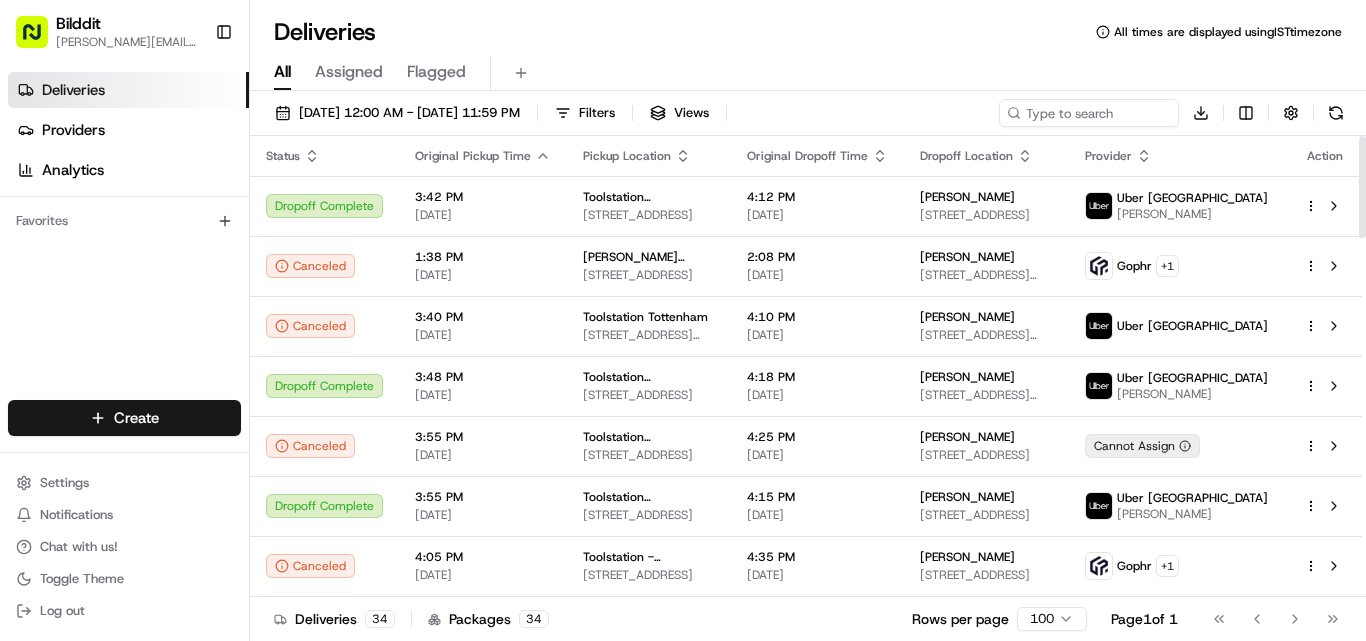 drag, startPoint x: 1362, startPoint y: 190, endPoint x: 1365, endPoint y: 165, distance: 25.179358 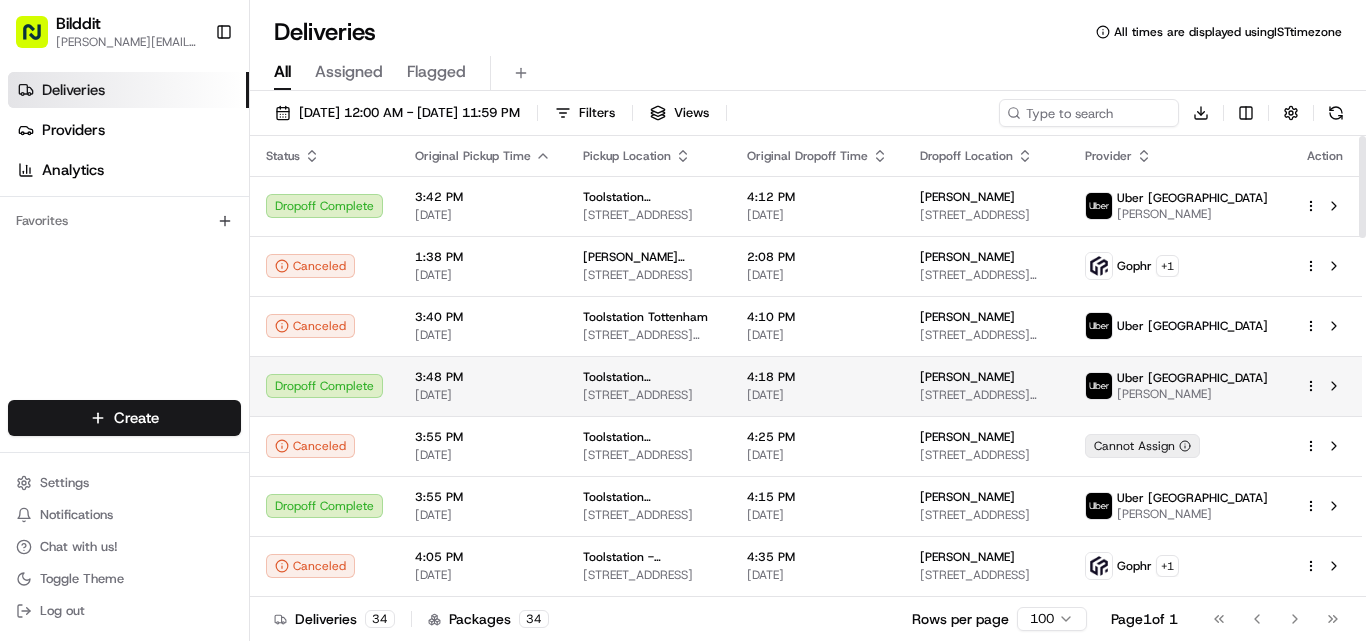 click on "07/02/2025" at bounding box center [483, 395] 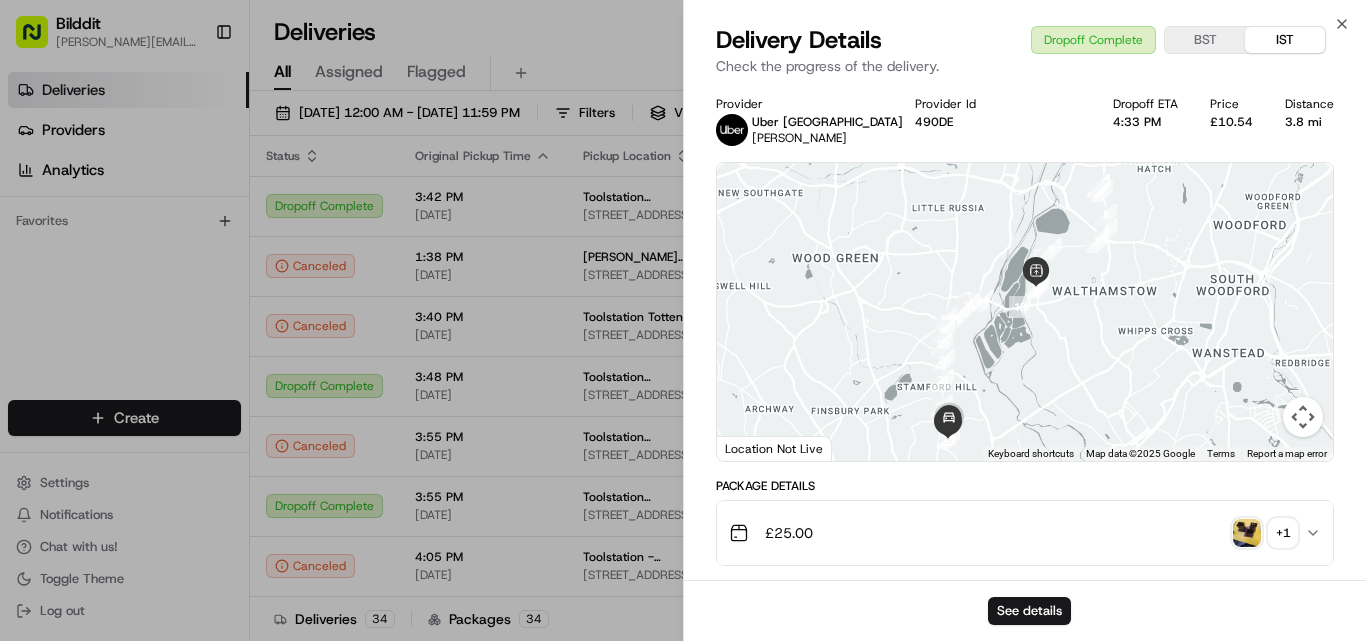 click on "£ 25.00 + 1" at bounding box center (1017, 533) 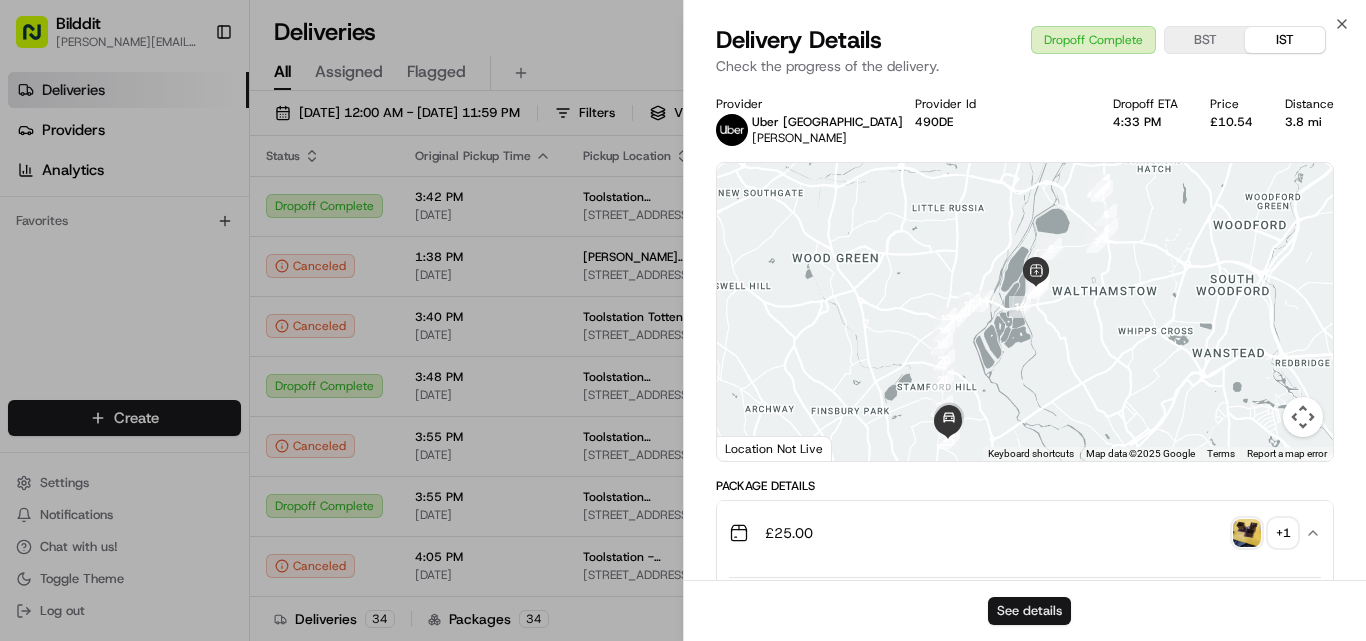 click on "See details" at bounding box center [1029, 611] 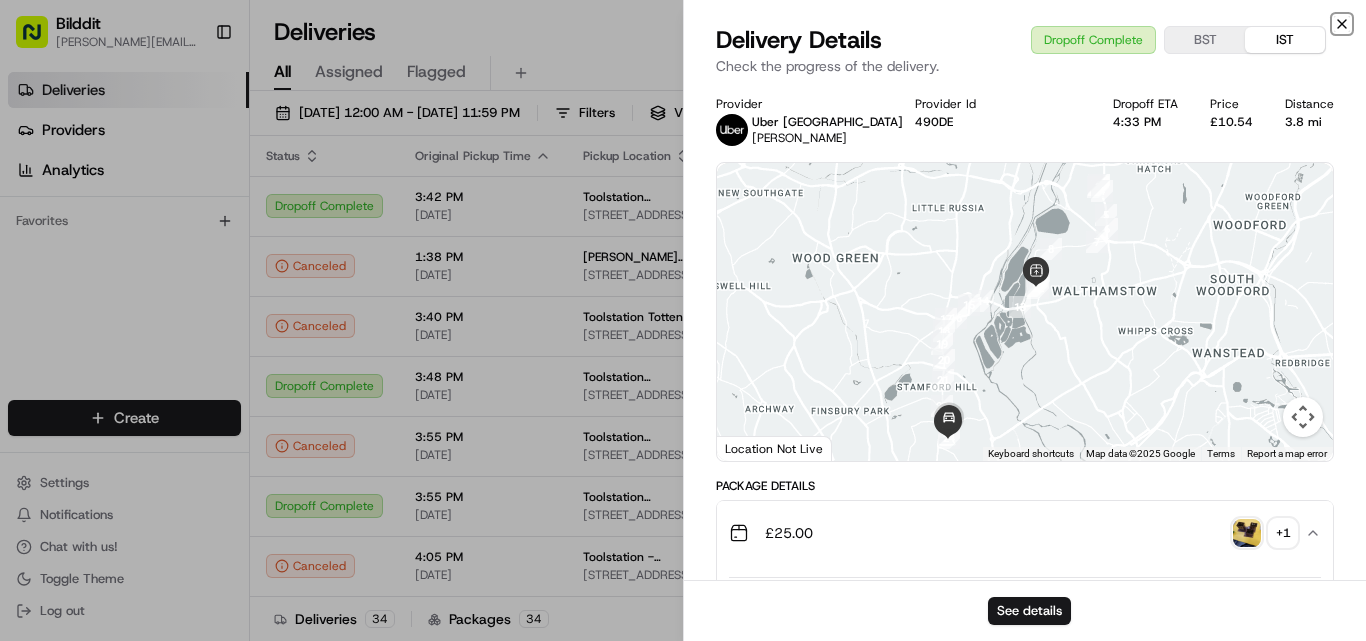 click 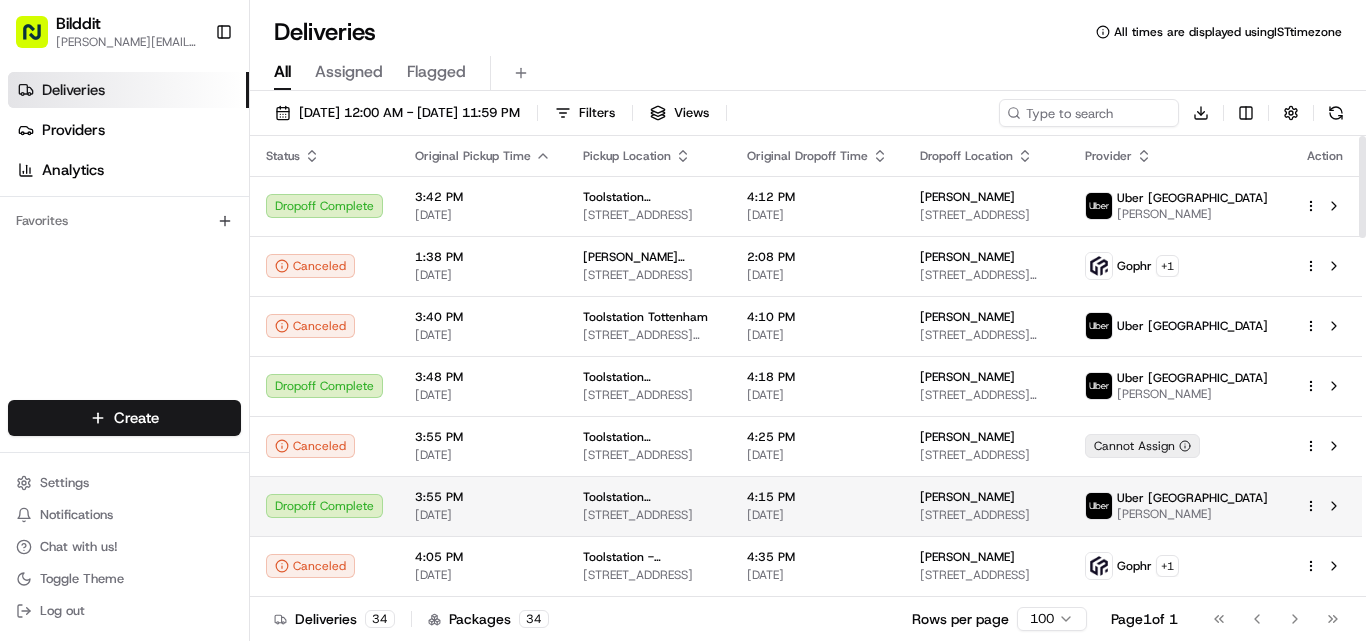 click on "3:55 PM 07/03/2025" at bounding box center [483, 506] 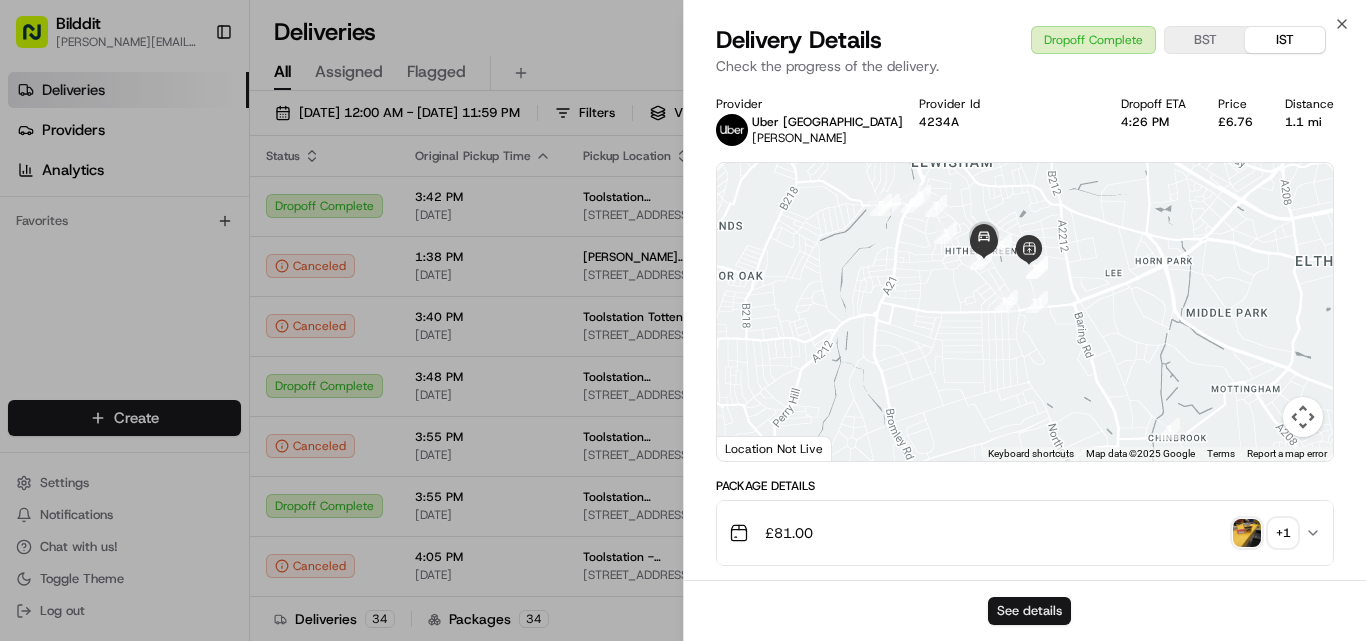 click on "See details" at bounding box center (1029, 611) 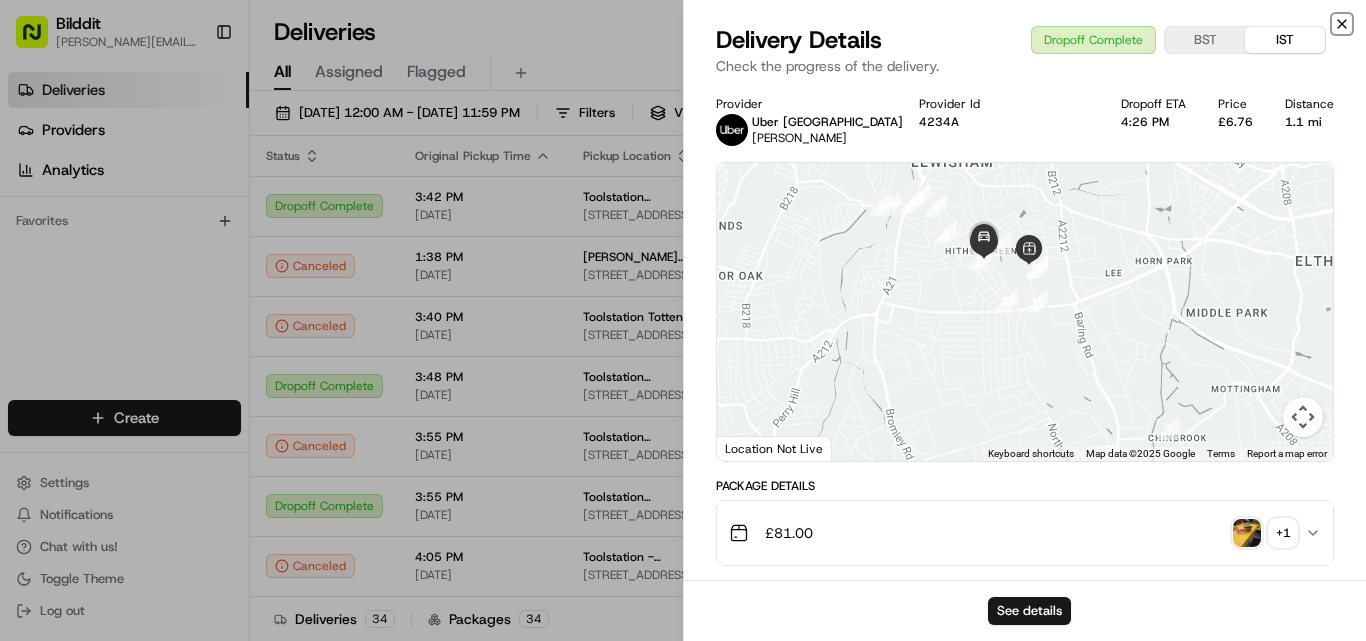 click 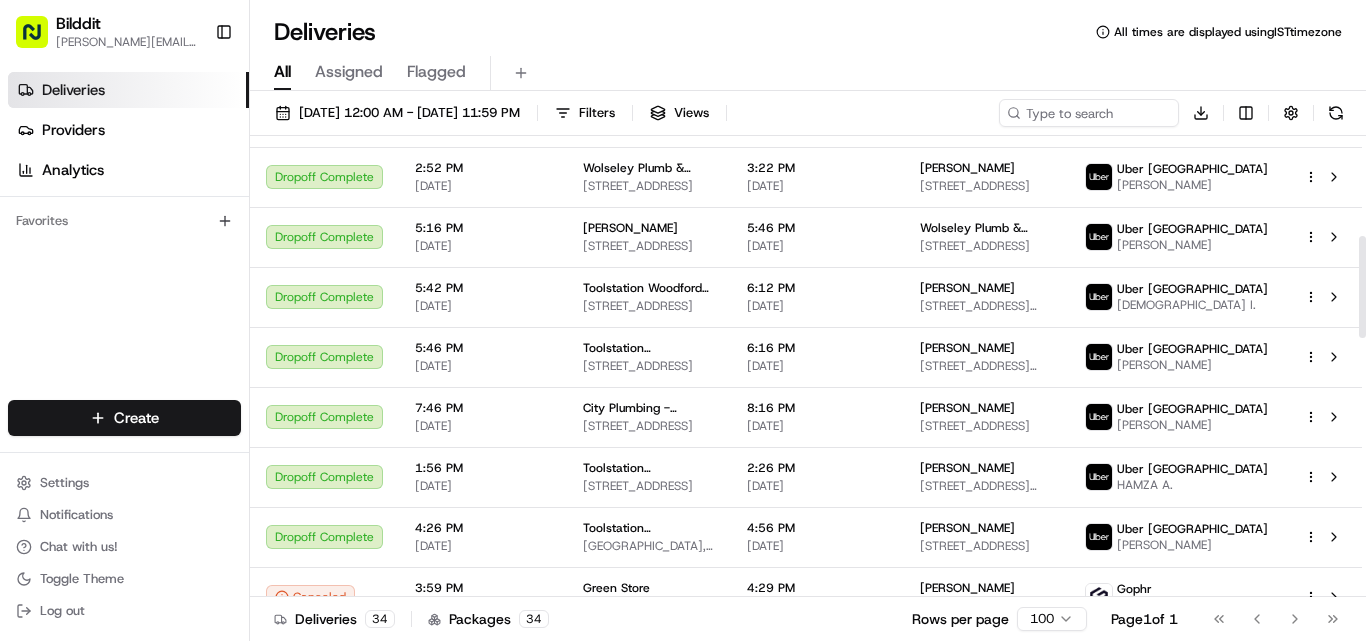 scroll, scrollTop: 453, scrollLeft: 0, axis: vertical 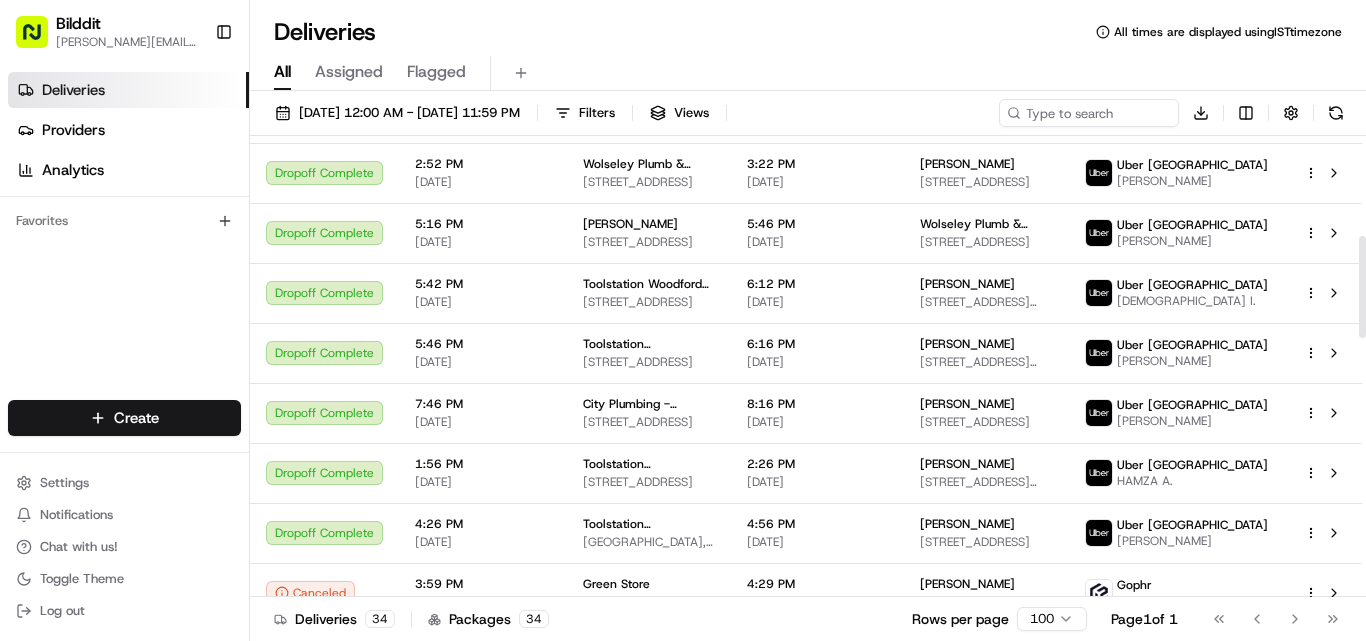 drag, startPoint x: 1363, startPoint y: 191, endPoint x: 1356, endPoint y: 291, distance: 100.2447 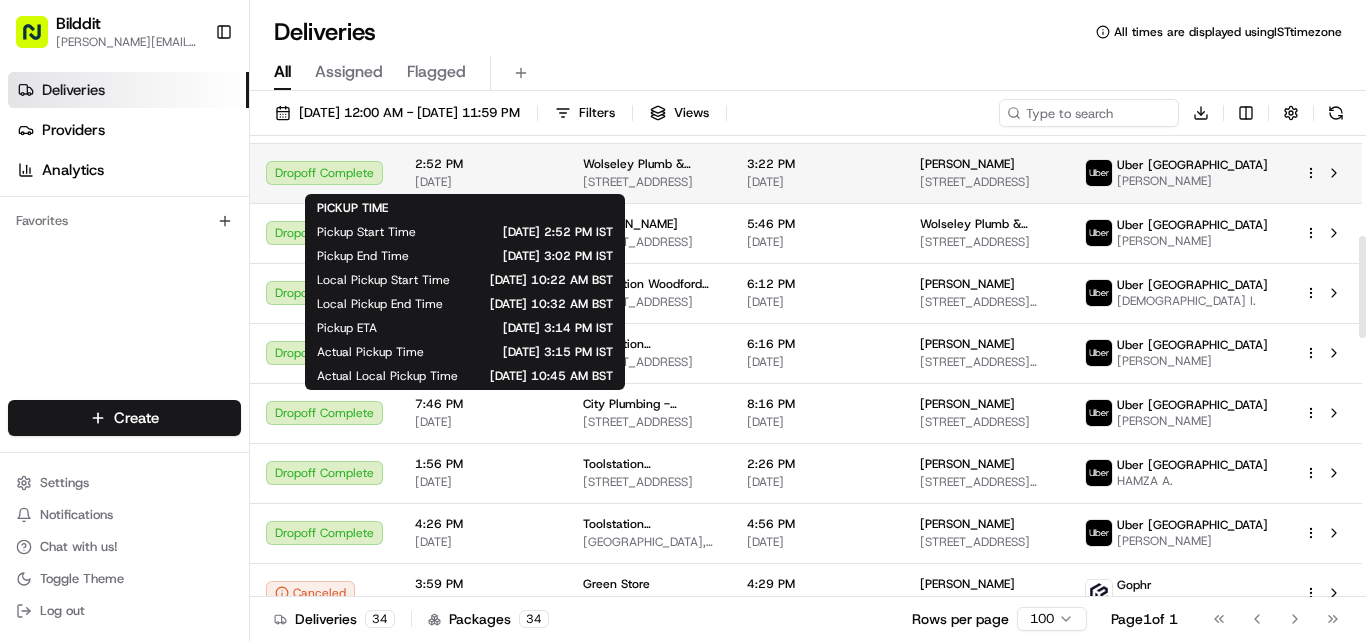 click on "2:52 PM" at bounding box center [483, 164] 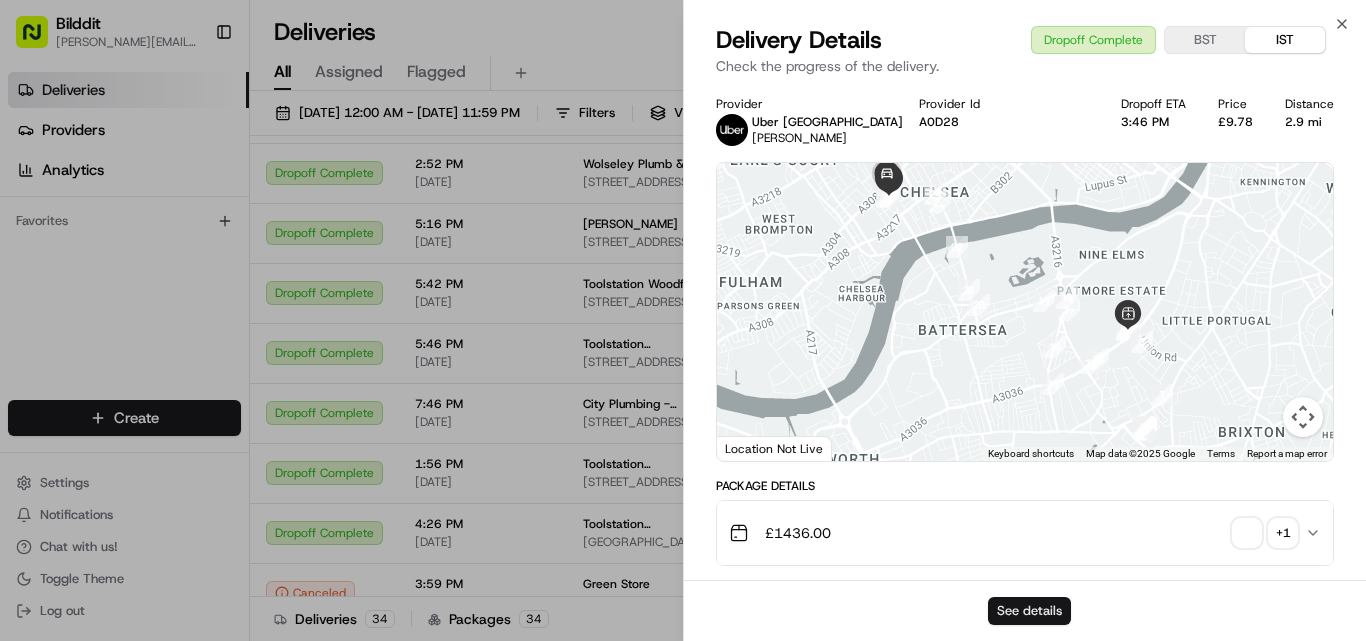click on "See details" at bounding box center (1029, 611) 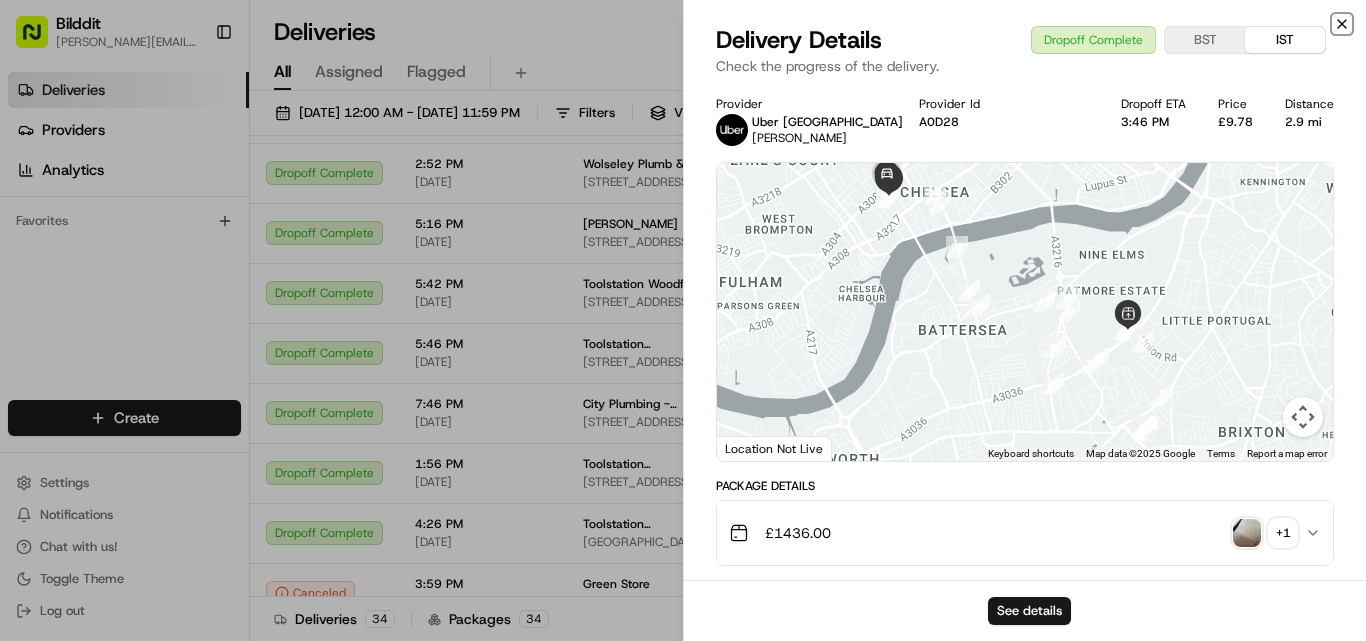 click 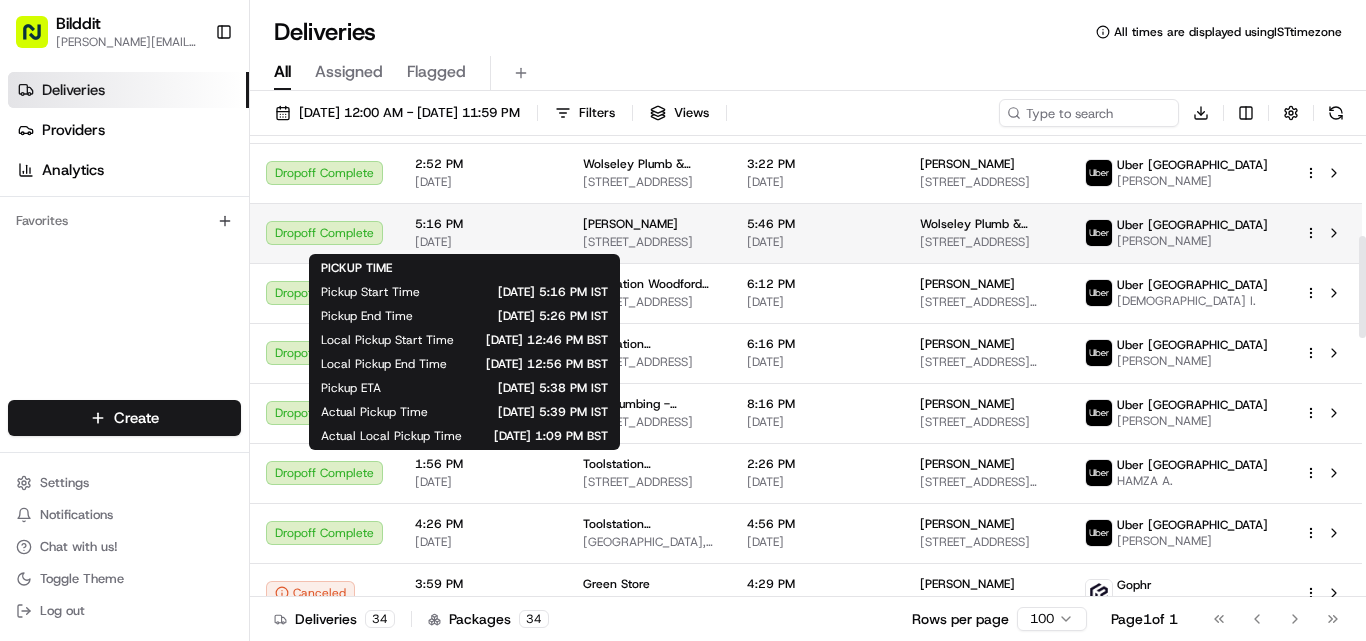 click on "07/04/2025" at bounding box center [483, 242] 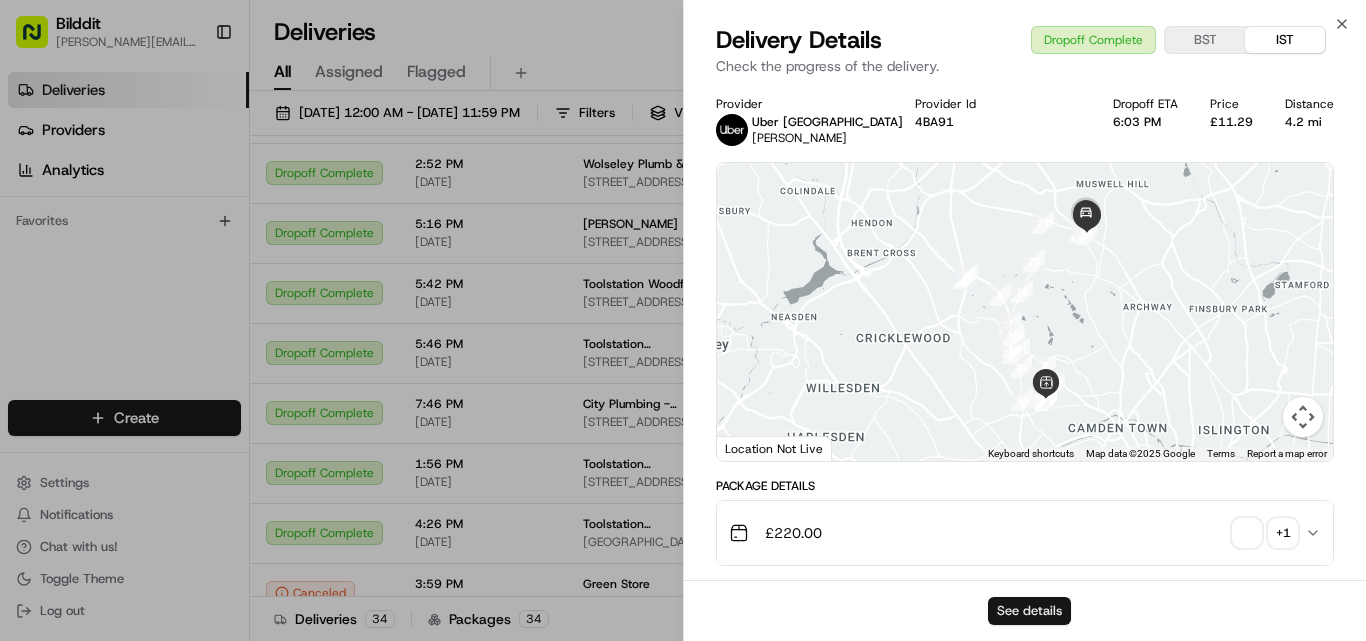 click on "See details" at bounding box center (1029, 611) 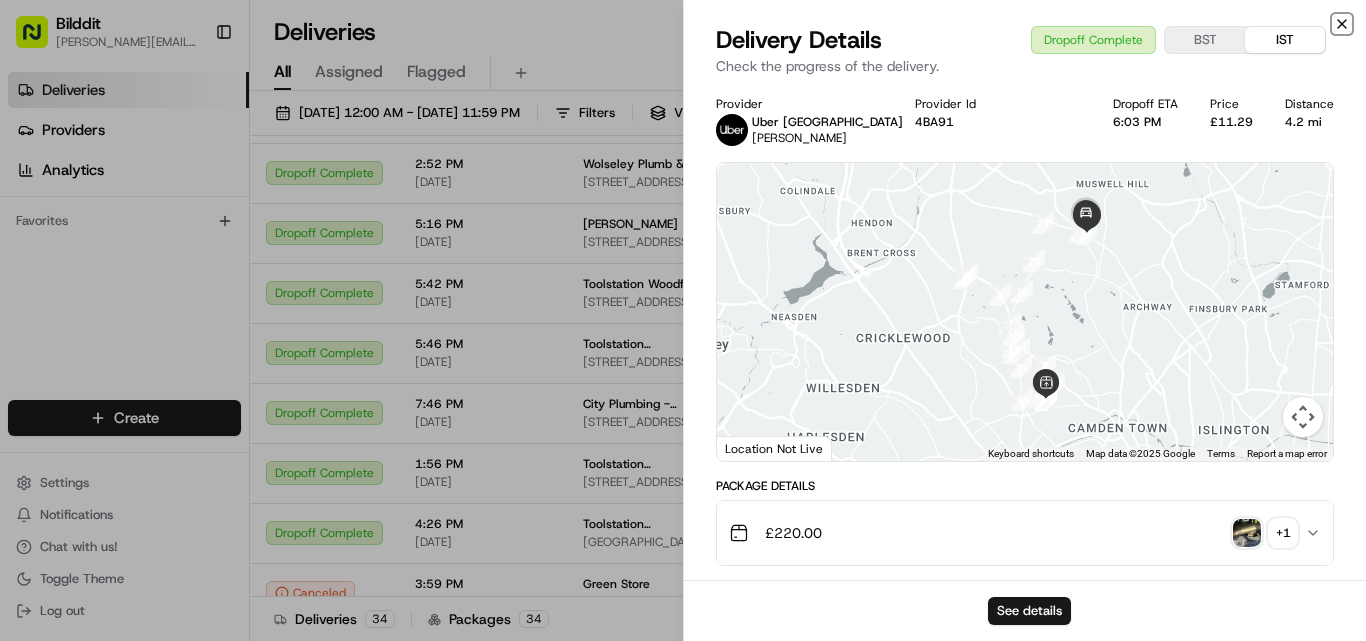 click 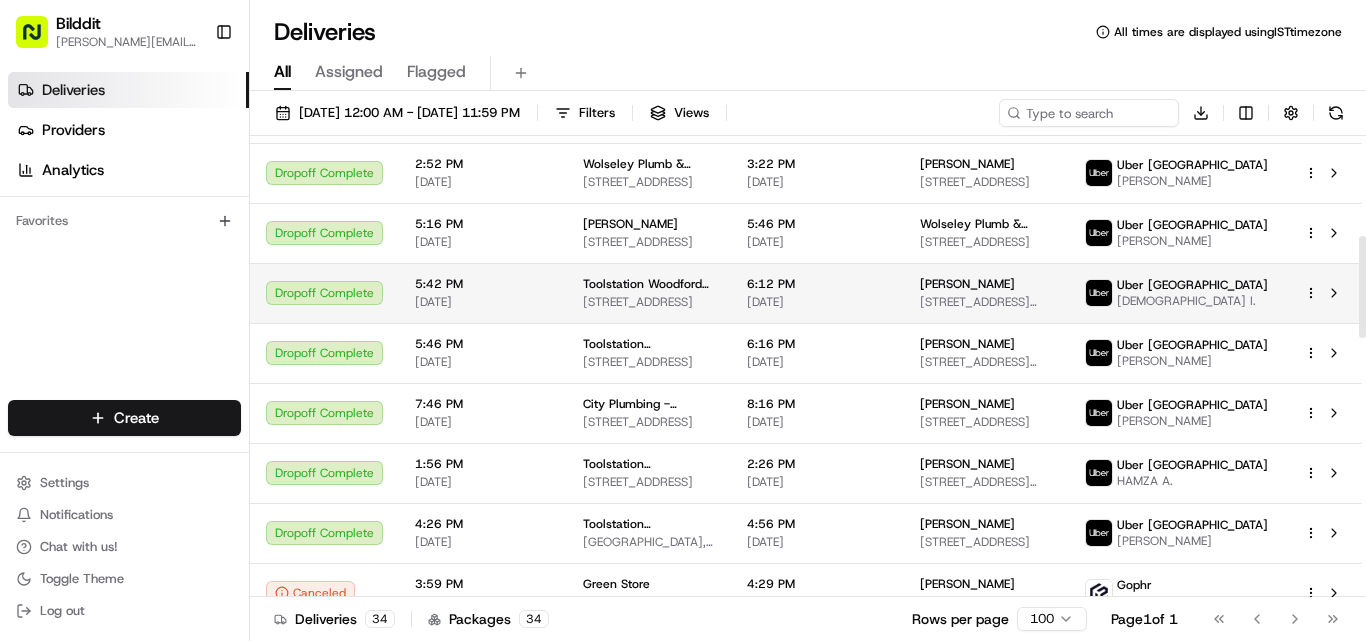 click on "07/04/2025" at bounding box center [483, 302] 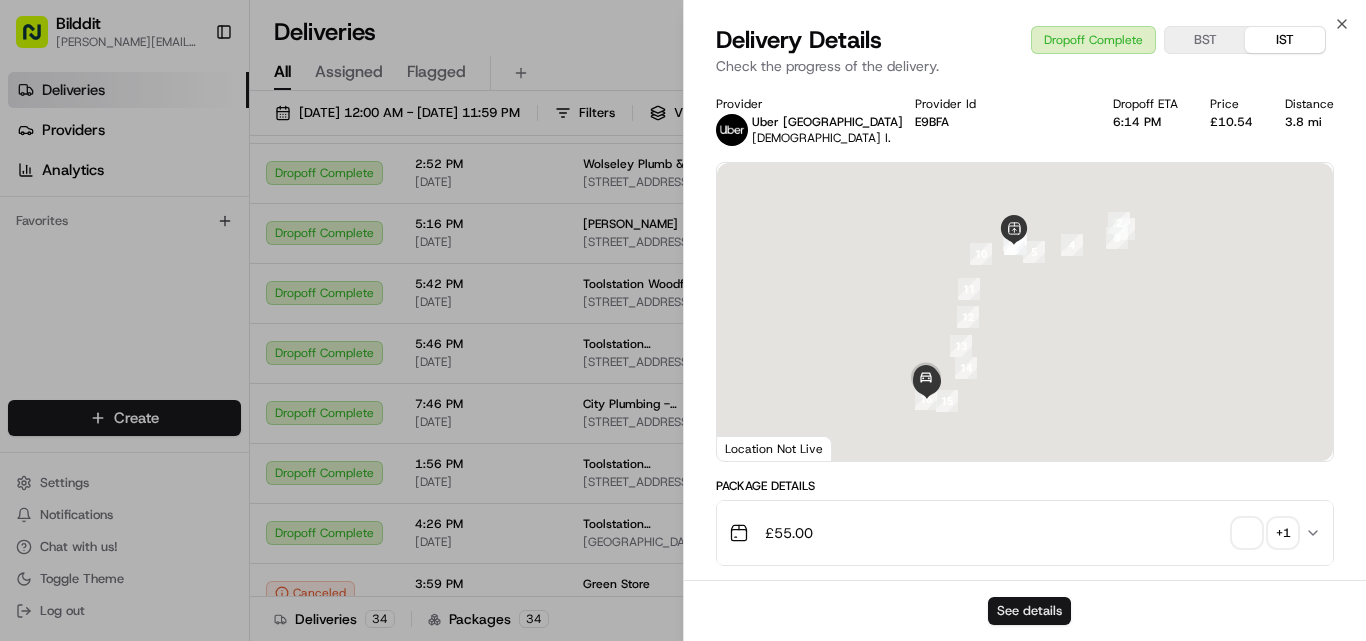 click on "See details" at bounding box center (1029, 611) 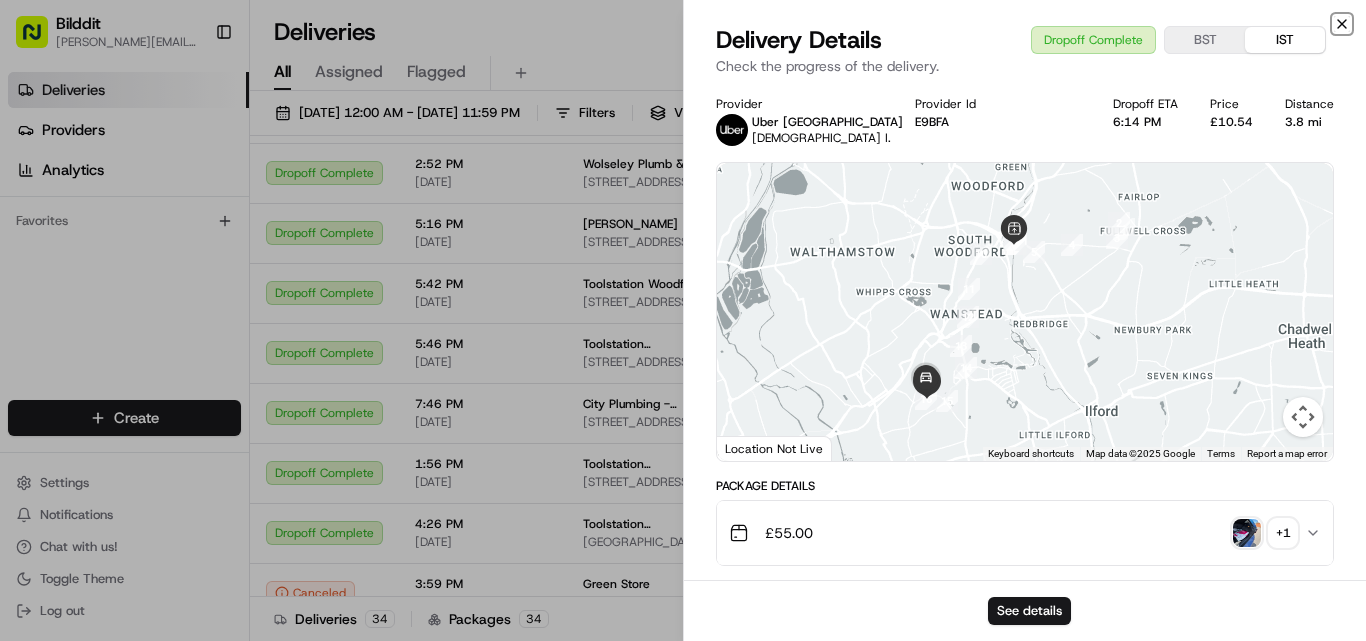 click 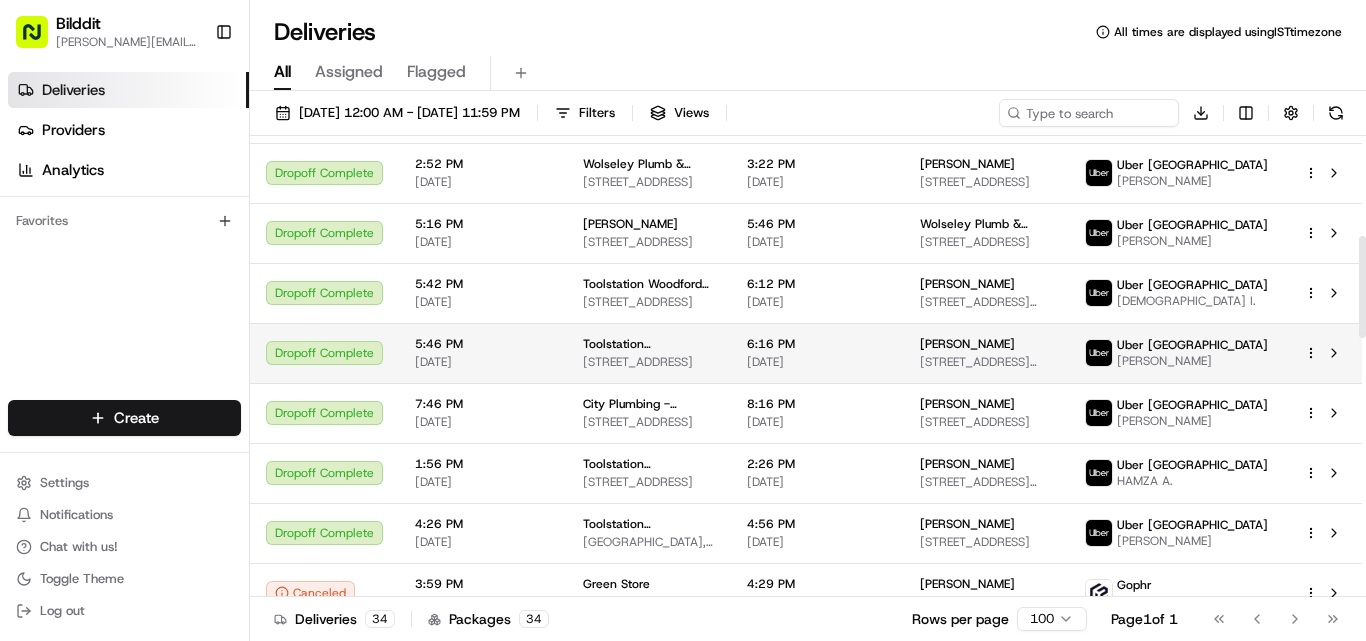 click on "5:46 PM" at bounding box center (483, 344) 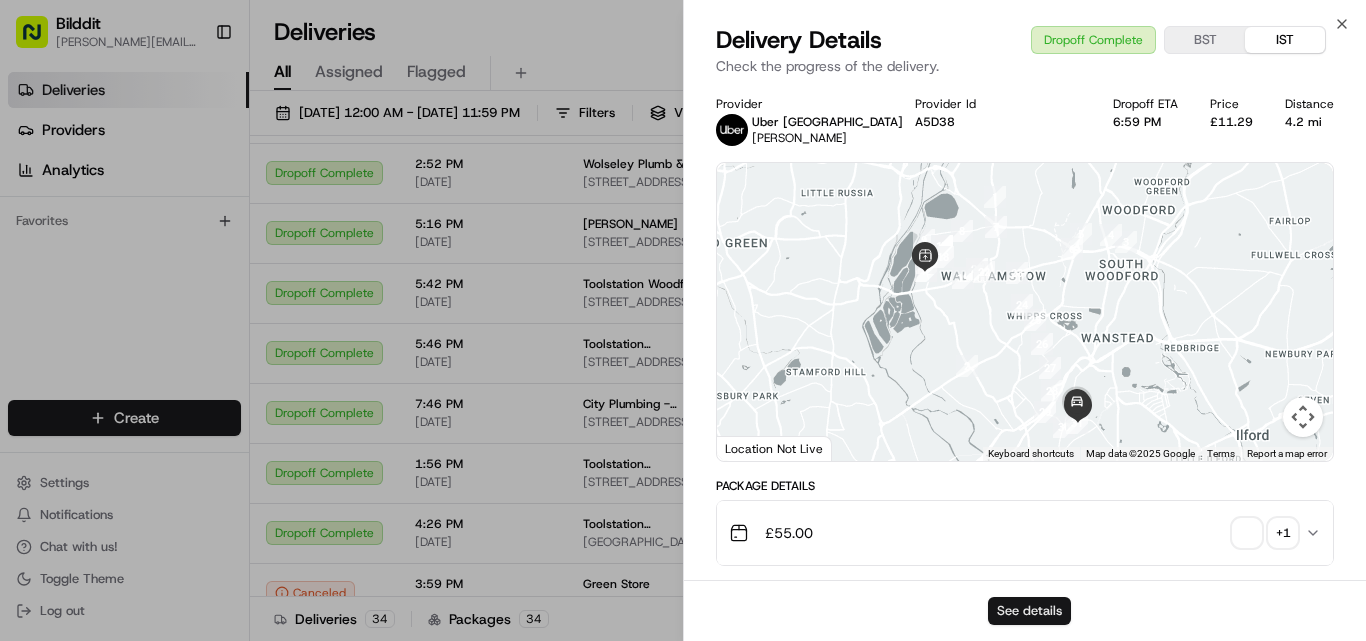 click on "See details" at bounding box center (1029, 611) 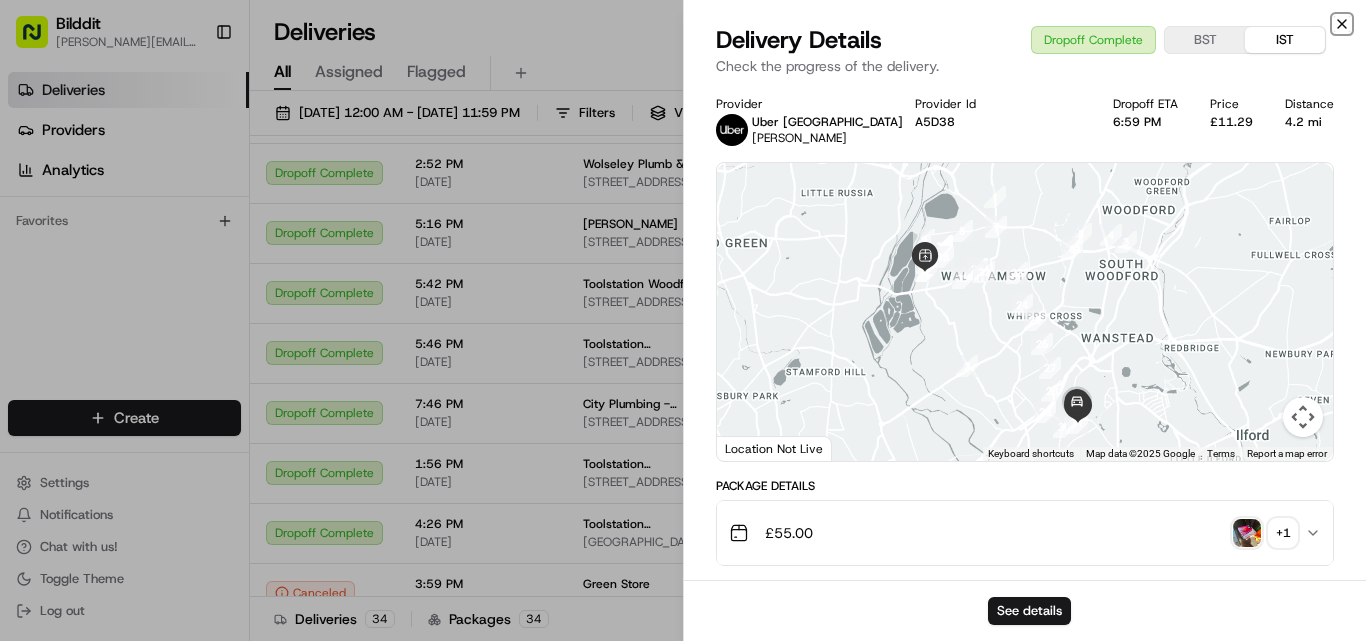 click 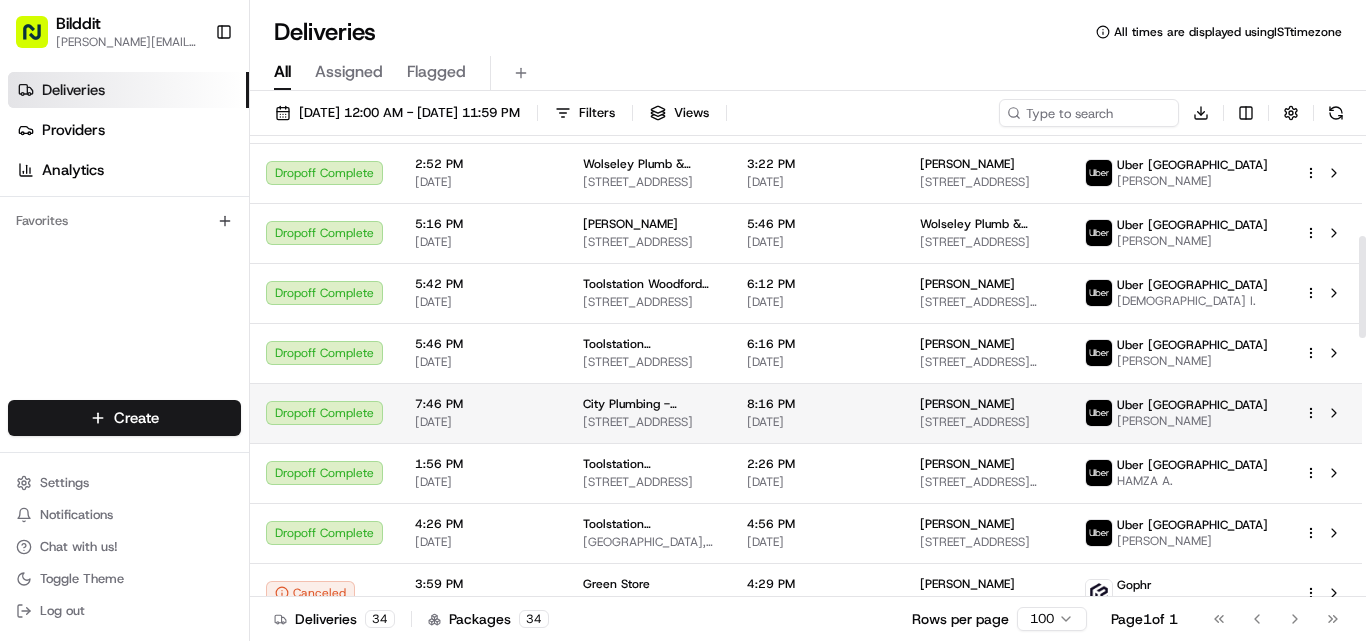 click on "7:46 PM" at bounding box center (483, 404) 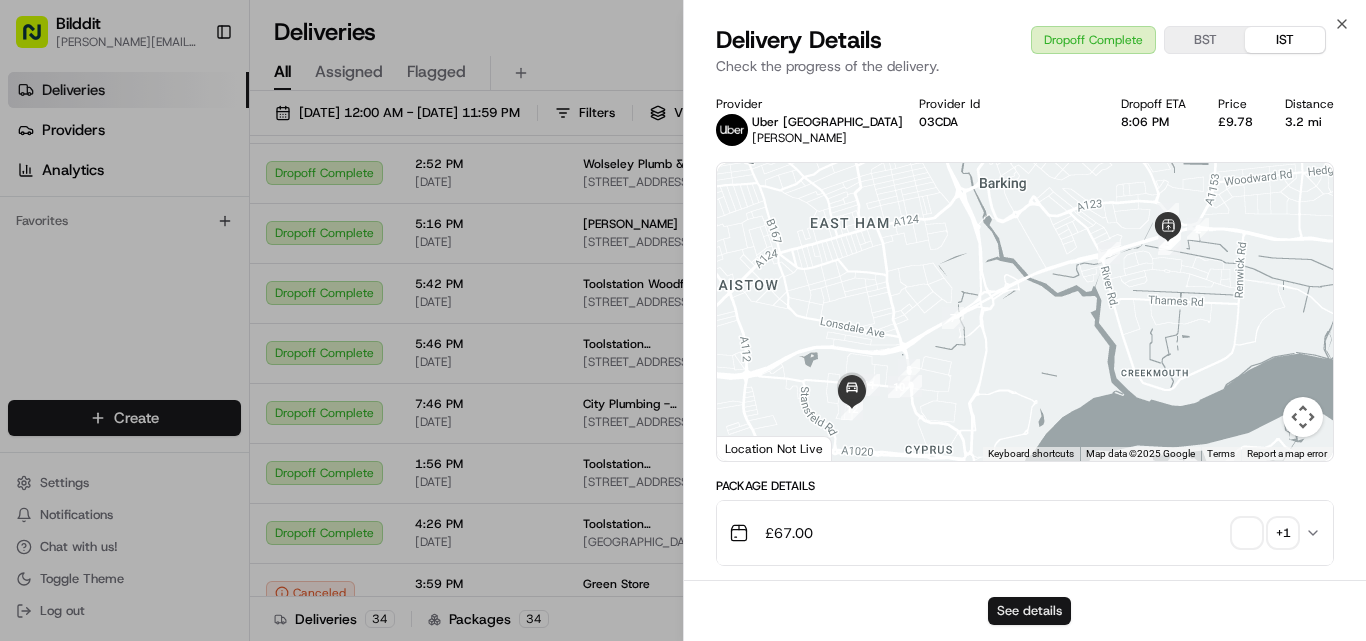 click on "See details" at bounding box center [1029, 611] 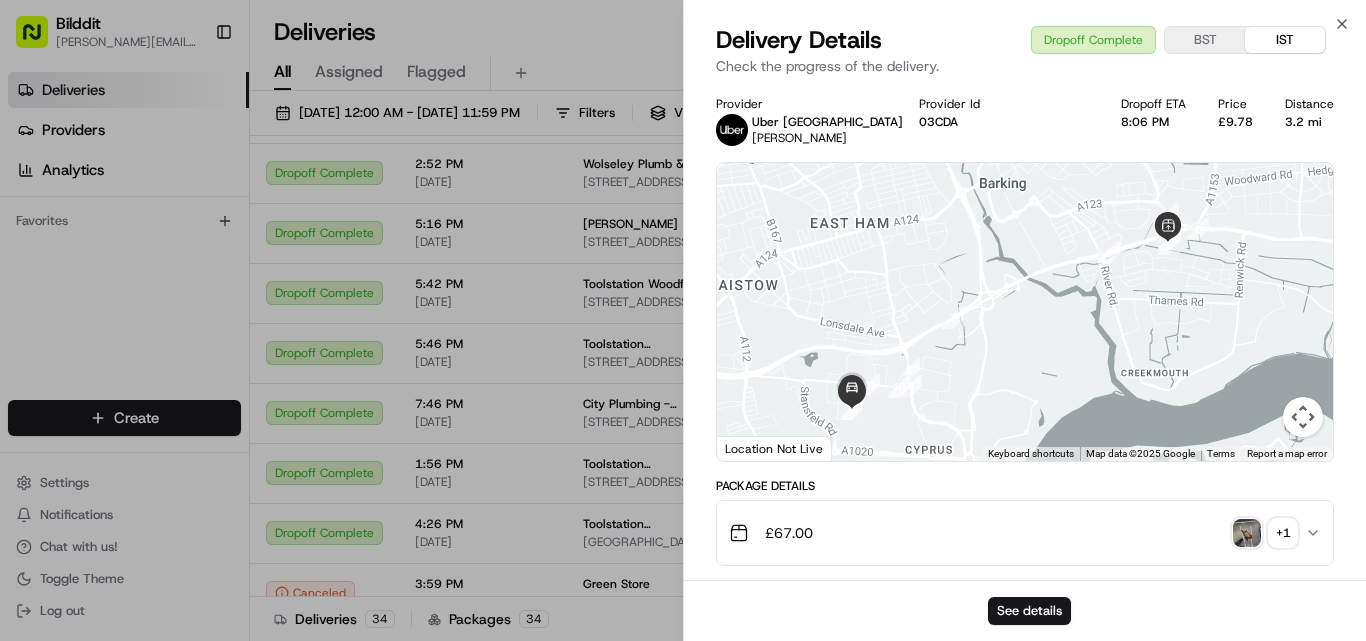 click on "Close Delivery Details Dropoff Complete BST IST Check the progress of the delivery. Provider Uber UK MUHAMMAD S. Provider Id 03CDA Dropoff ETA 8:06 PM Price £9.78 Distance 3.2 mi ← Move left → Move right ↑ Move up ↓ Move down + Zoom in - Zoom out Home Jump left by 75% End Jump right by 75% Page Up Jump up by 75% Page Down Jump down by 75% 1 2 3 4 5 6 7 8 9 10 11 12 Keyboard shortcuts Map Data Map data ©2025 Google Map data ©2025 Google 500 m  Click to toggle between metric and imperial units Terms Report a map error Location Not Live Package Details £ 67.00 + 1 Location Details City Plumbing - Barking Alfreds Way Industrial Estate, 7 Alfreds Way, Barking IG11 0AS, UK 7:46 PM 07/04/2025  Oleksiy Rogozhyn 19 Dunnock Rd, London E6 5SX, UK 8:16 PM 07/04/2025 Delivery Activity Add Event Created (Sent To Provider) Uber UK 07/04/2025 7:41 PM IST Not Assigned Driver Uber UK 07/04/2025 7:41 PM IST Assigned Driver Uber UK 07/04/2025 7:41 PM IST Driver Updated MUHAMMAD S. Uber UK 07/04/2025 7:41 PM IST" at bounding box center (1024, 320) 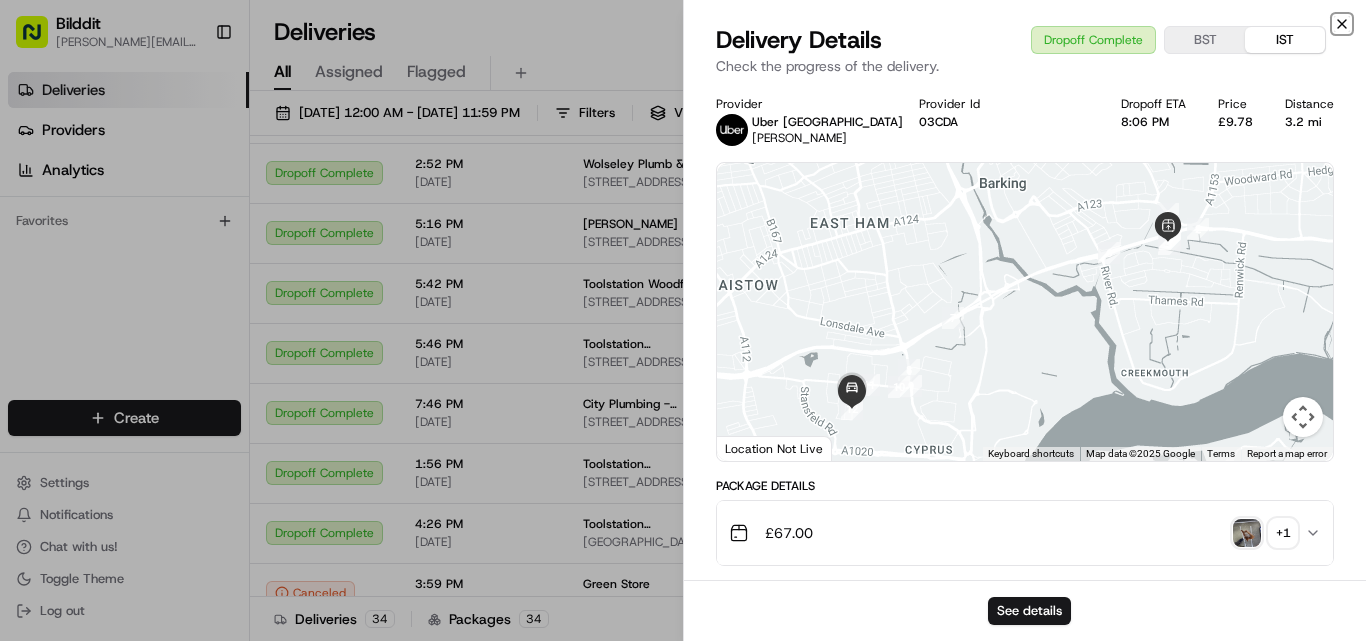 click 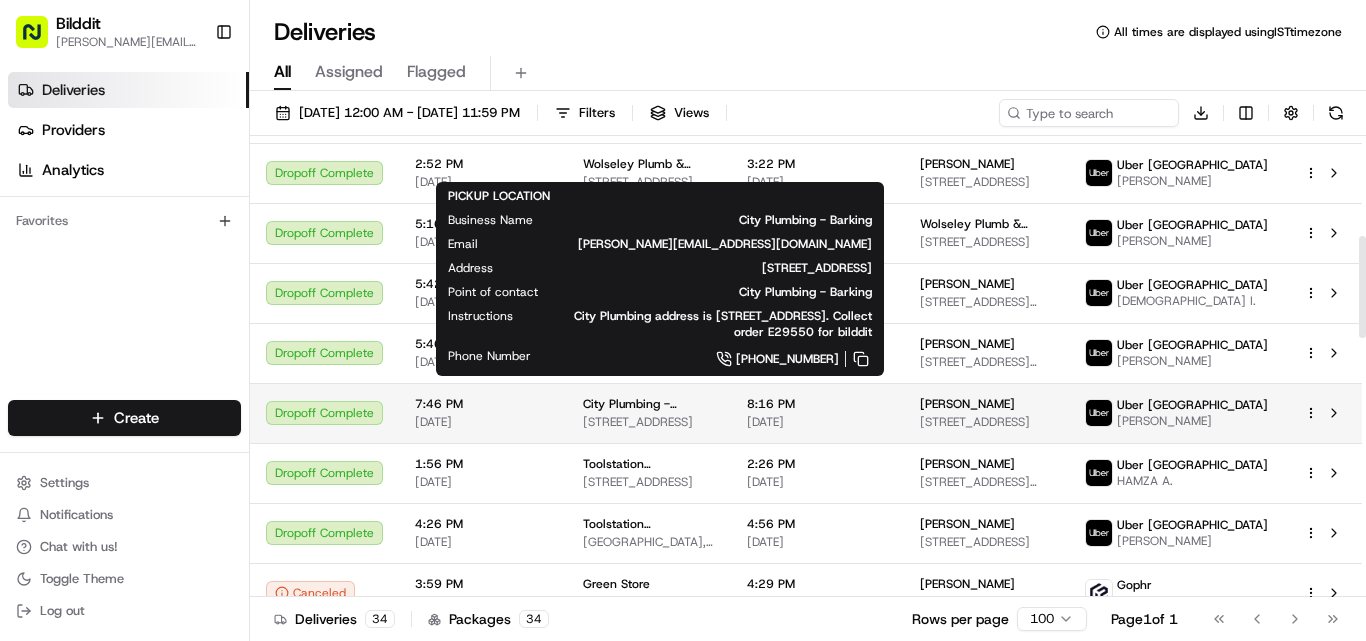 click on "City Plumbing - Barking" at bounding box center [649, 404] 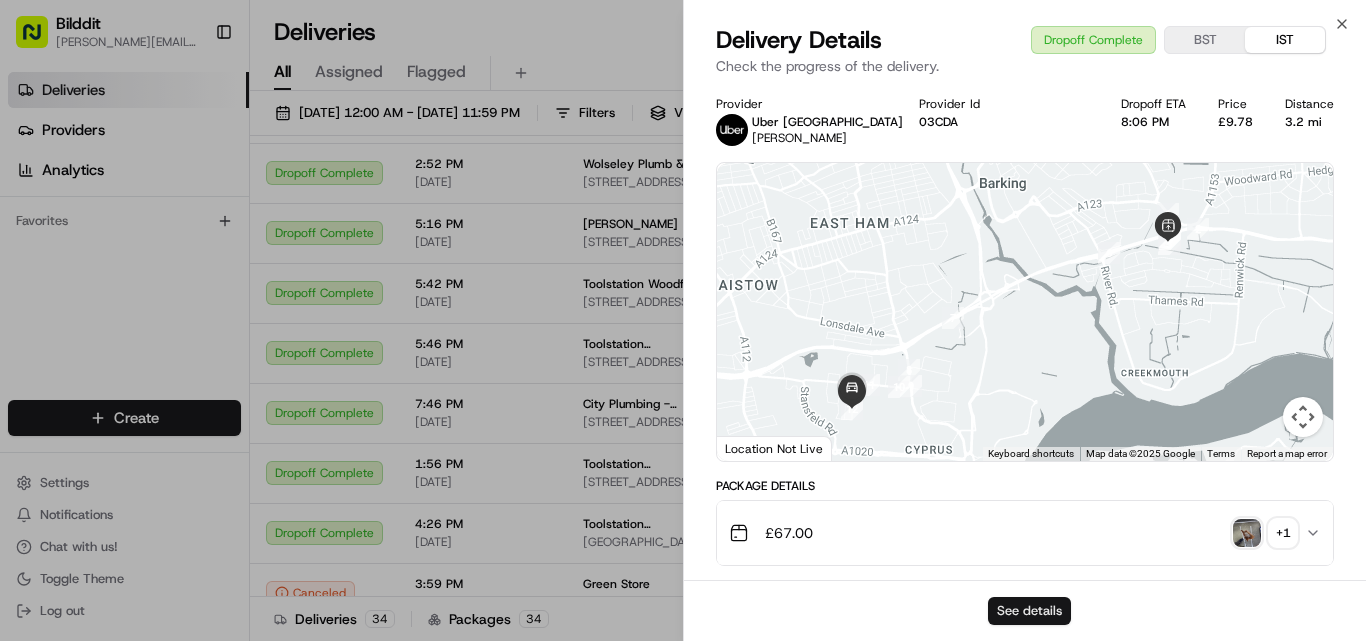 click on "See details" at bounding box center [1029, 611] 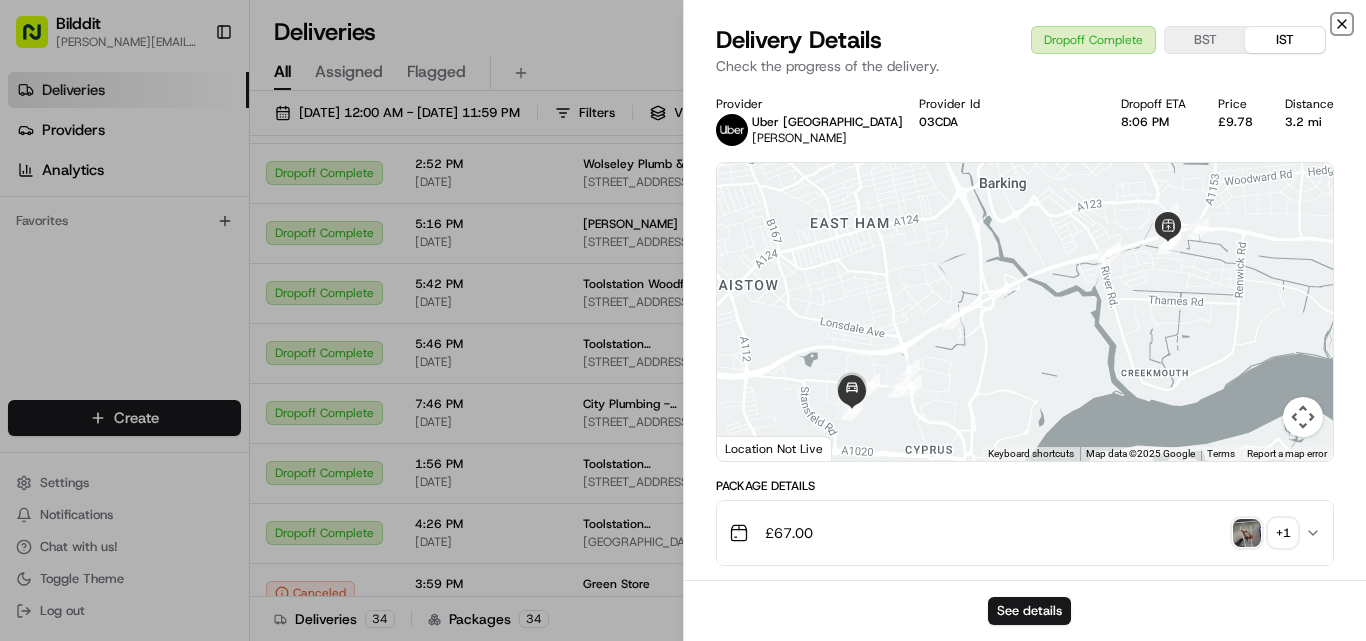 click 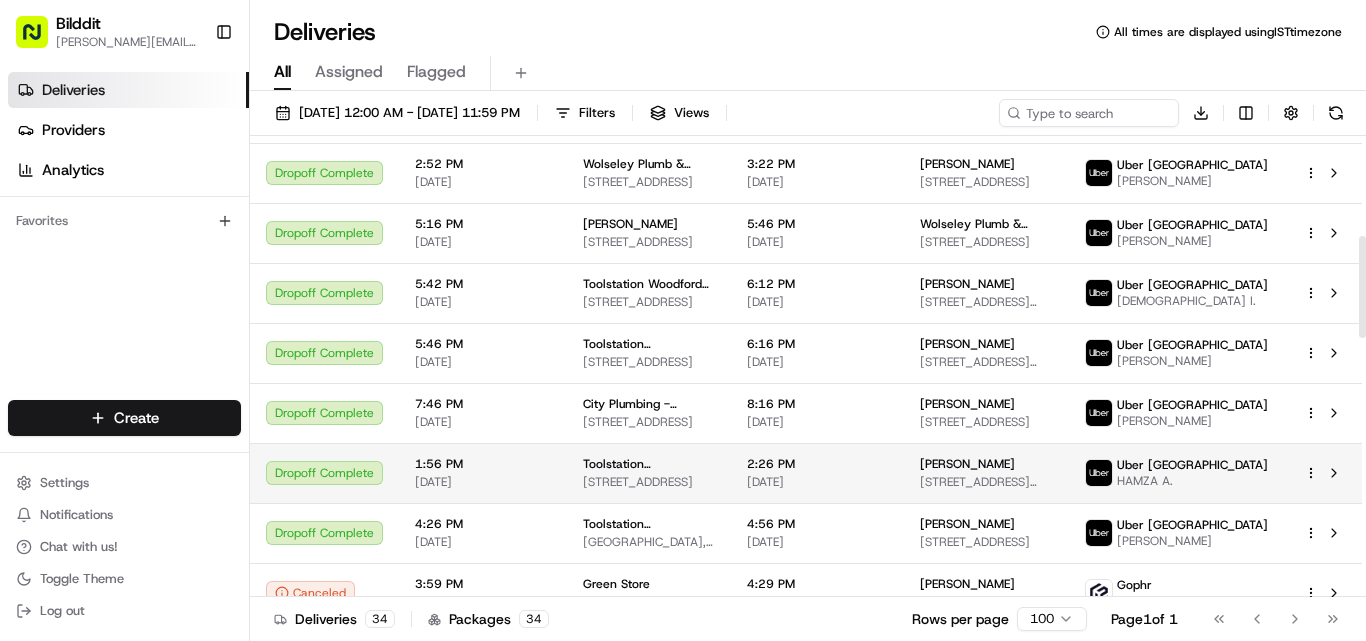 click on "Toolstation Wandsworth" at bounding box center (649, 464) 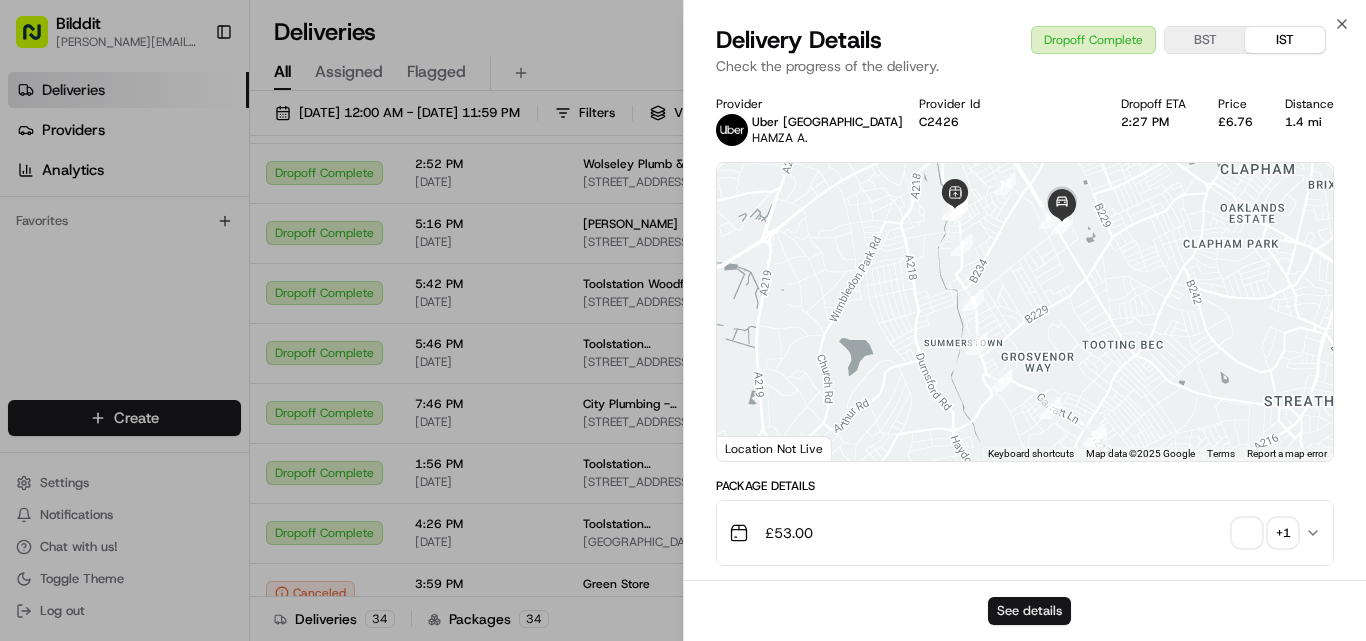 click on "See details" at bounding box center (1029, 611) 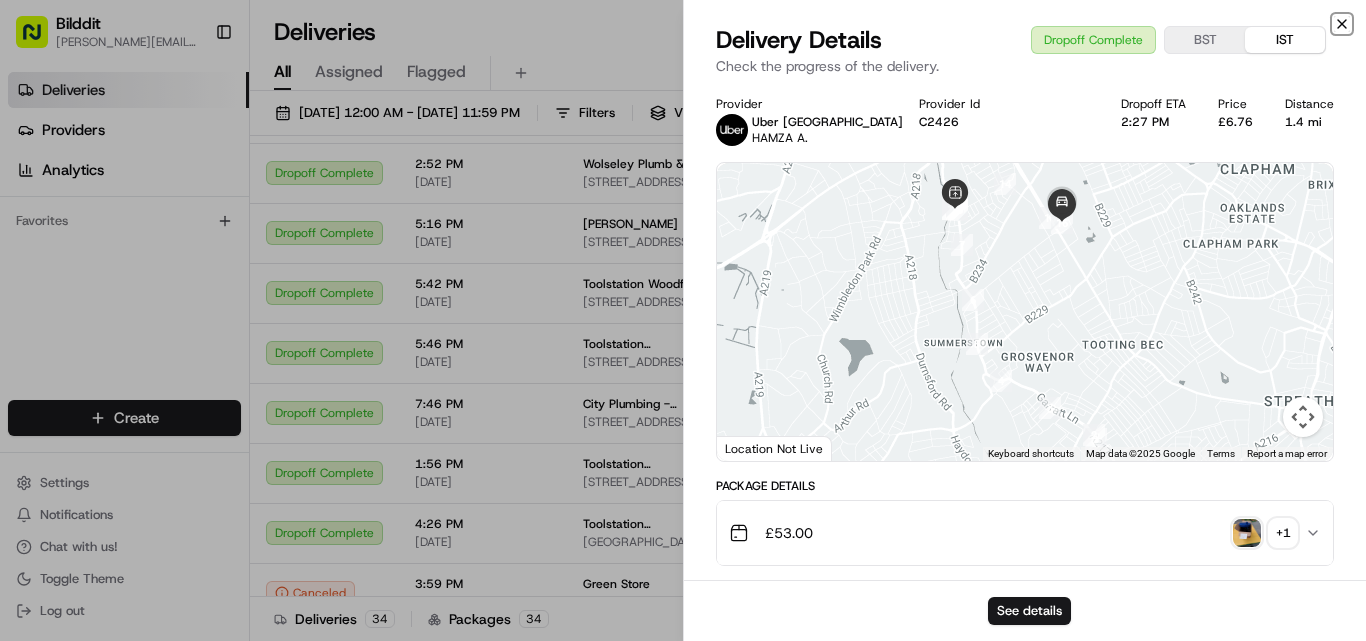 click 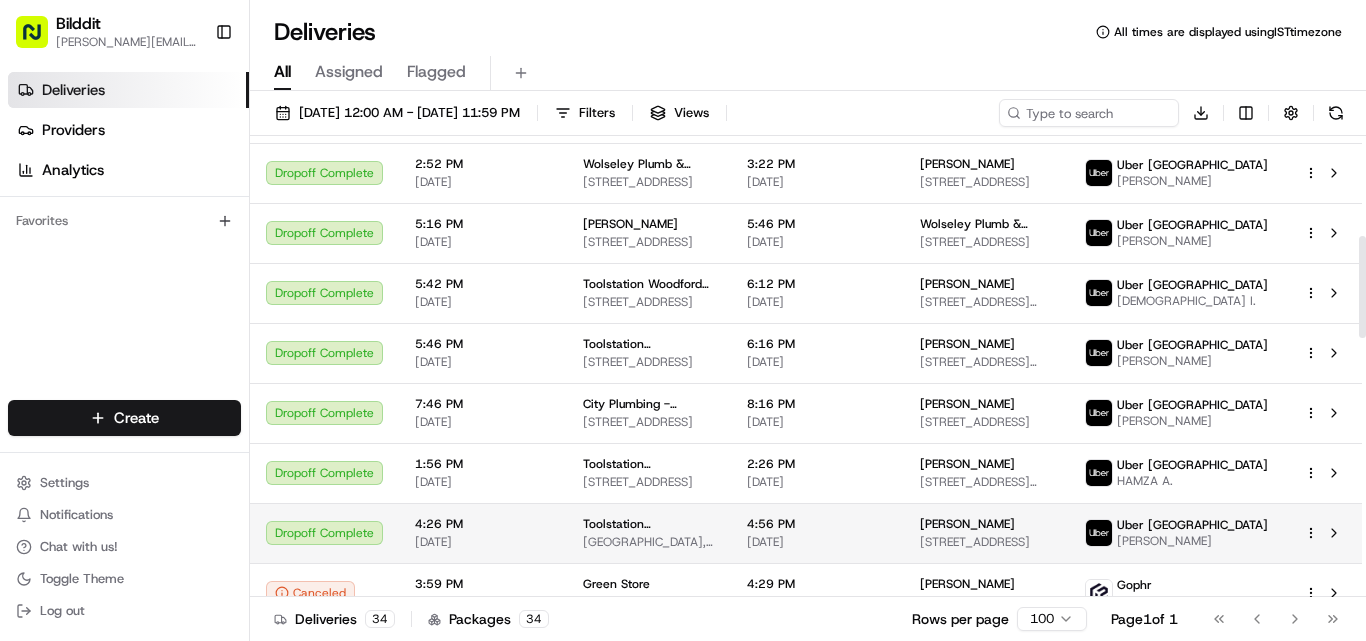 click on "4:26 PM" at bounding box center [483, 524] 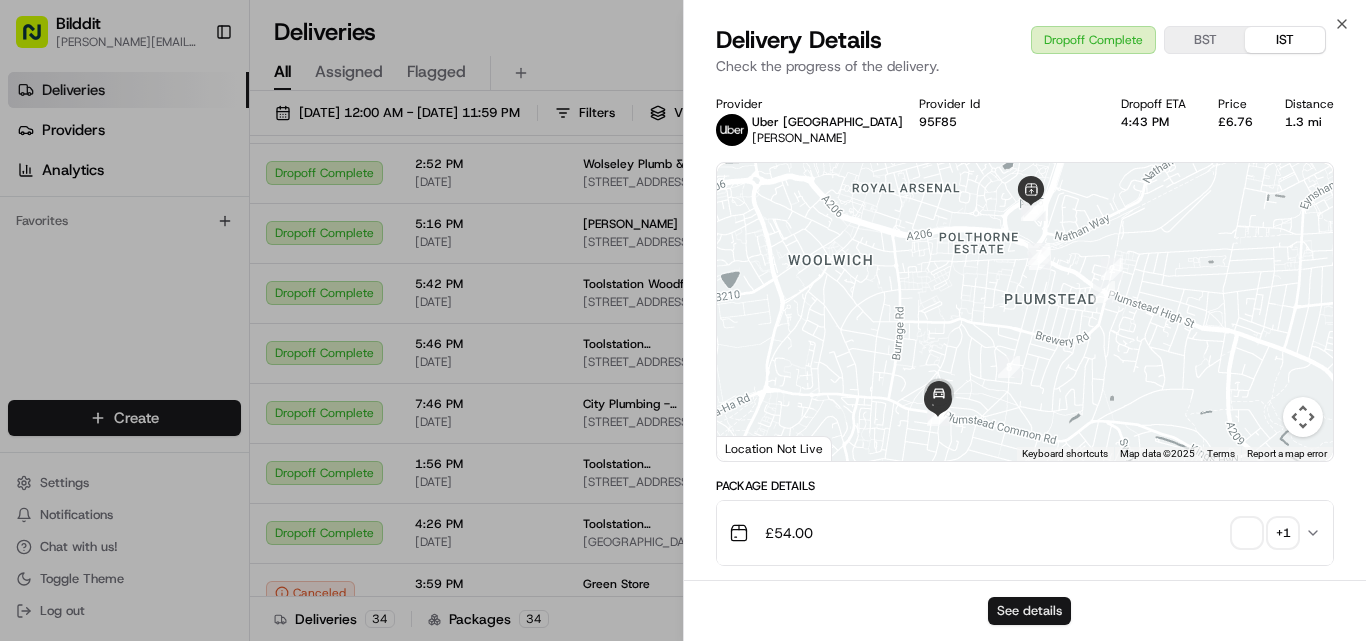click on "See details" at bounding box center (1029, 611) 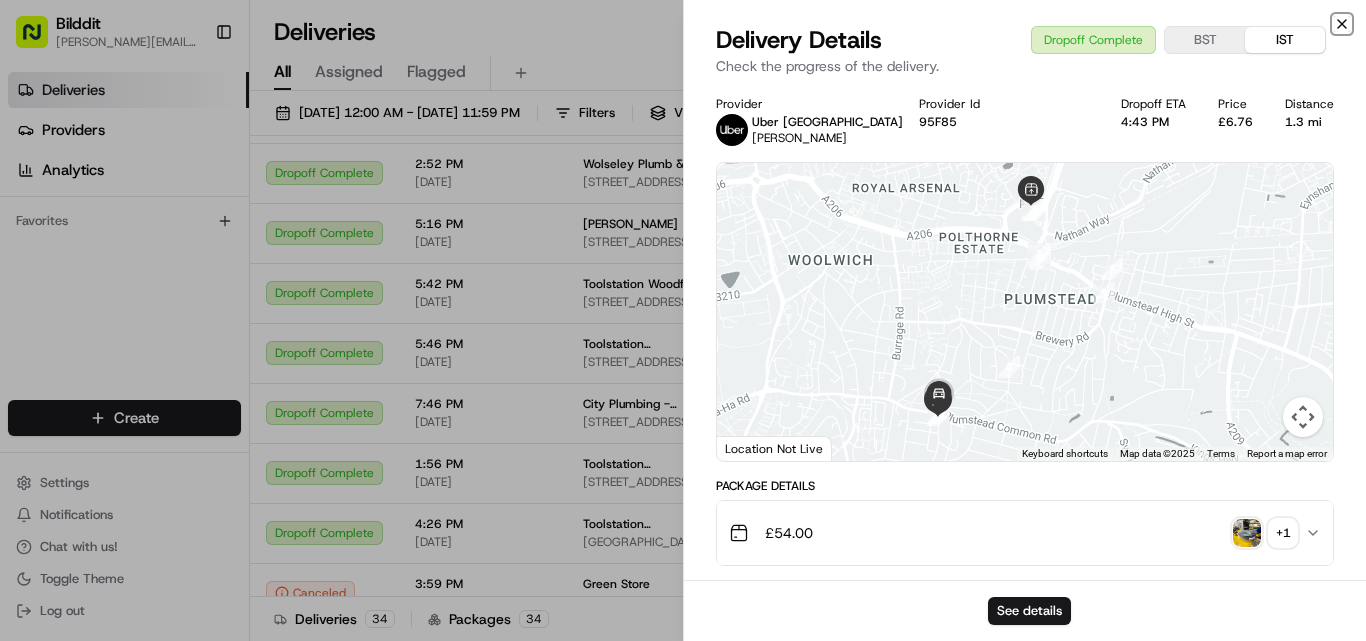 click 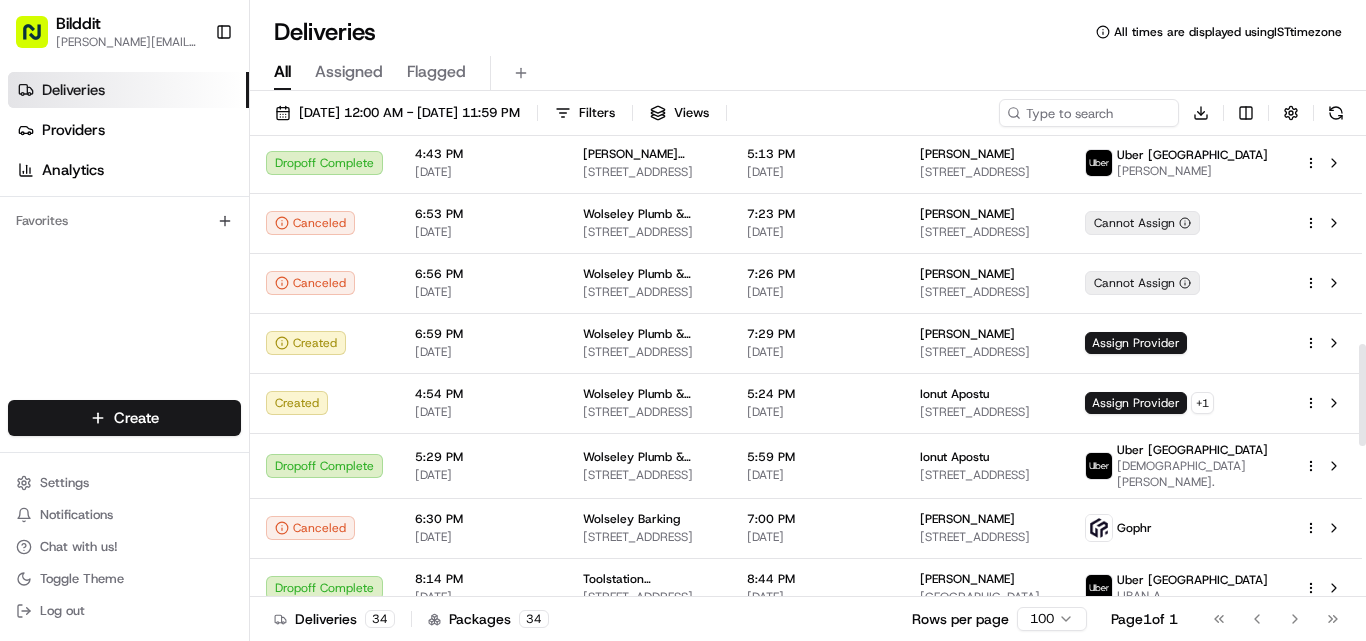 scroll, scrollTop: 938, scrollLeft: 0, axis: vertical 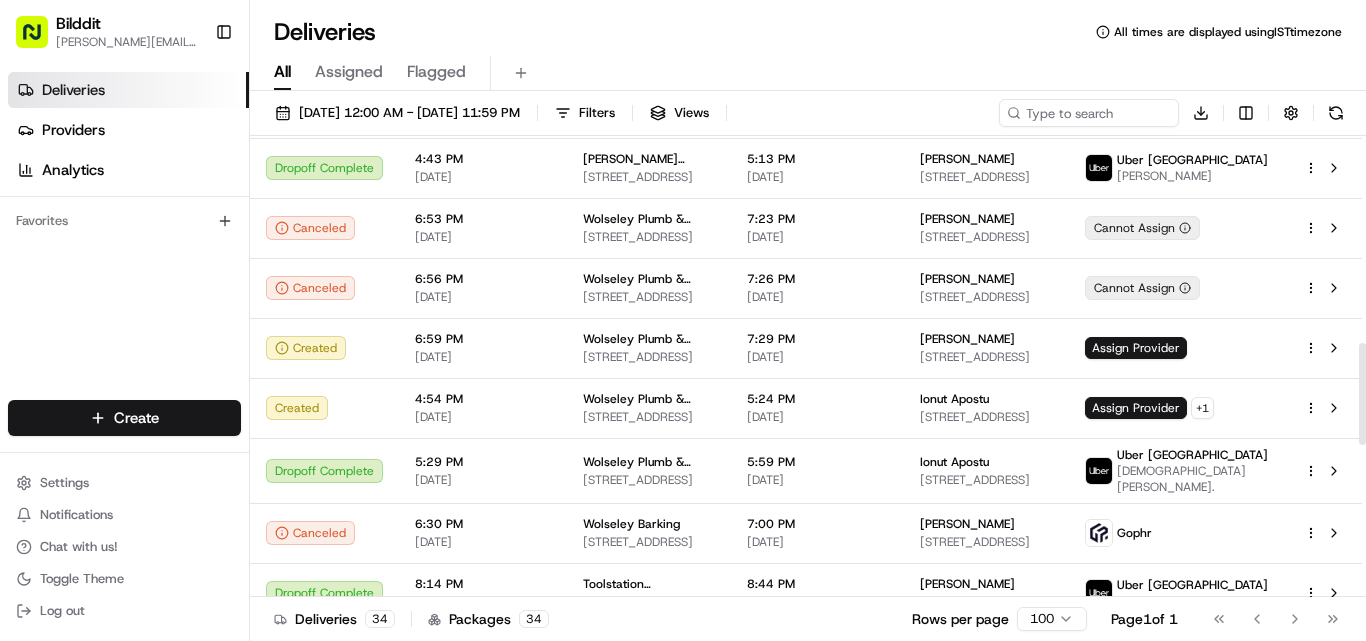 drag, startPoint x: 1363, startPoint y: 264, endPoint x: 1365, endPoint y: 371, distance: 107.01869 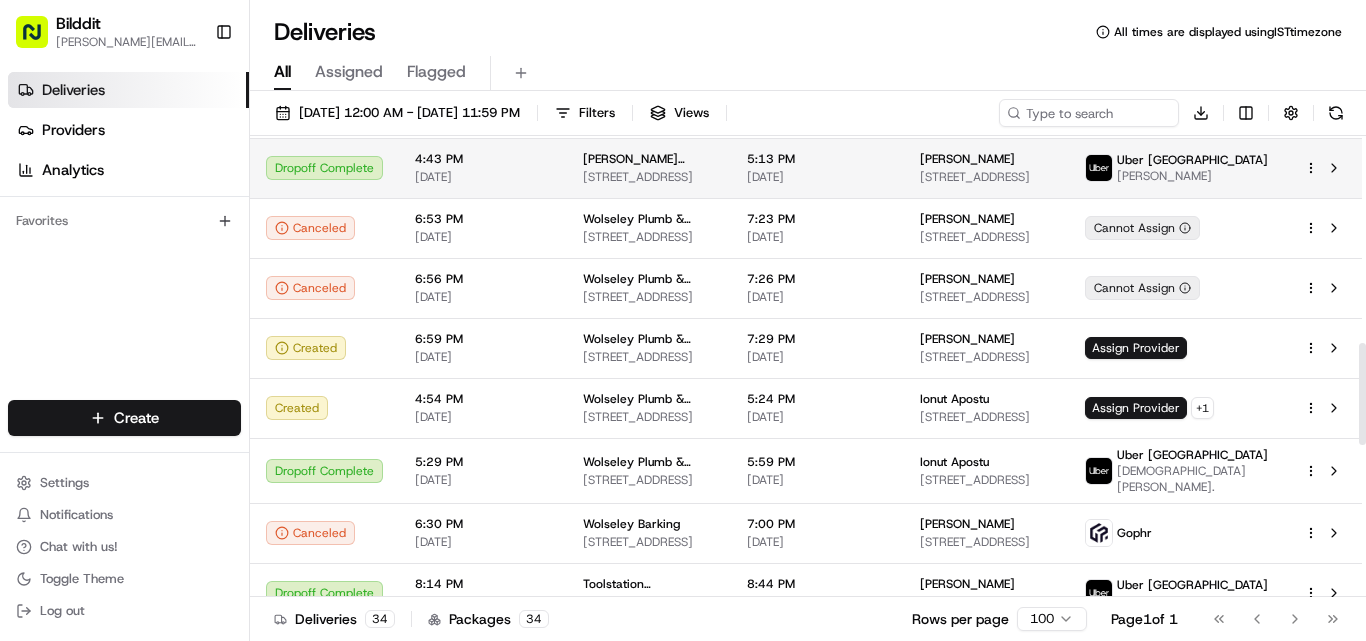 click on "07/07/2025" at bounding box center [483, 177] 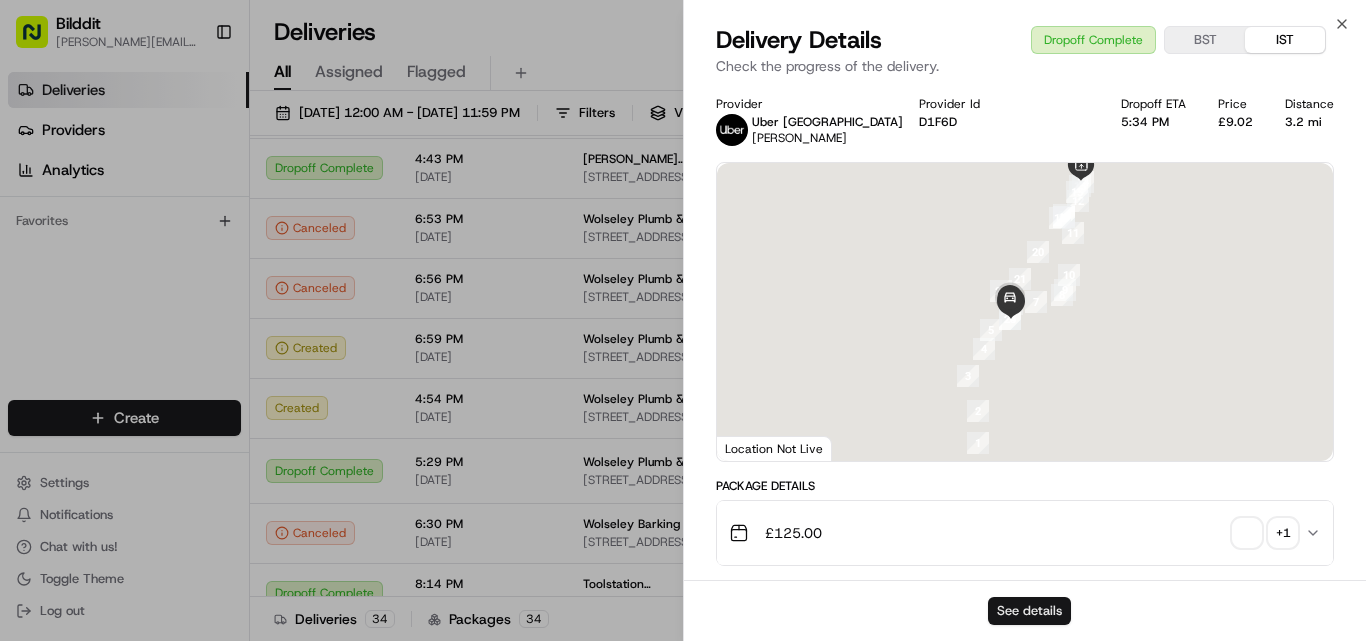 click on "See details" at bounding box center (1029, 611) 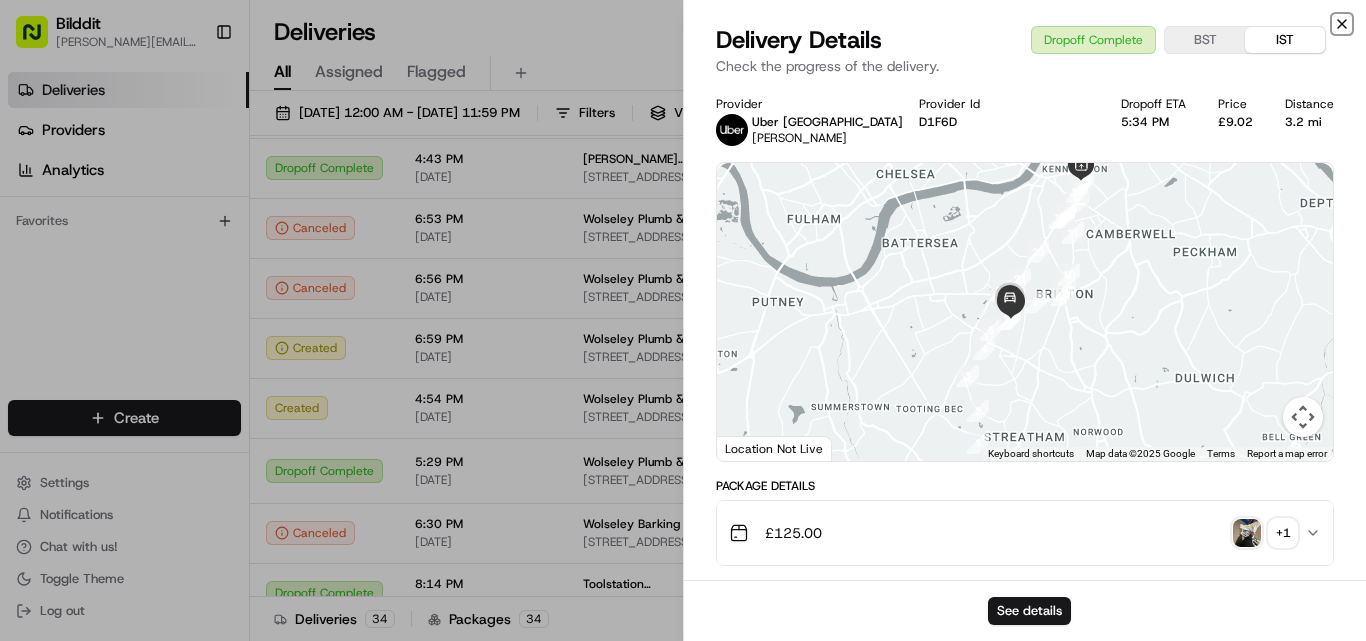 click 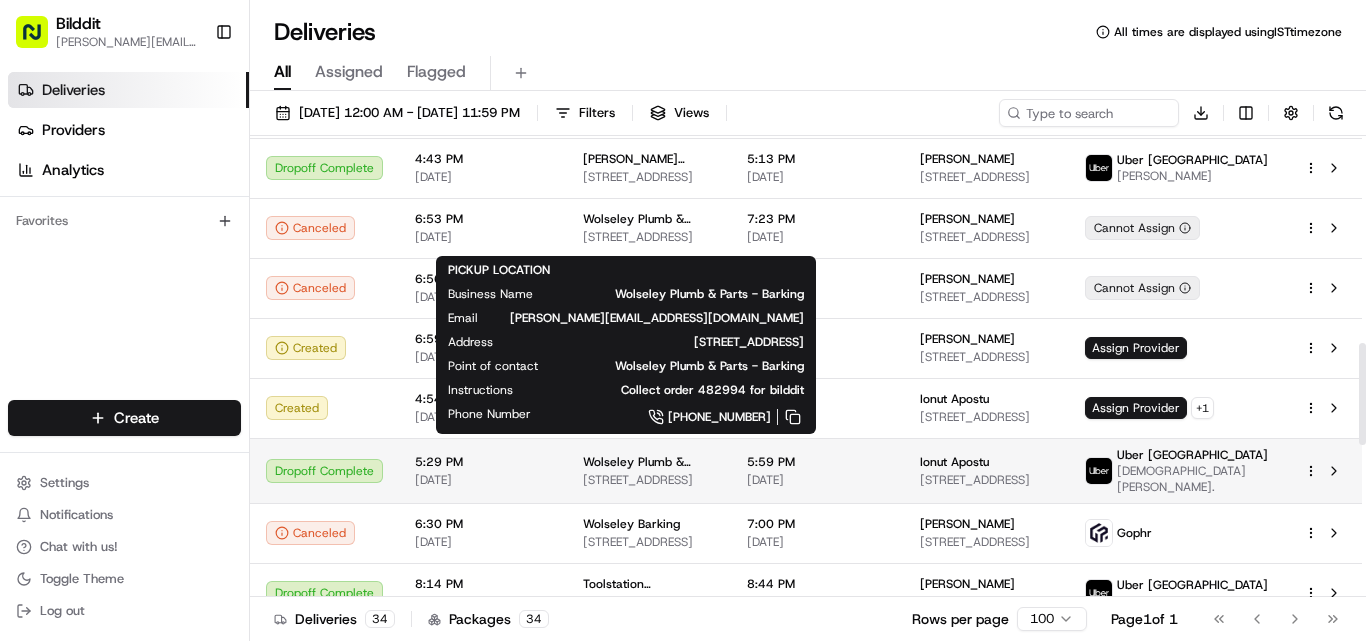 click on "Wolseley Plumb & Parts - Barking" at bounding box center (649, 462) 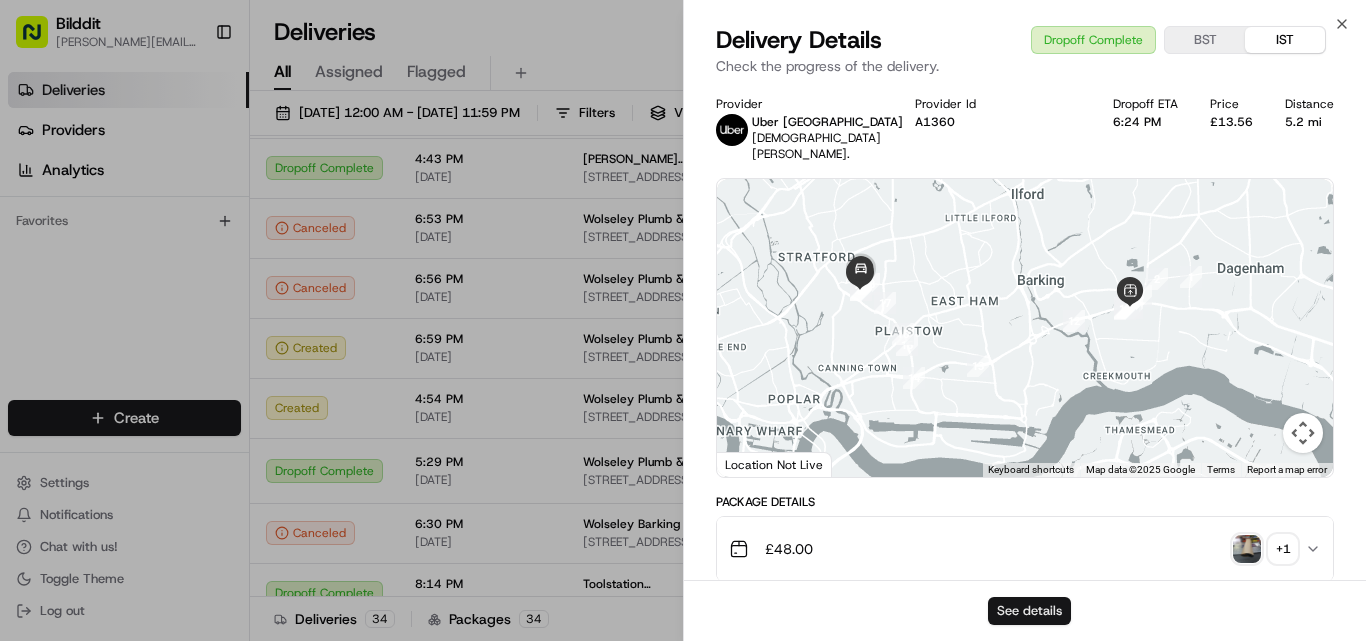 click on "See details" at bounding box center (1029, 611) 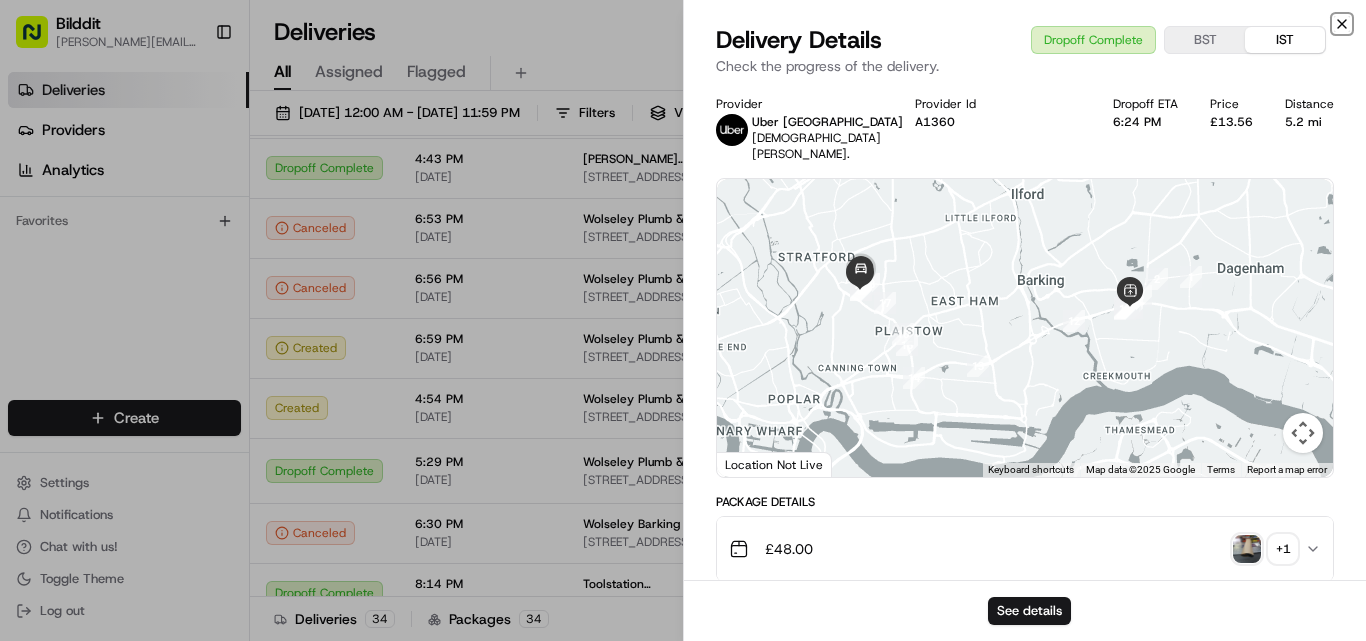 click 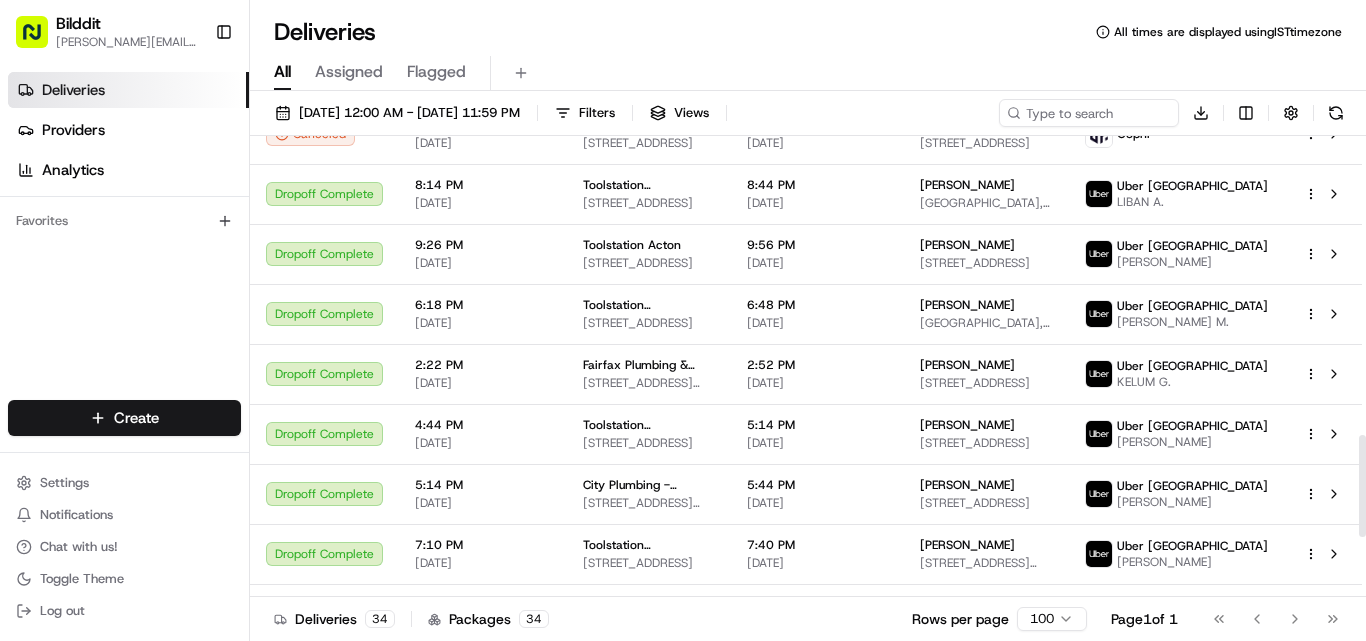 scroll, scrollTop: 1373, scrollLeft: 0, axis: vertical 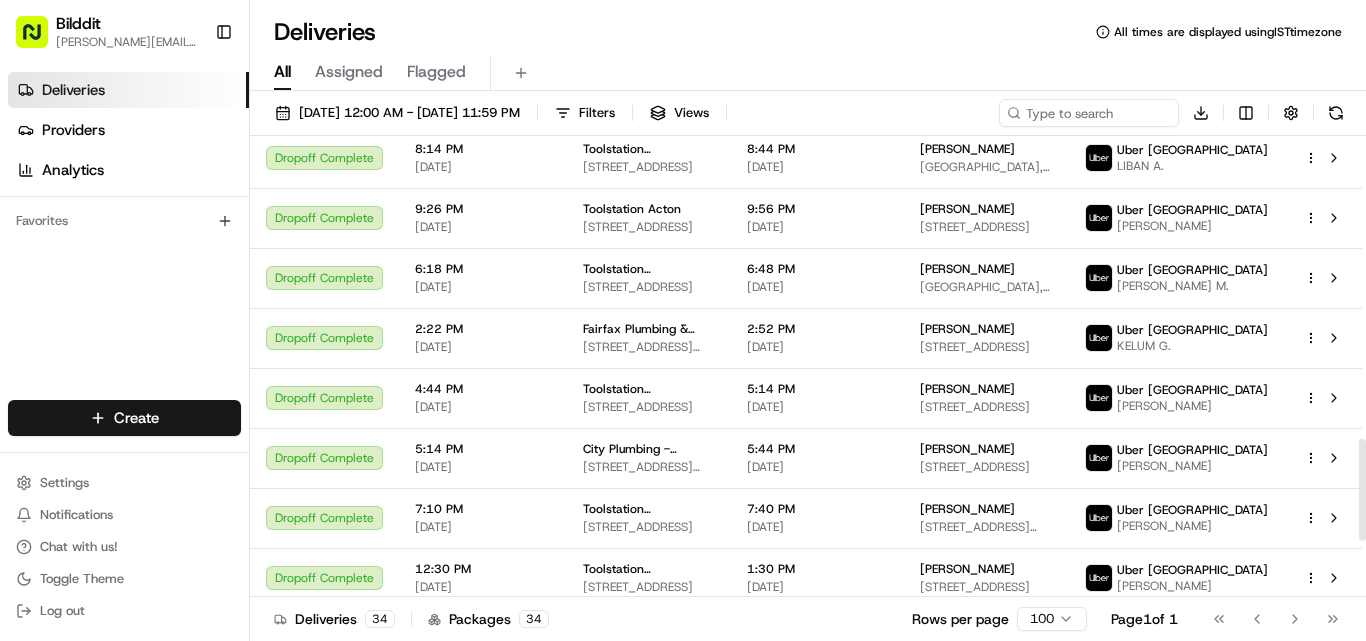 drag, startPoint x: 1365, startPoint y: 362, endPoint x: 1365, endPoint y: 458, distance: 96 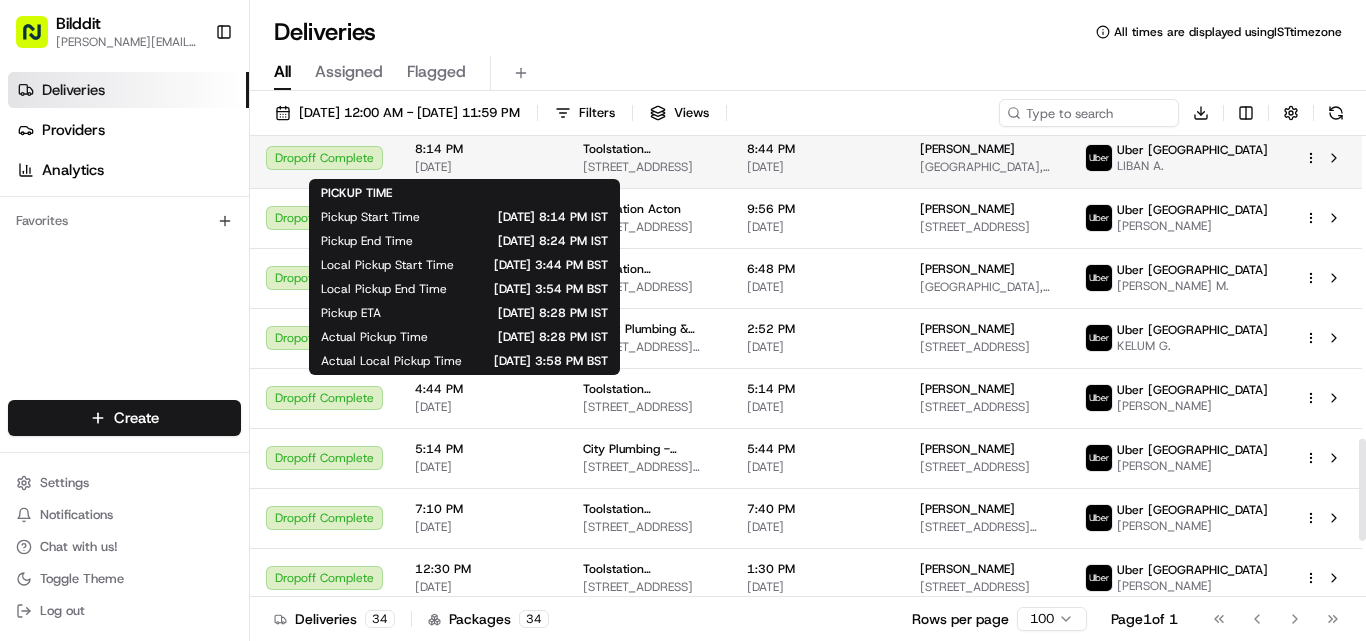 click on "07/08/2025" at bounding box center (483, 167) 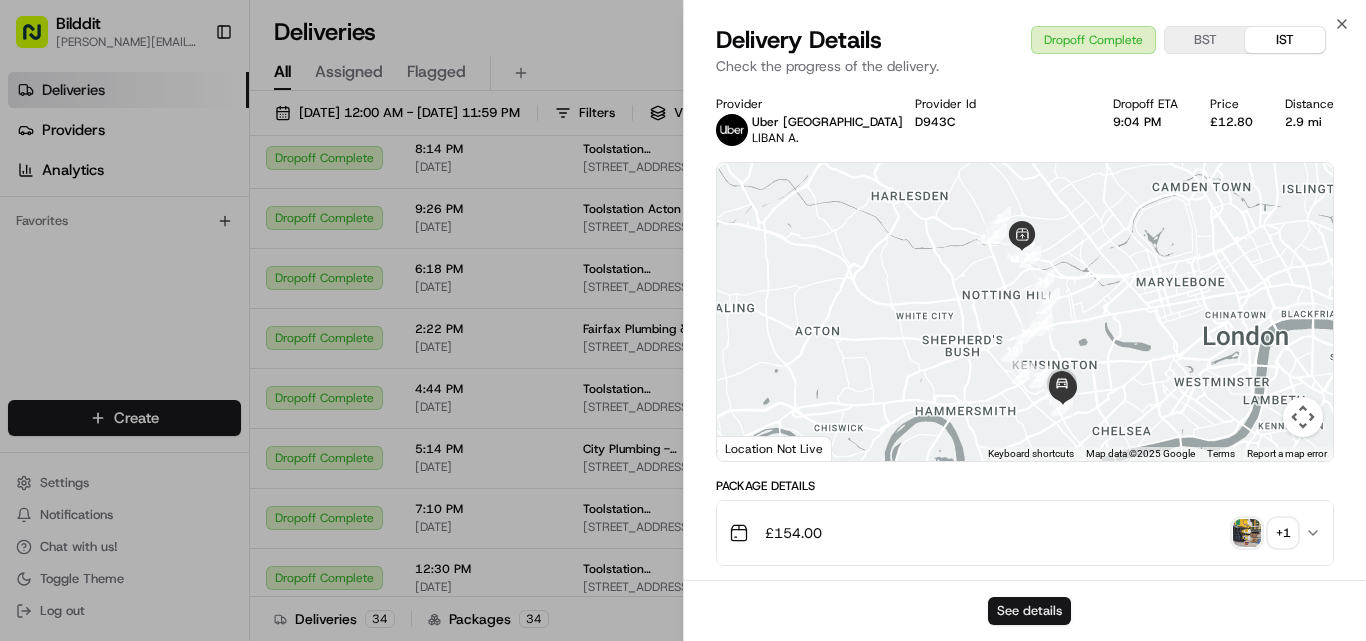 click on "See details" at bounding box center [1029, 611] 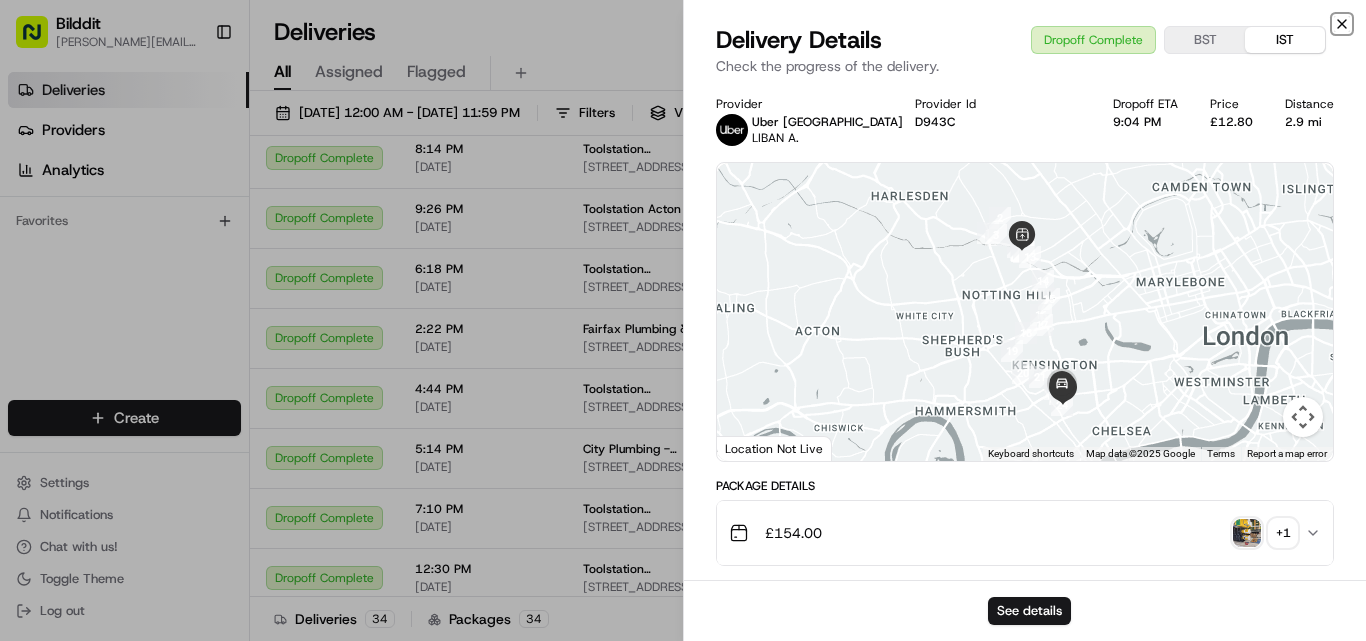 click 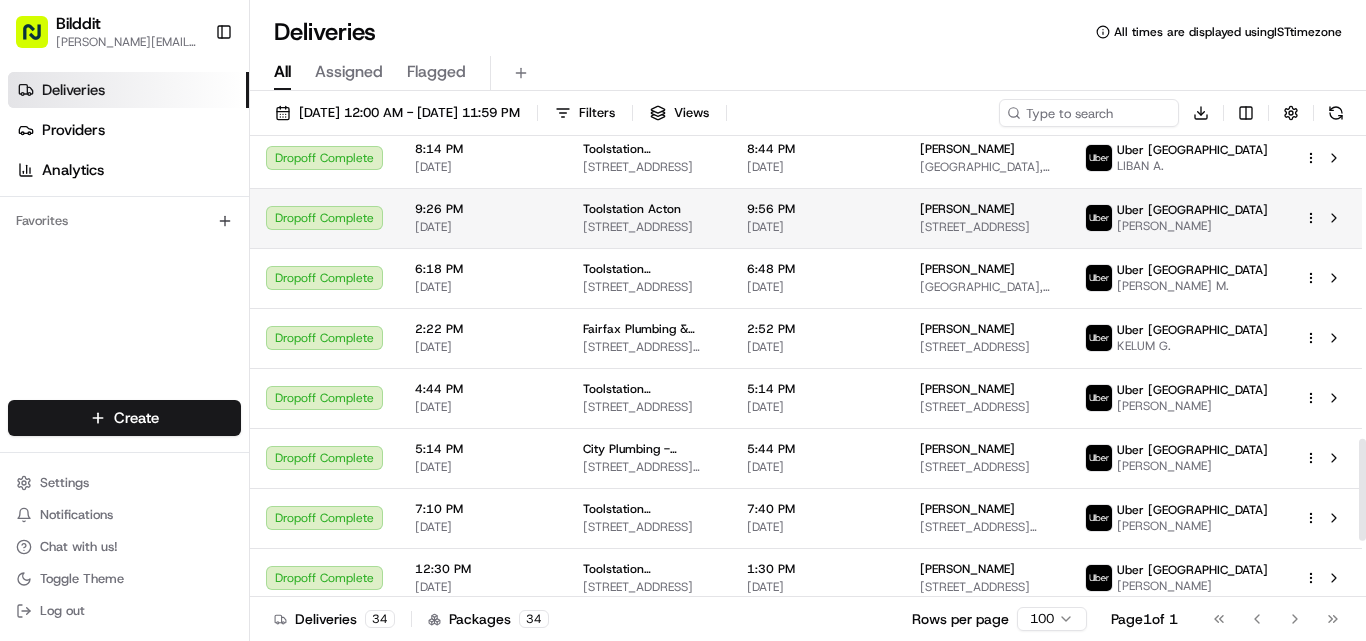 click on "07/08/2025" at bounding box center (483, 227) 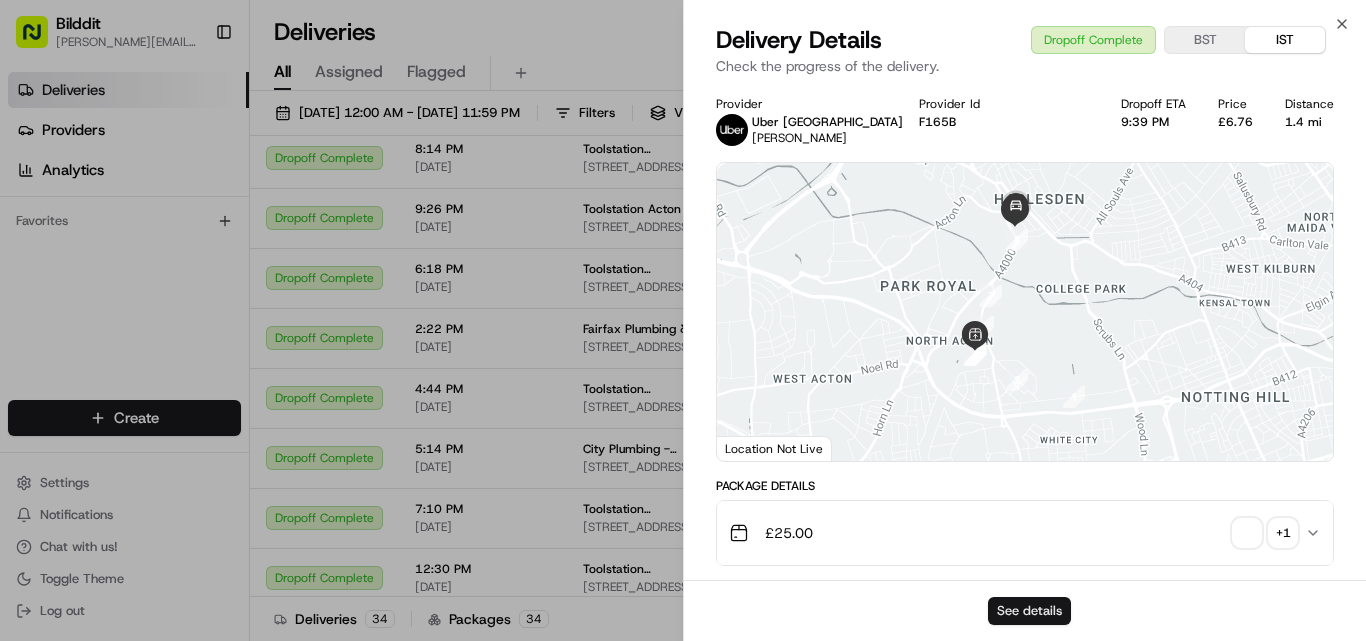 click on "See details" at bounding box center (1029, 611) 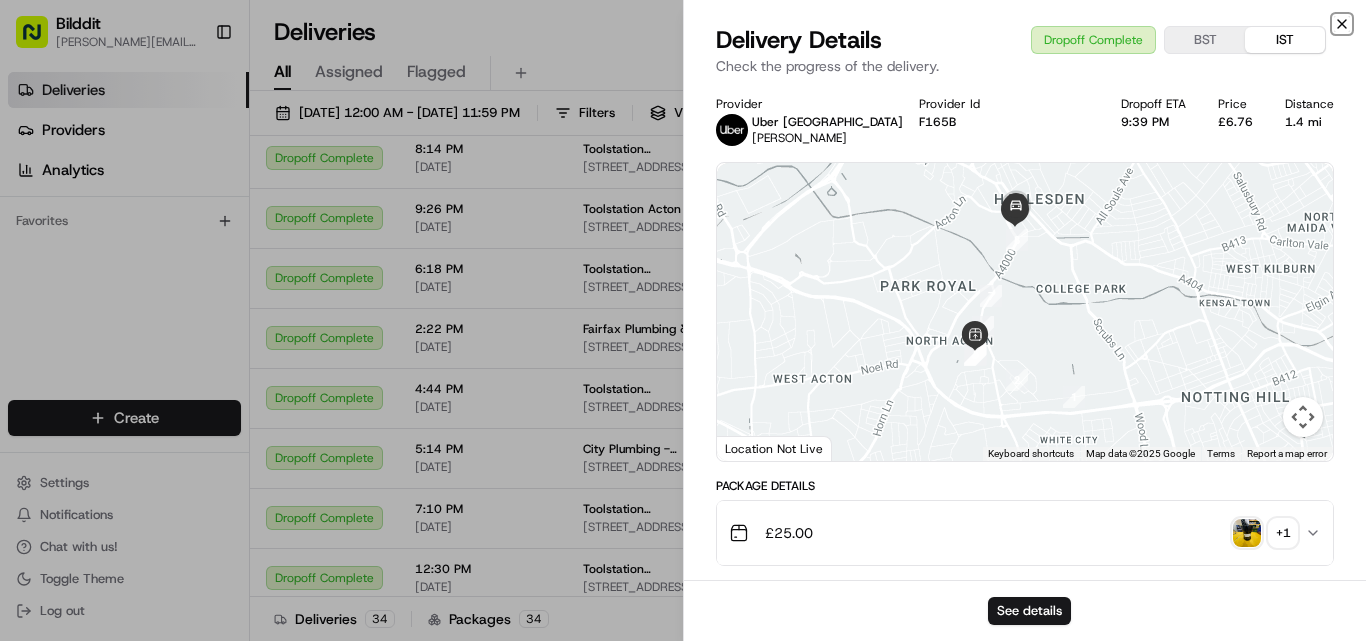 click 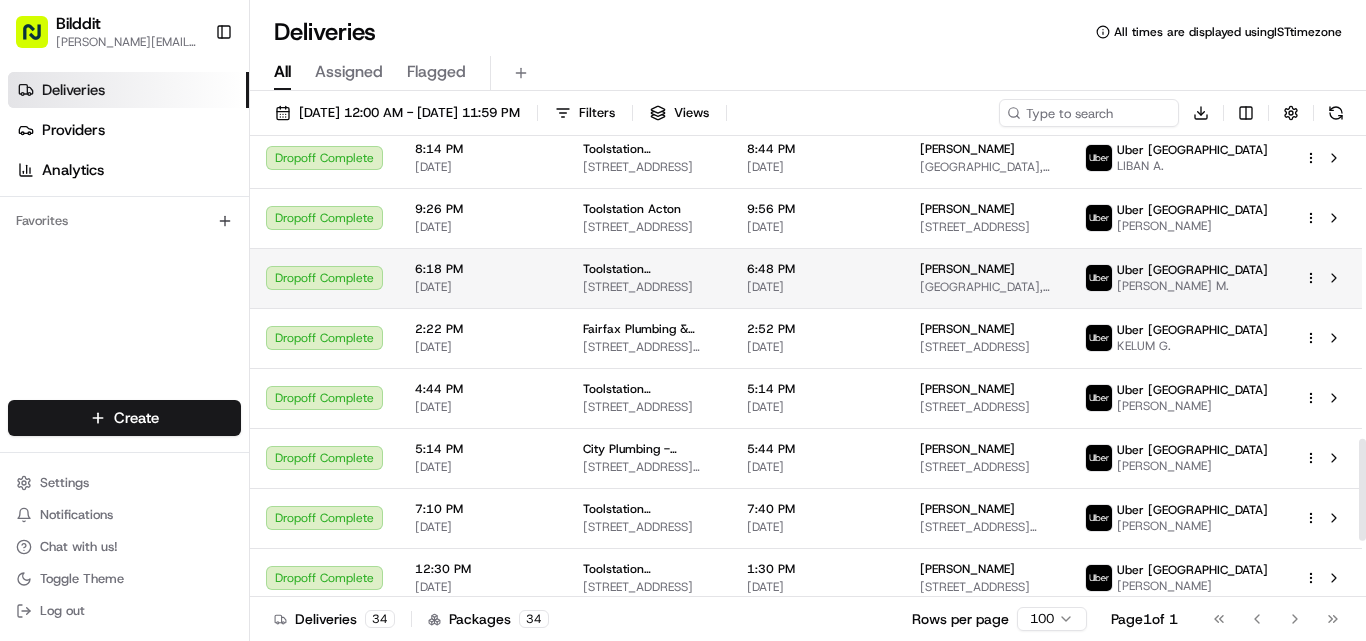 click on "07/09/2025" at bounding box center (483, 287) 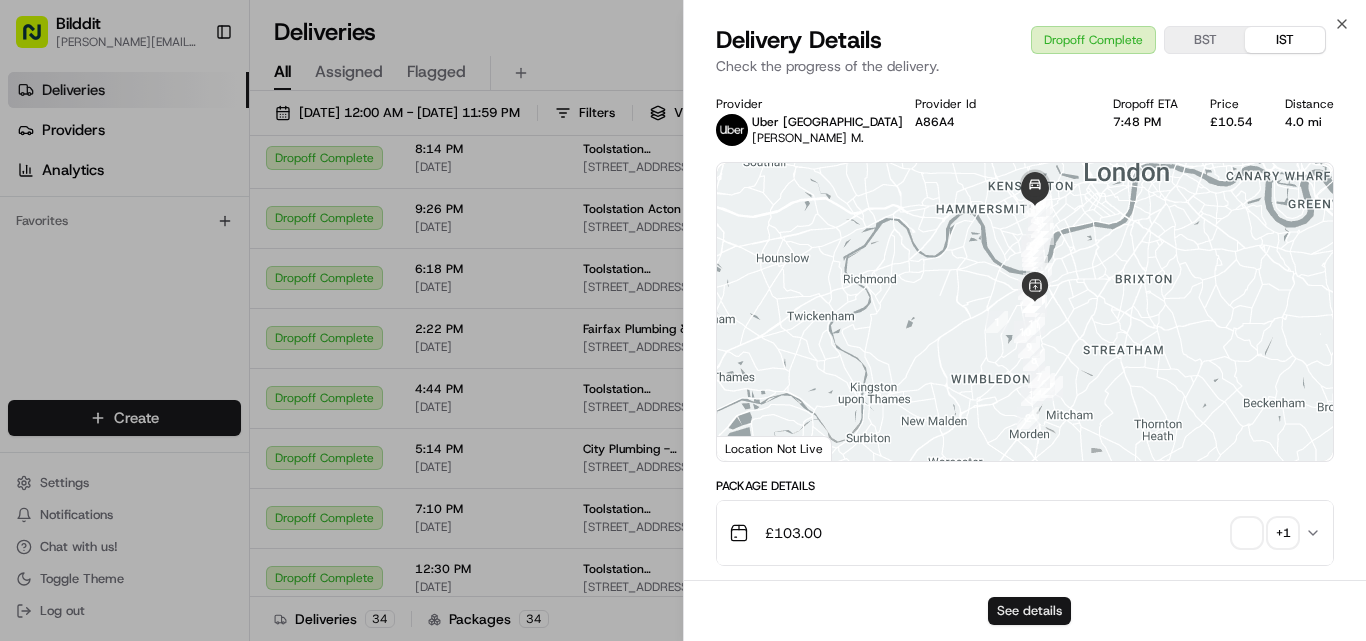 click on "See details" at bounding box center [1029, 611] 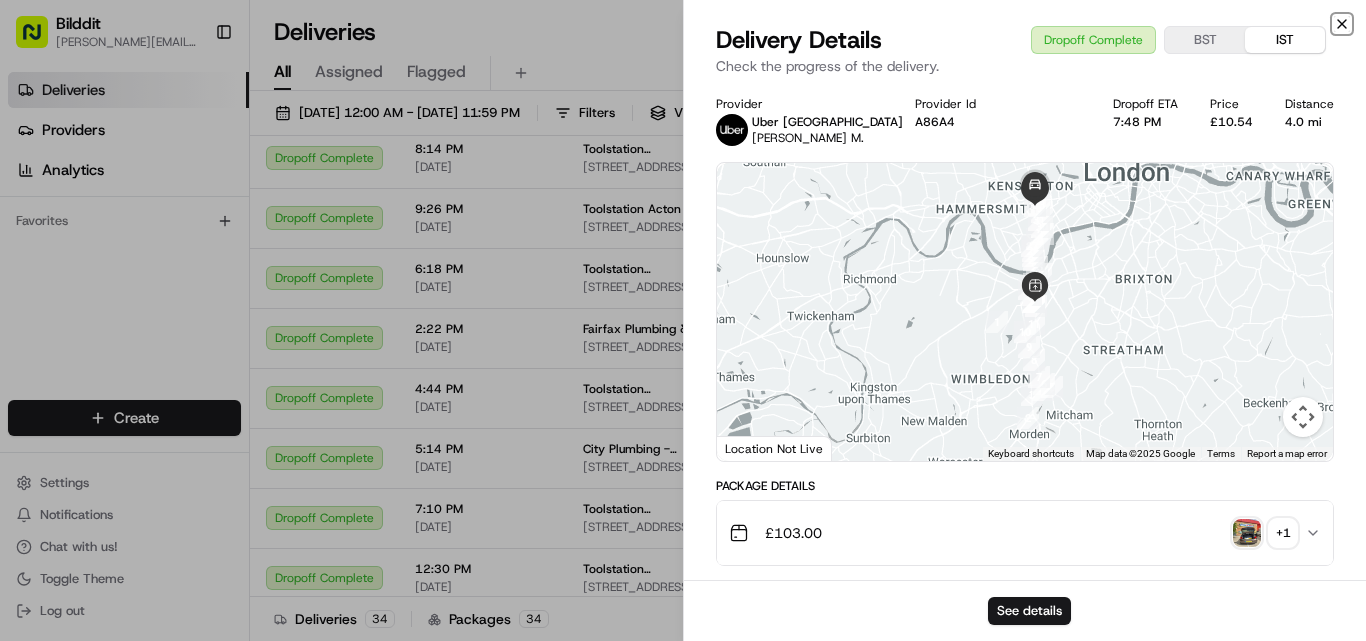 click 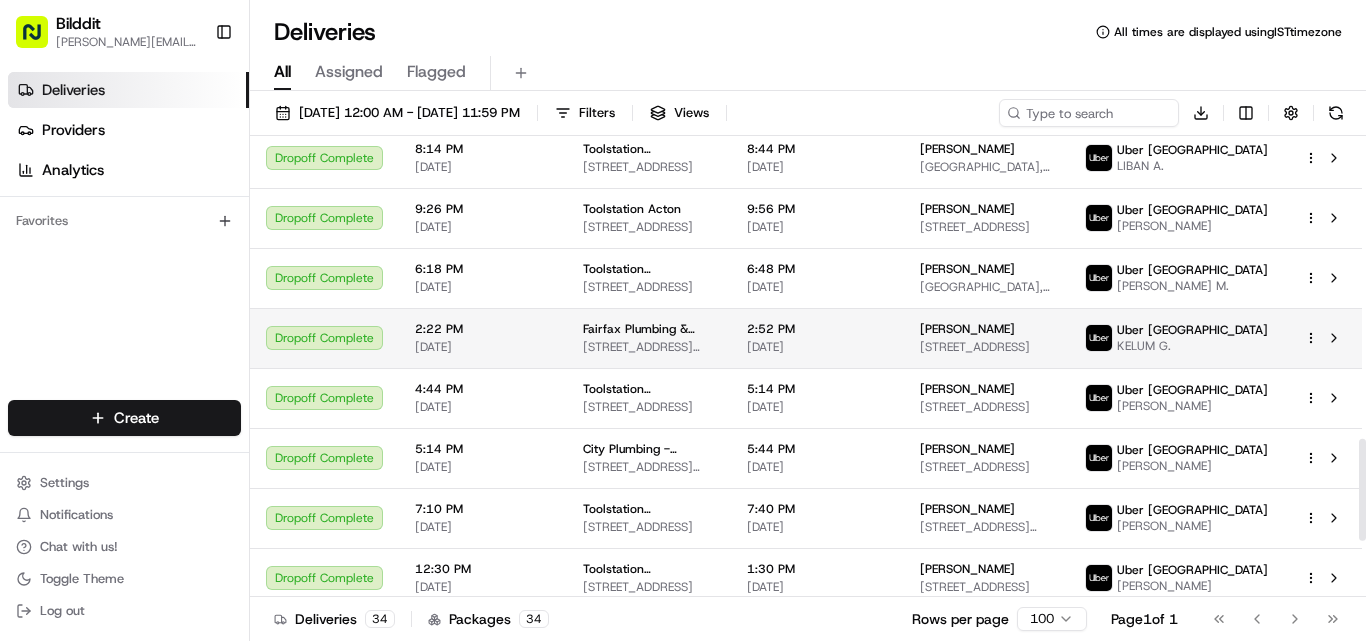 click on "07/10/2025" at bounding box center [483, 347] 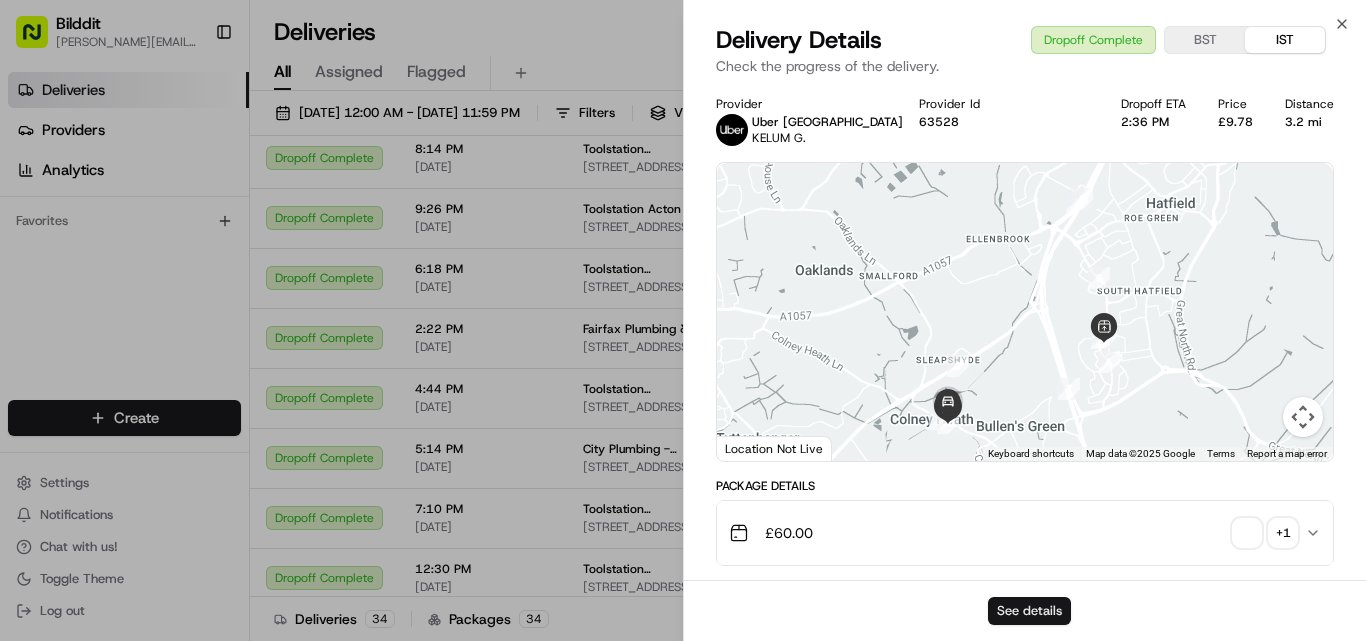 click on "See details" at bounding box center [1029, 611] 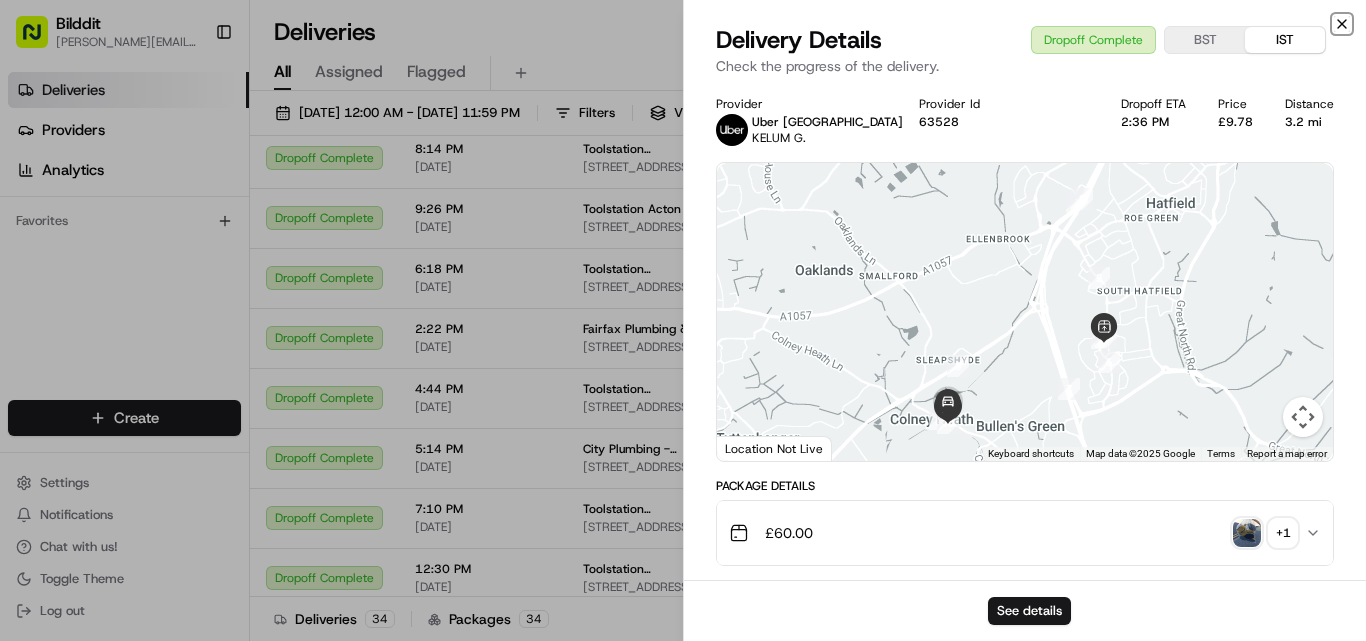 click 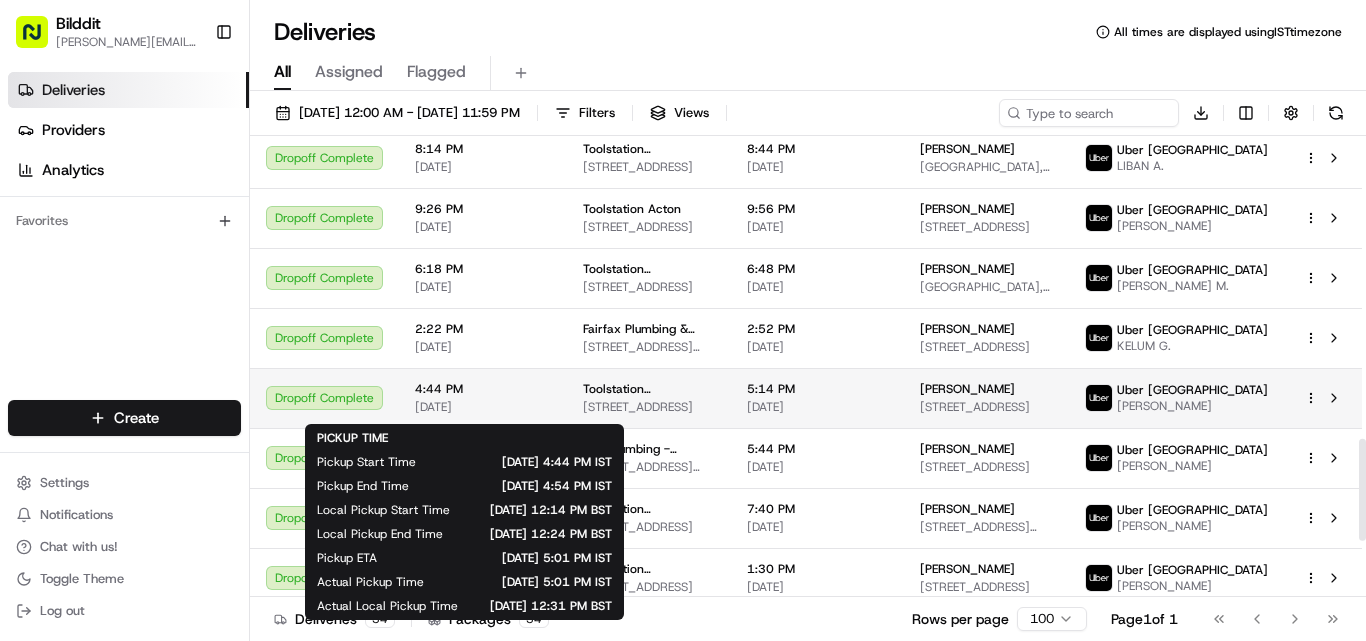 click on "4:44 PM" at bounding box center (483, 389) 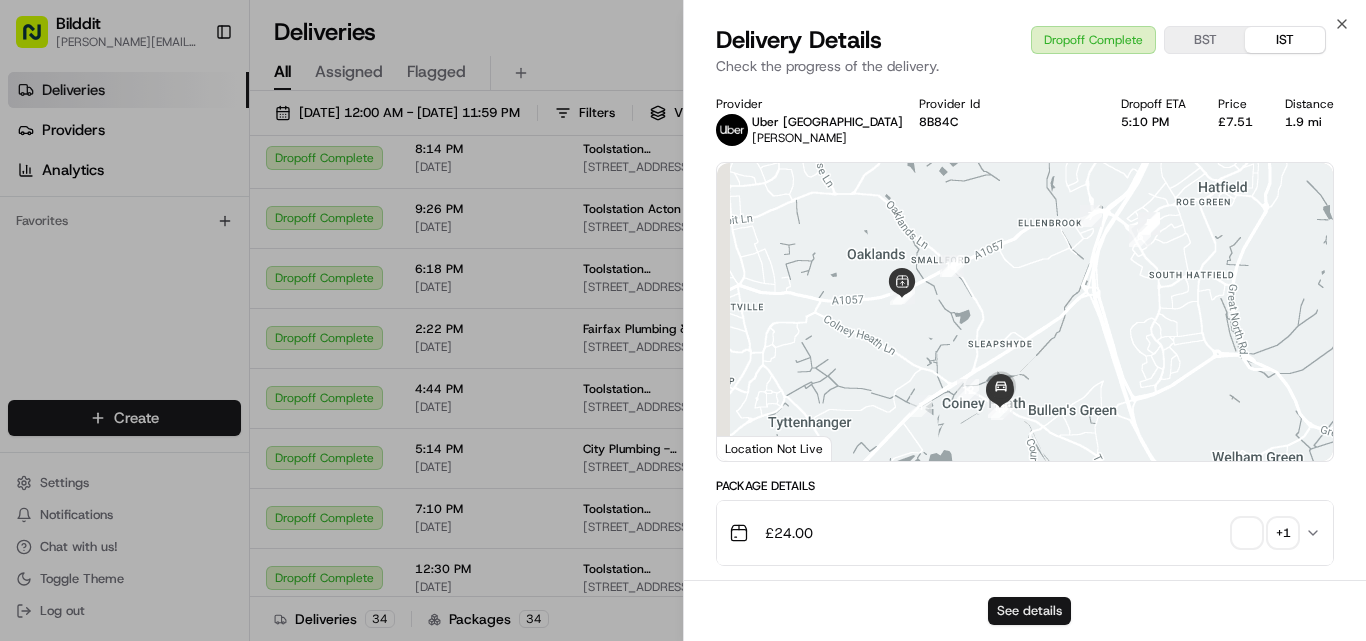 click on "See details" at bounding box center [1029, 611] 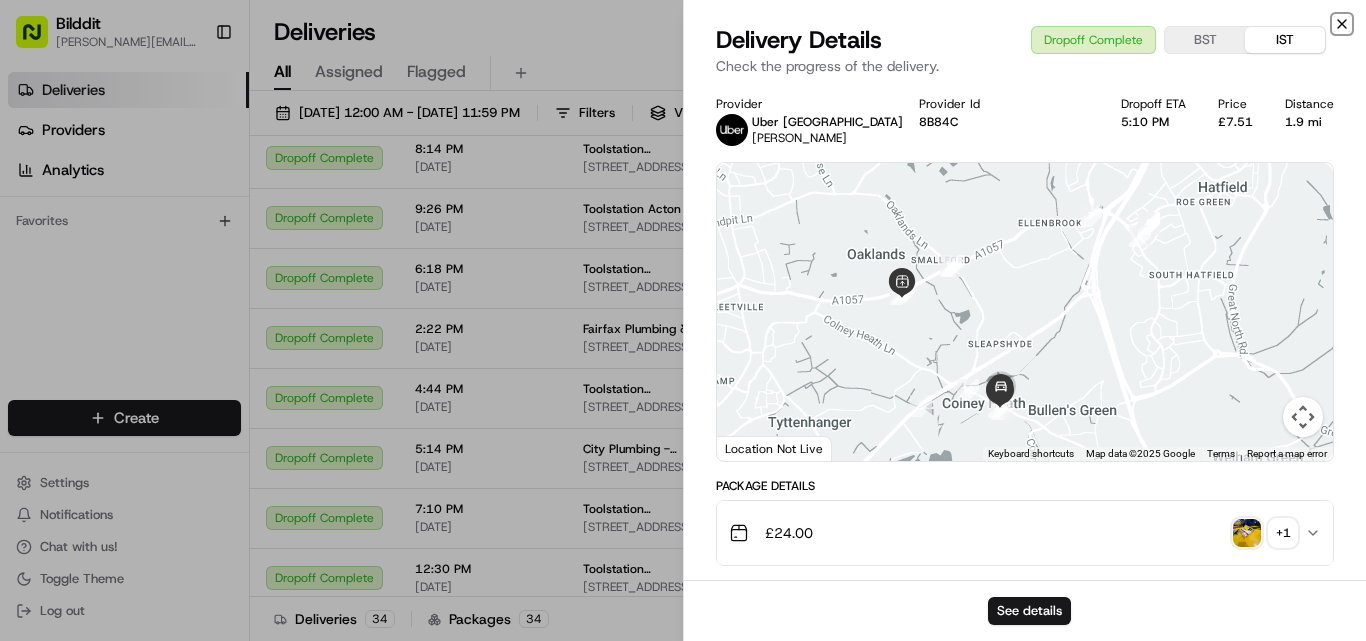click 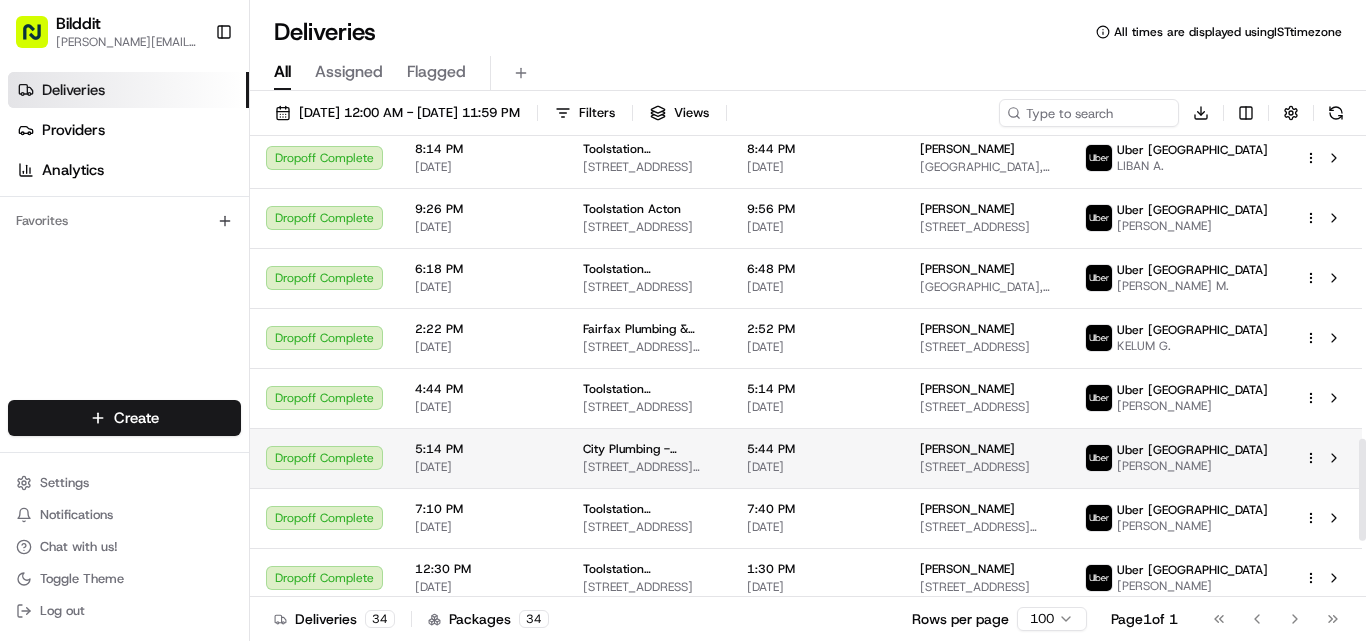 click on "5:14 PM 07/10/2025" at bounding box center (483, 458) 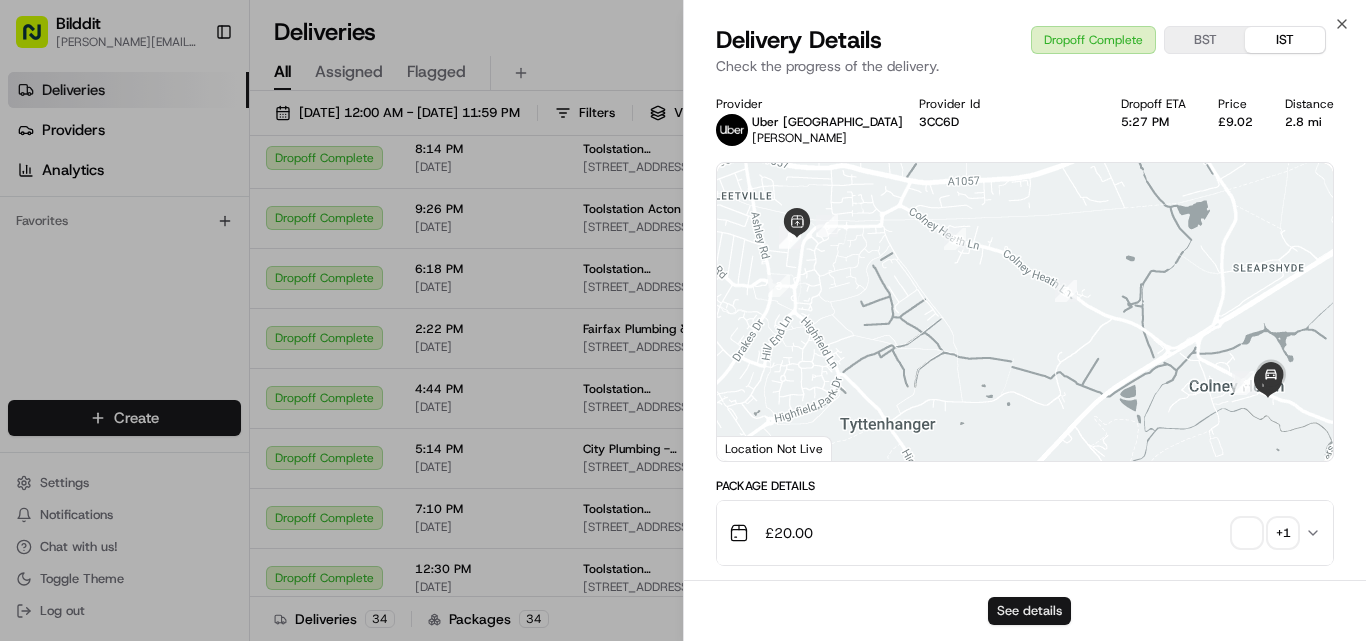 click on "See details" at bounding box center (1029, 611) 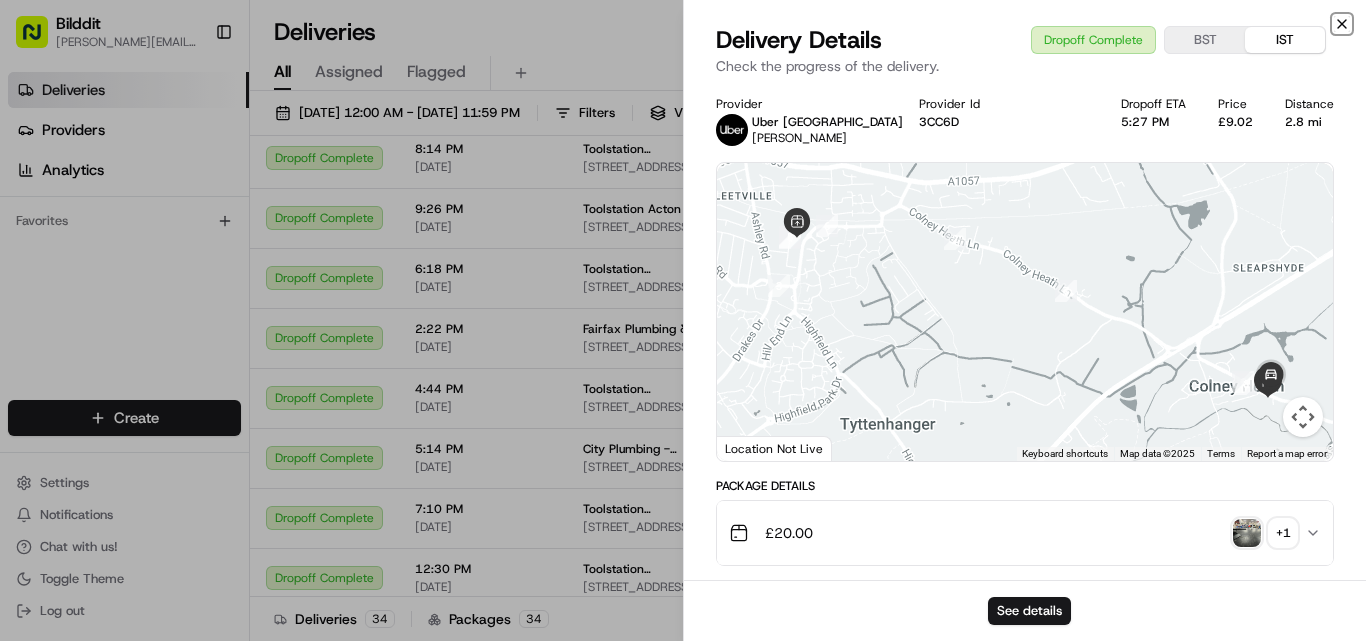 click 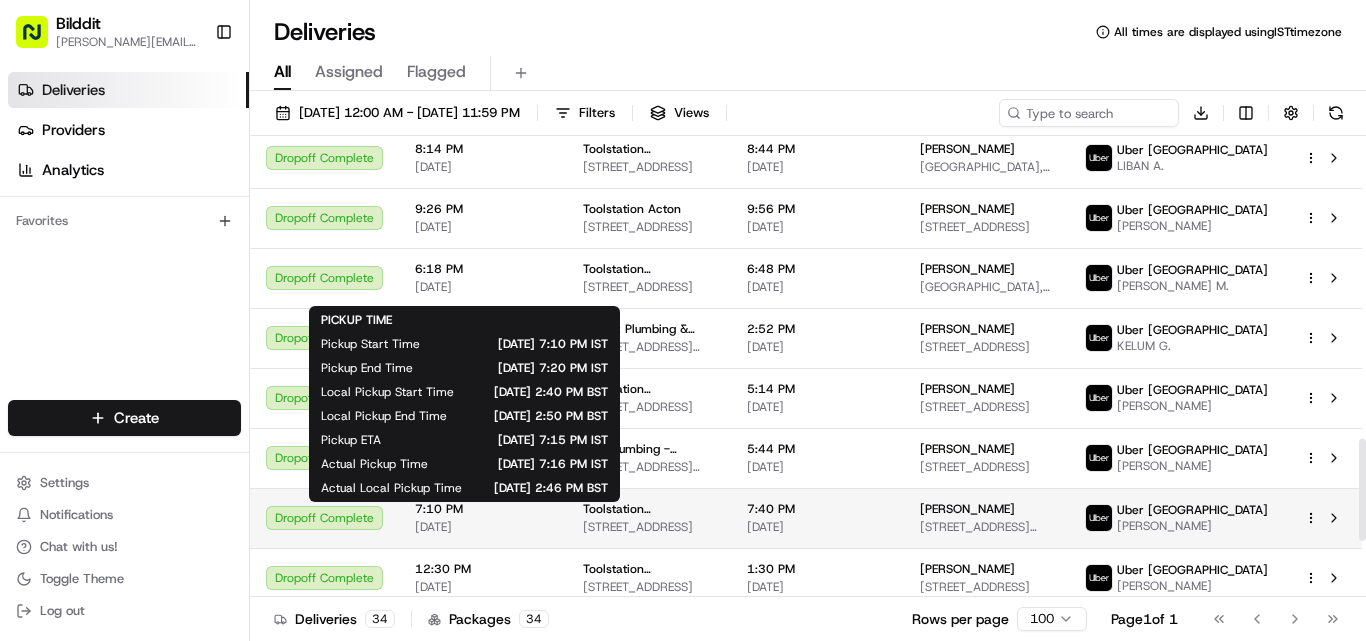 click on "7:10 PM" at bounding box center (483, 509) 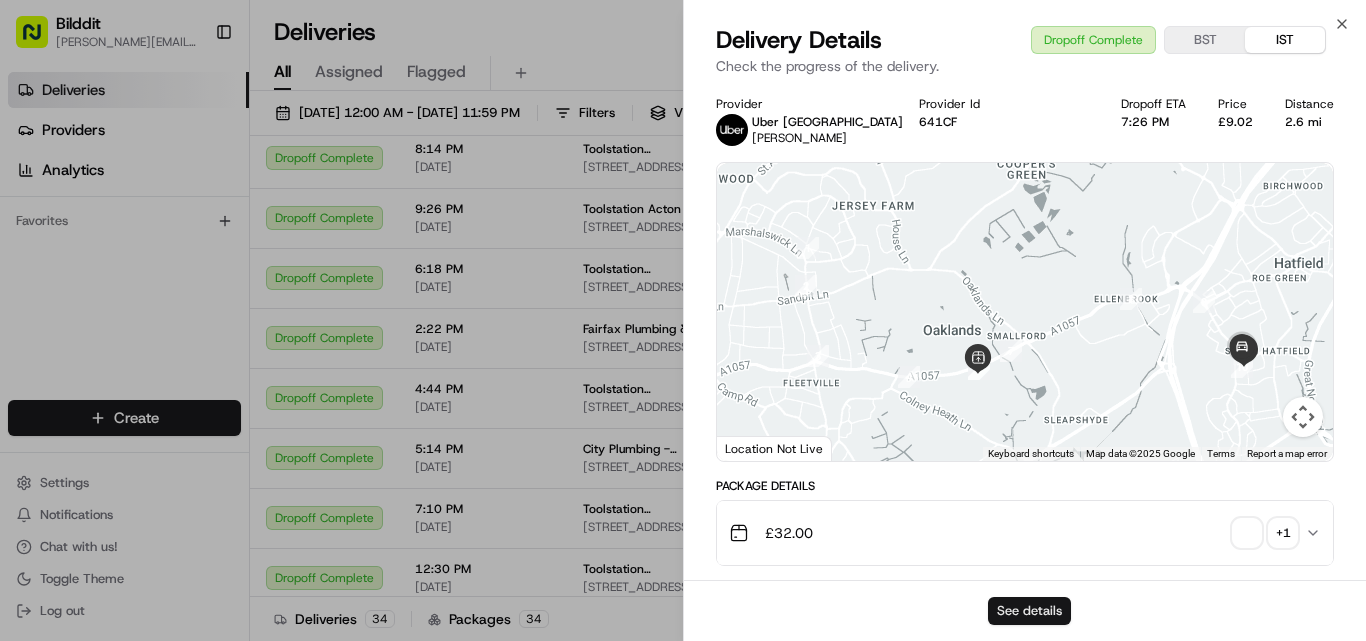 click on "See details" at bounding box center [1029, 611] 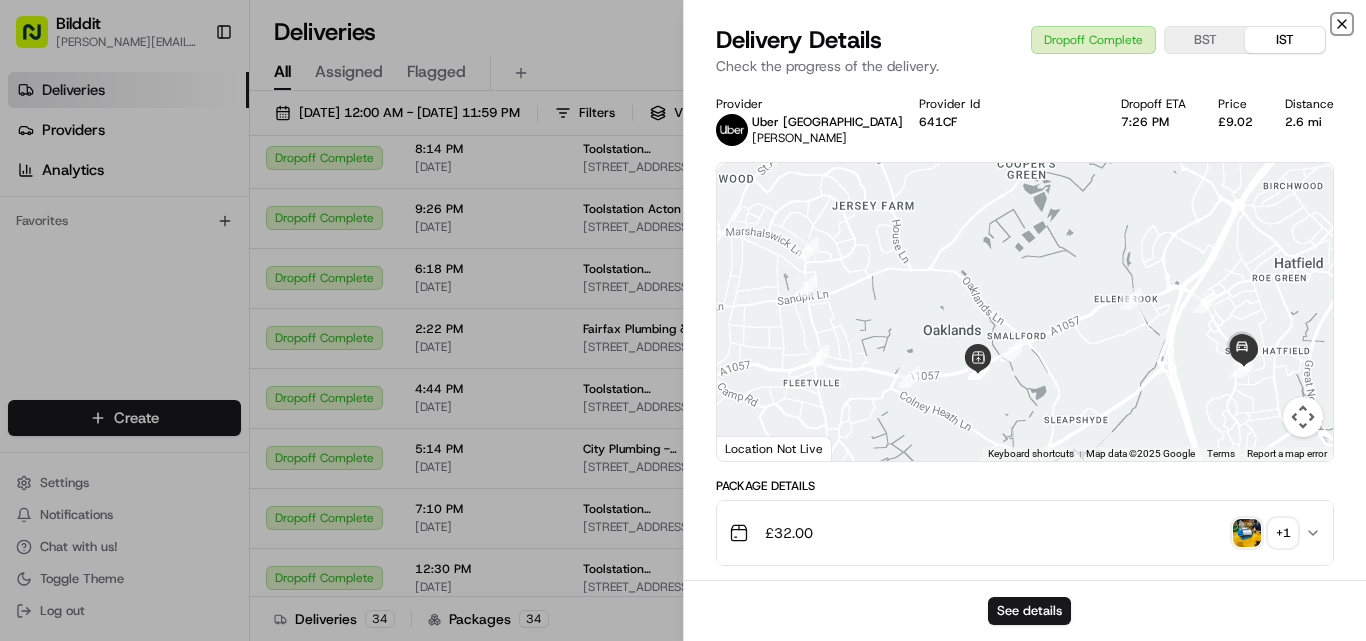 click 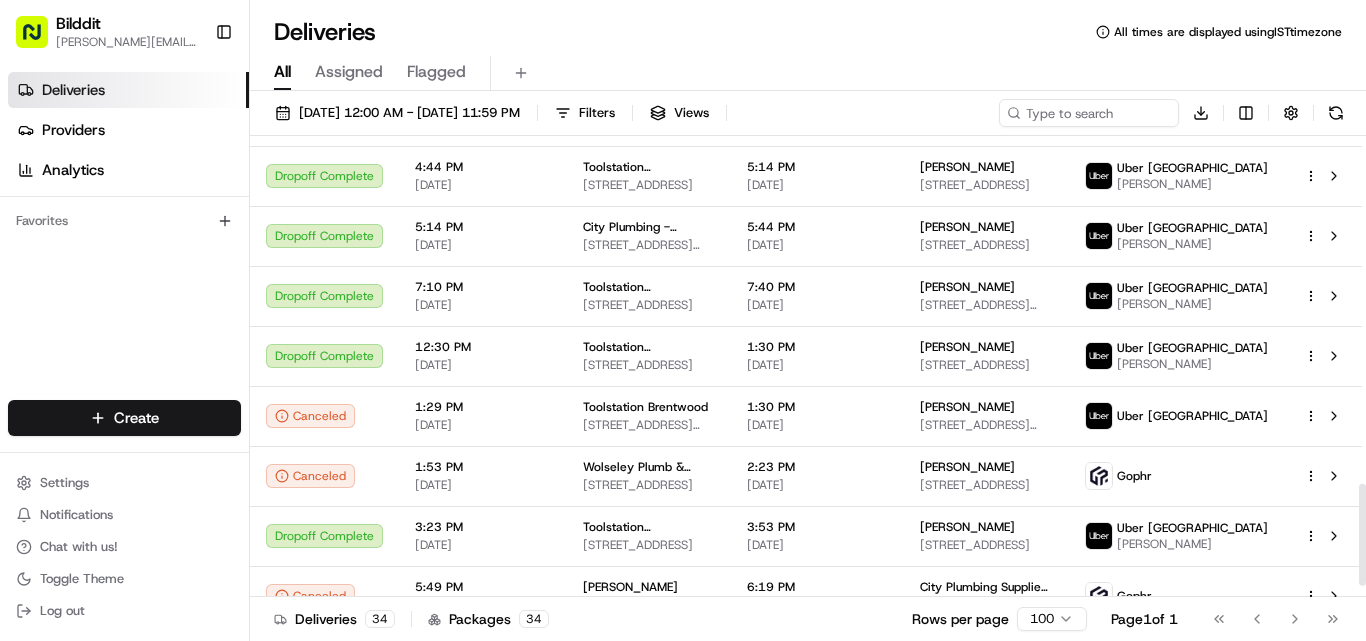 scroll, scrollTop: 1629, scrollLeft: 0, axis: vertical 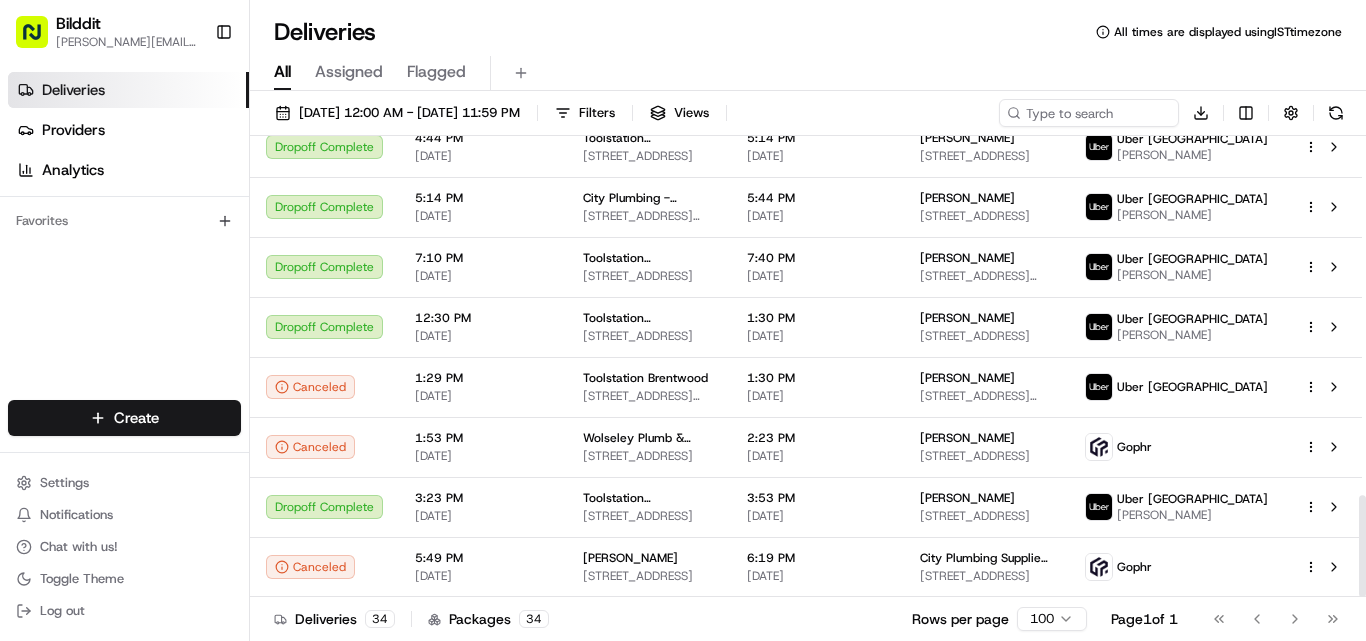 drag, startPoint x: 1362, startPoint y: 449, endPoint x: 1365, endPoint y: 526, distance: 77.05842 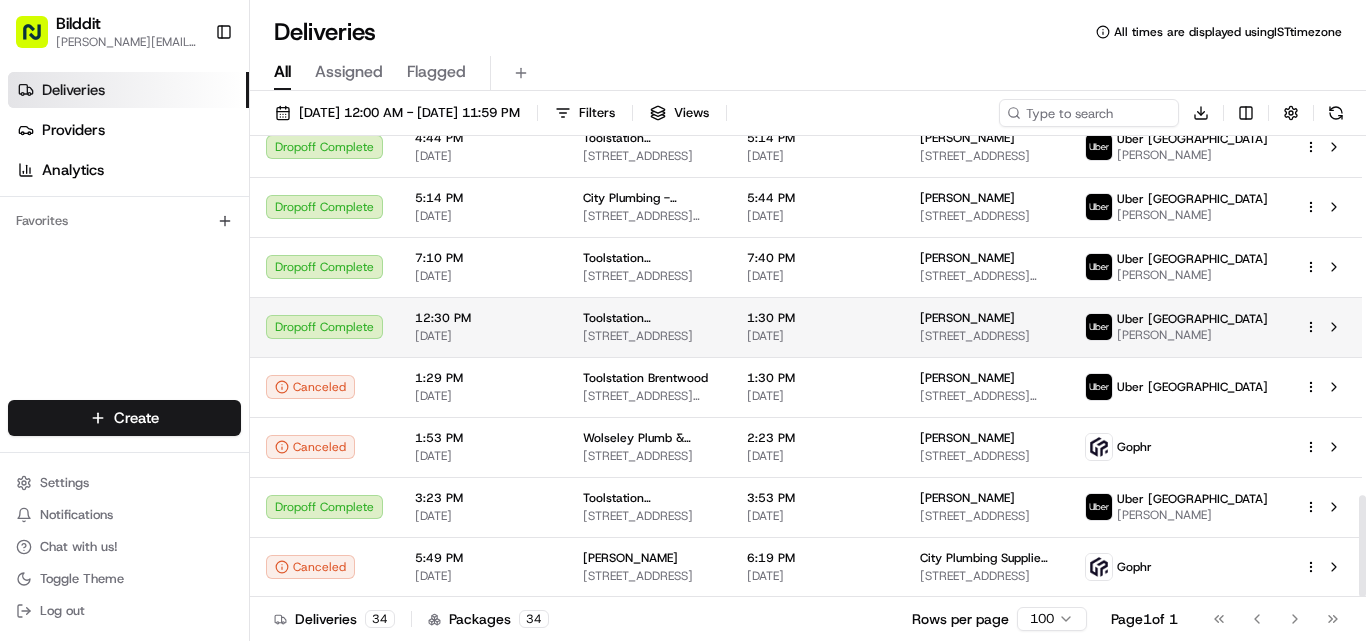 click on "12:30 PM" at bounding box center (483, 318) 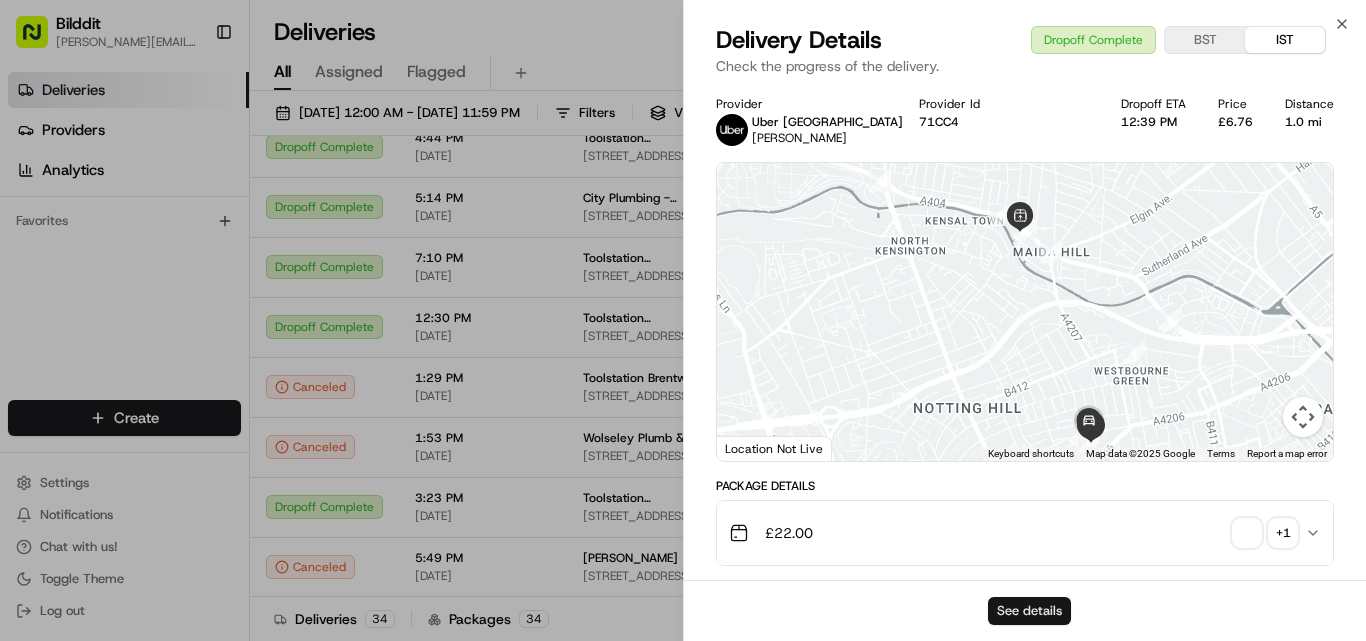 click on "See details" at bounding box center [1029, 611] 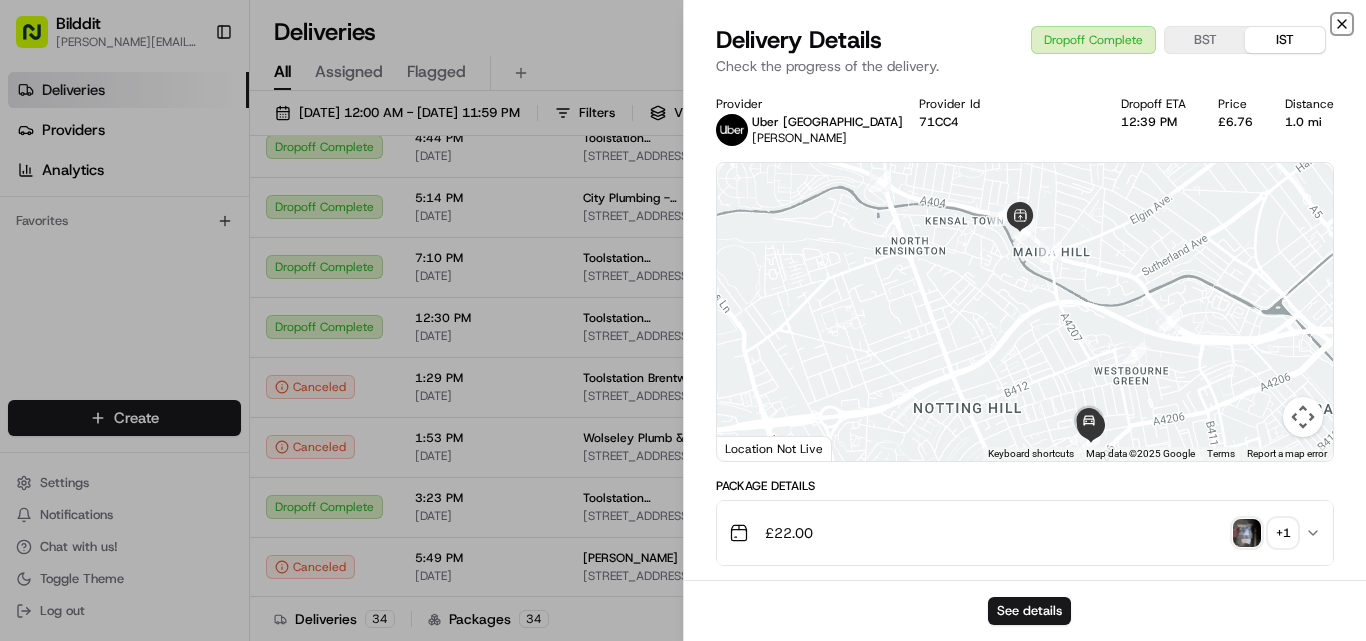 click 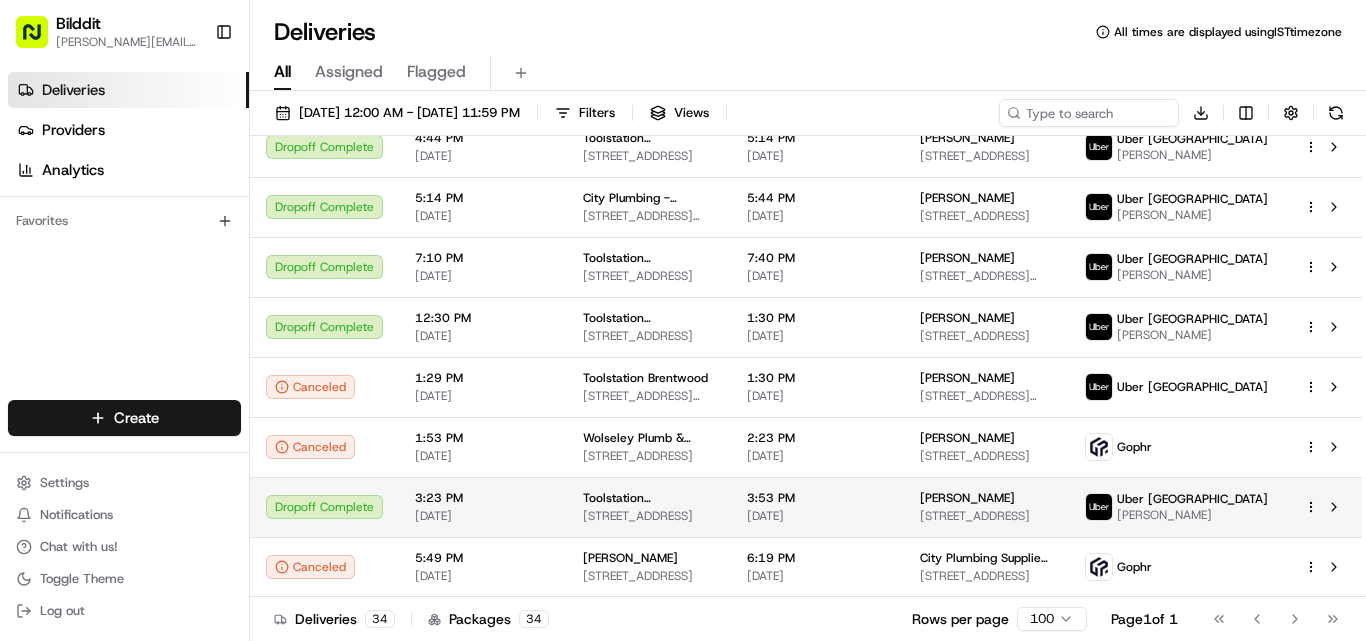 click on "Toolstation St Albans 2, 2 Acrewood Way, St Albans AL4 0JY, UK" at bounding box center (649, 507) 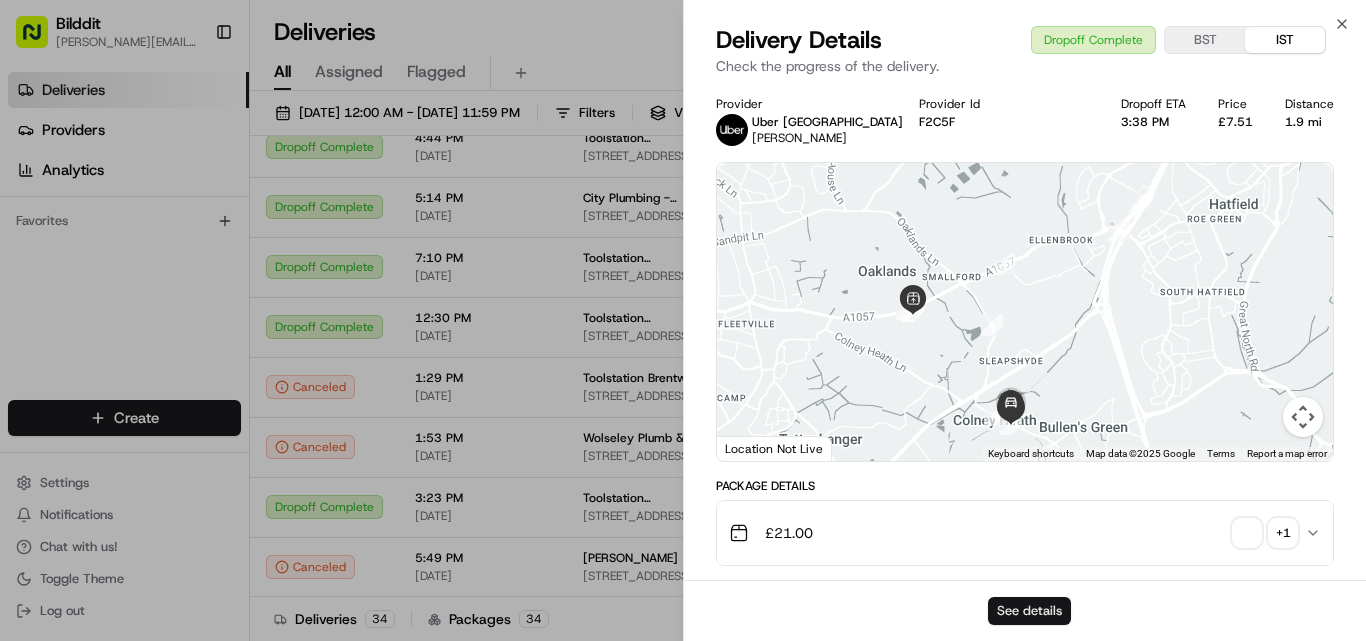 click on "See details" at bounding box center [1029, 611] 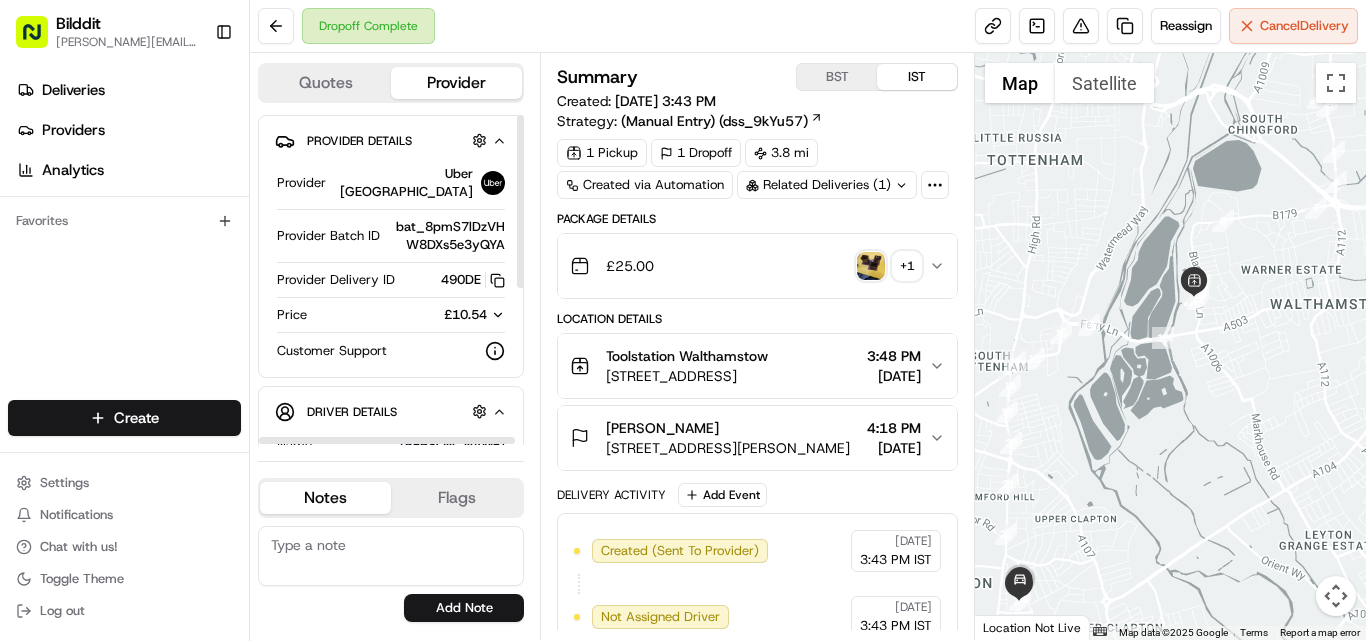 scroll, scrollTop: 0, scrollLeft: 0, axis: both 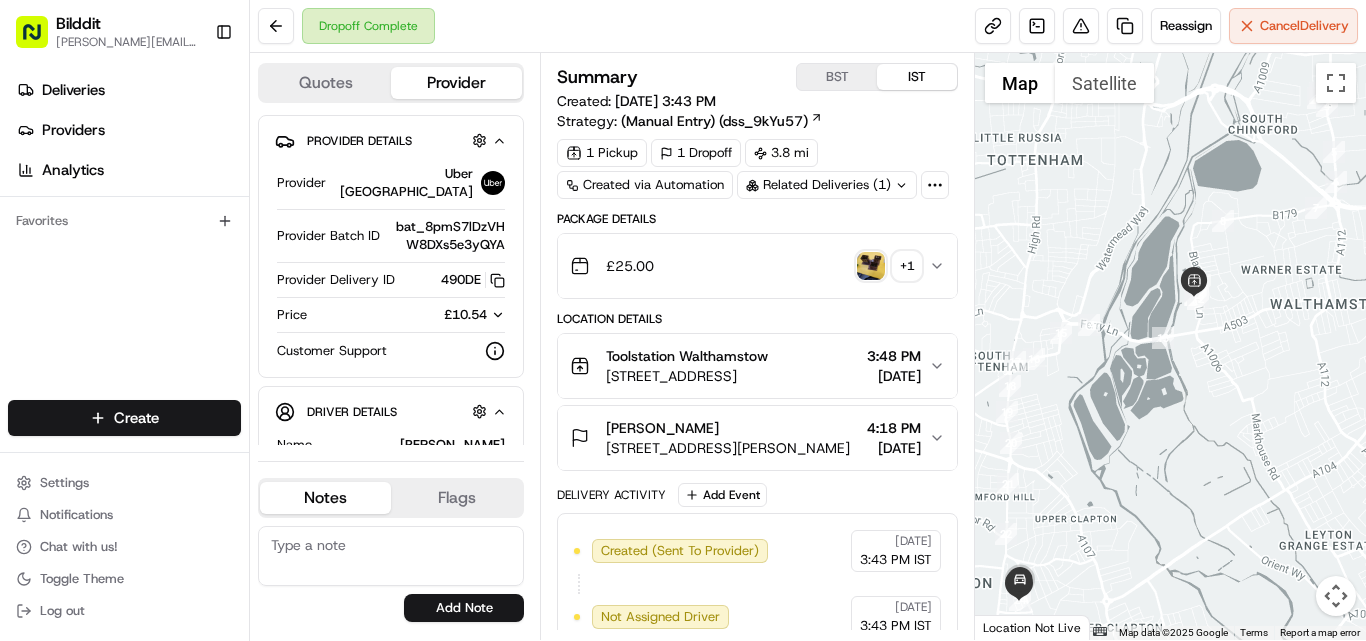 click 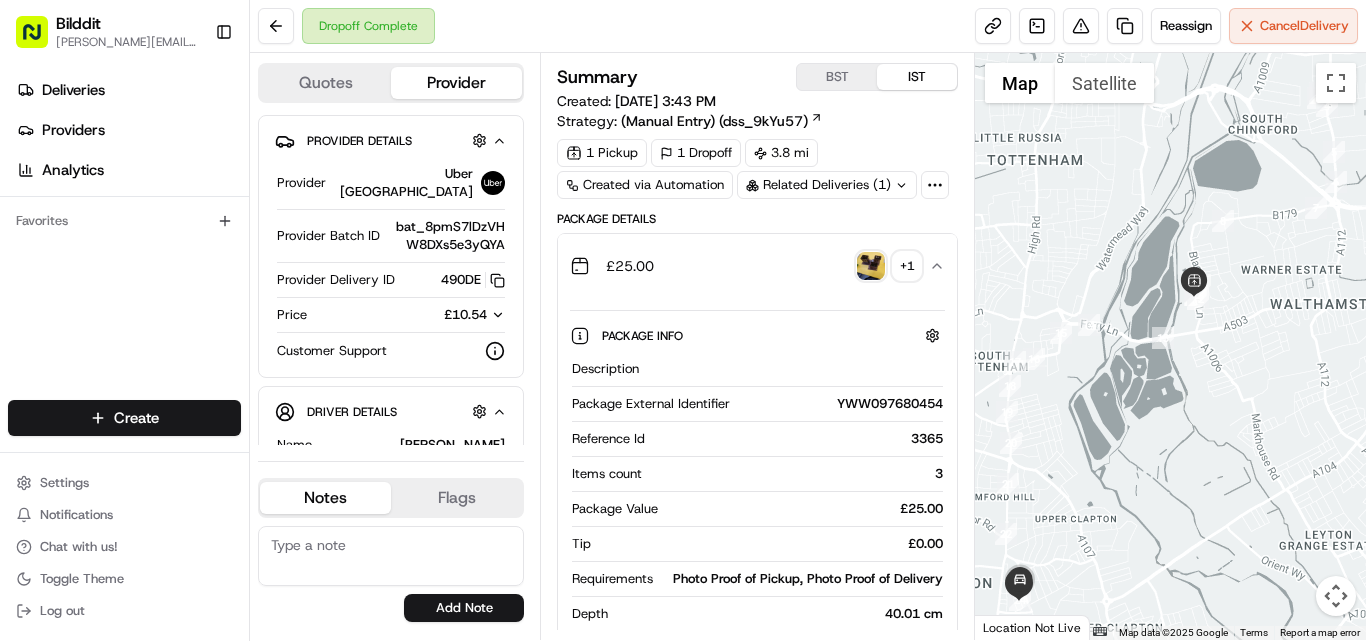 click on "YWW097680454" at bounding box center [840, 404] 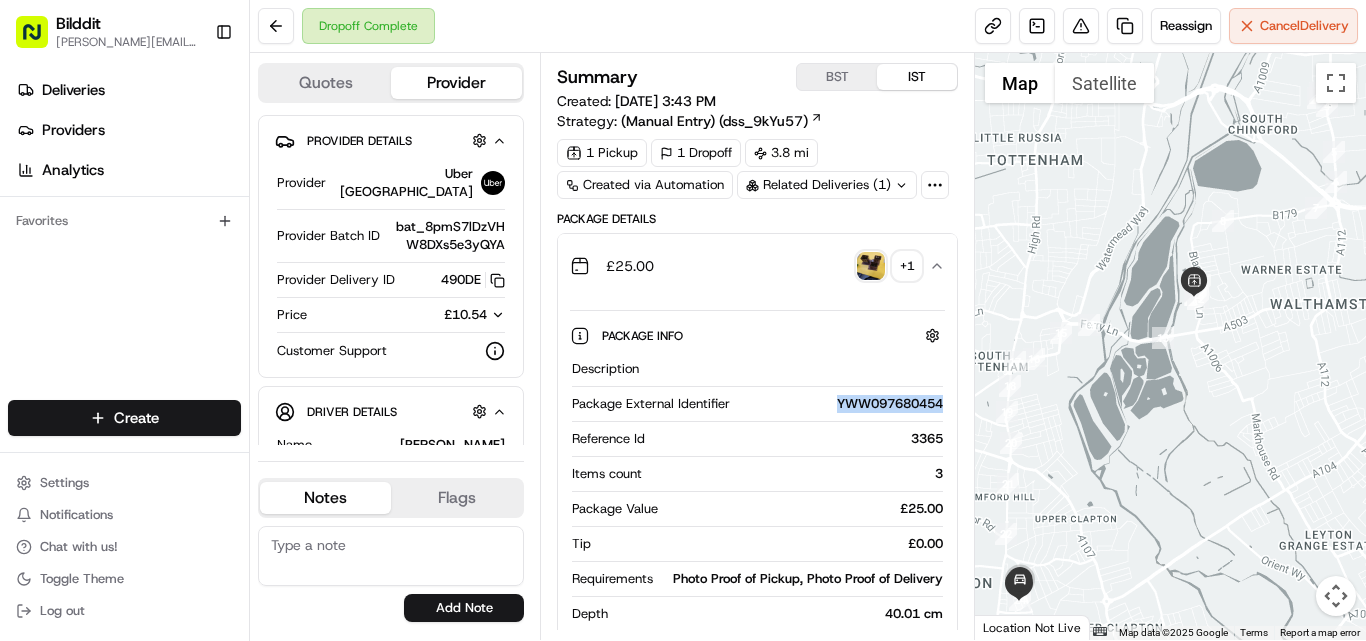 click on "YWW097680454" at bounding box center (840, 404) 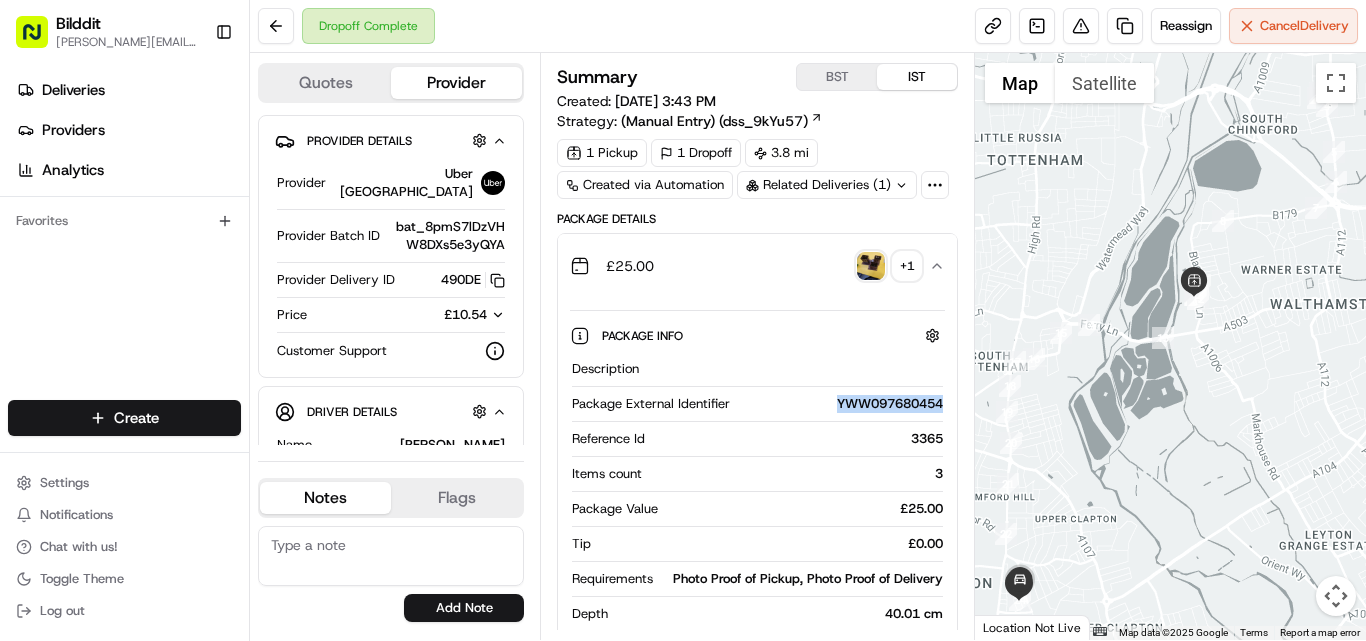 copy on "YWW097680454" 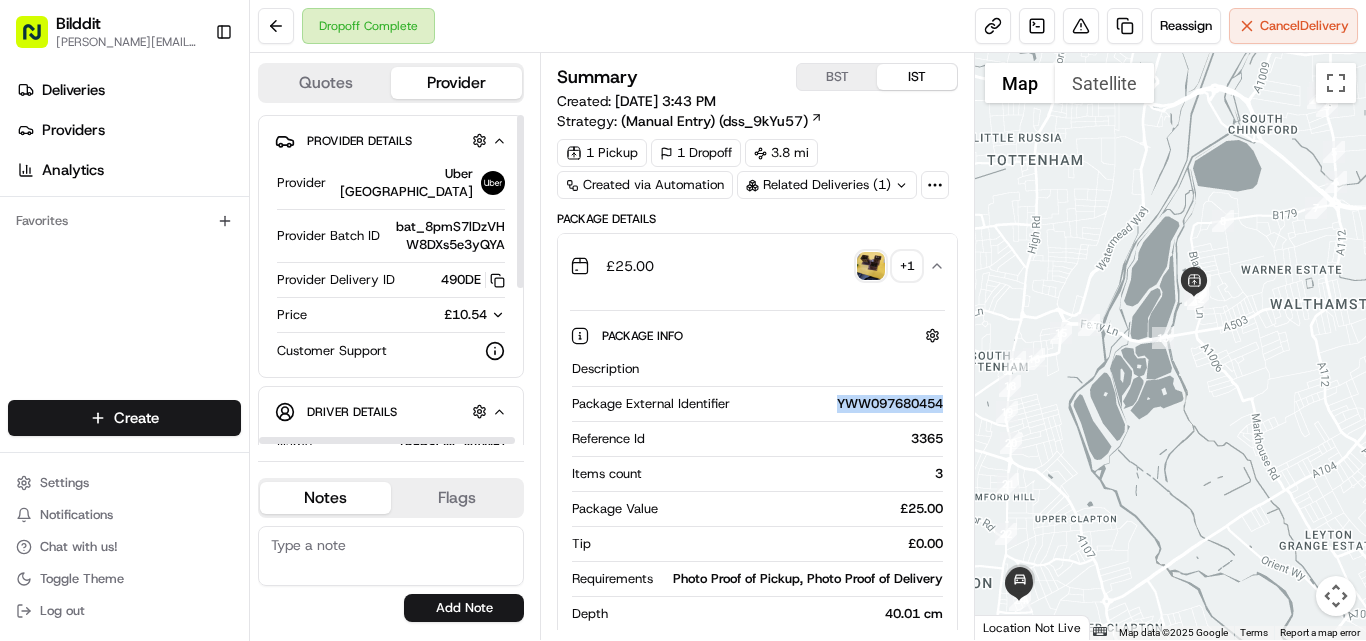 click 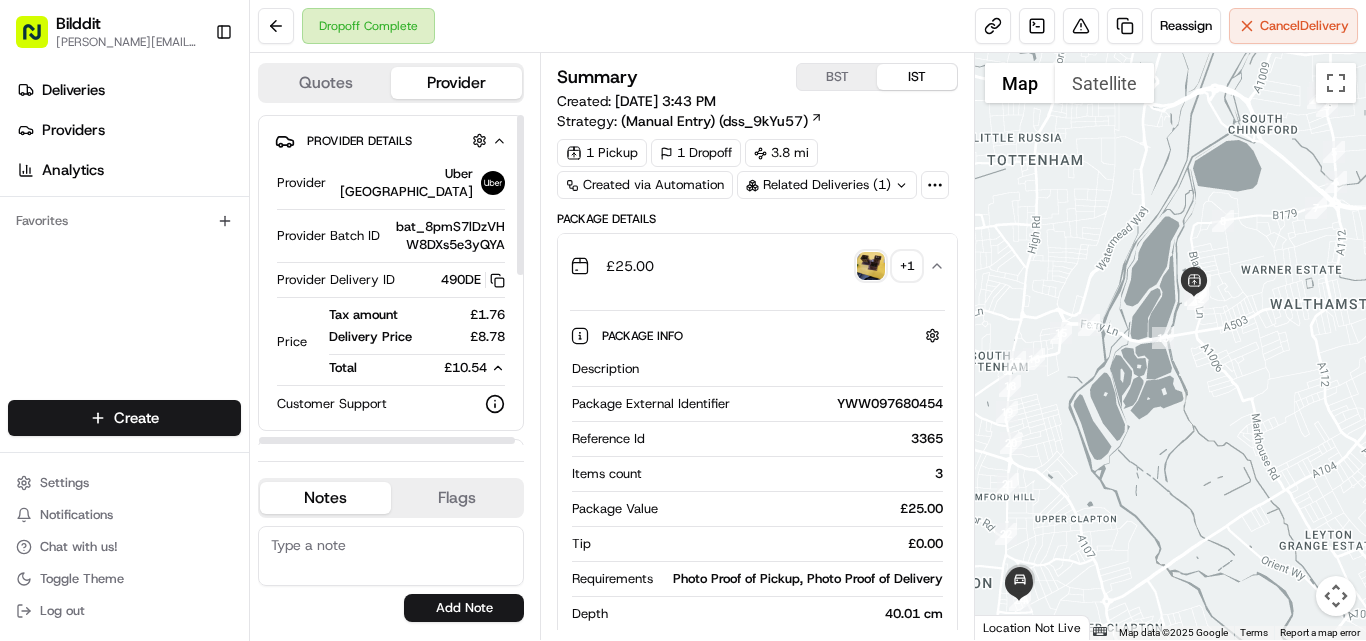 click on "£1.76" at bounding box center (474, 315) 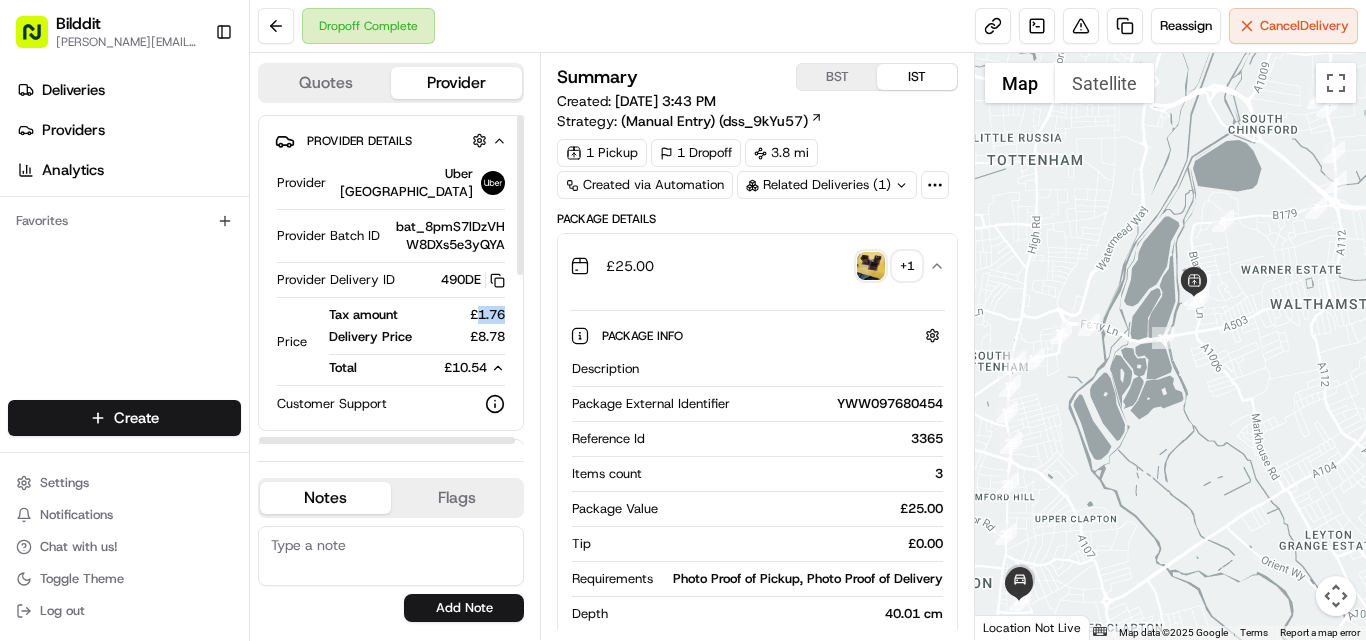 click on "£1.76" at bounding box center (474, 315) 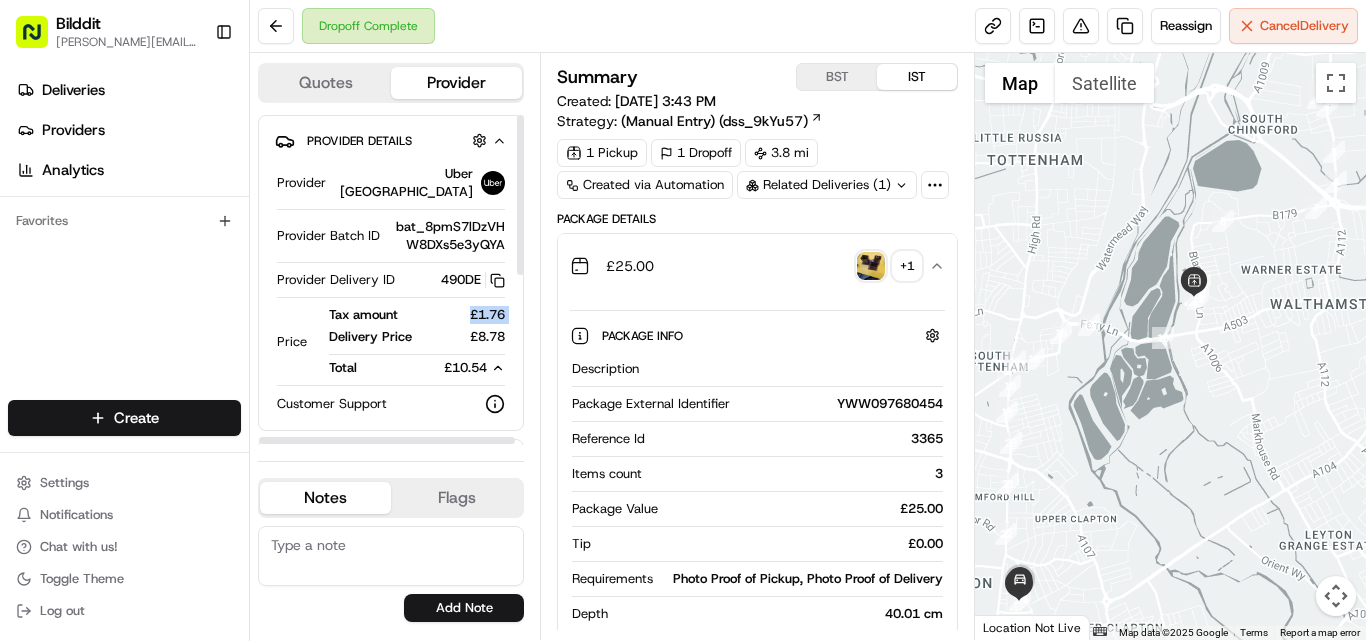 click on "£1.76" at bounding box center (474, 315) 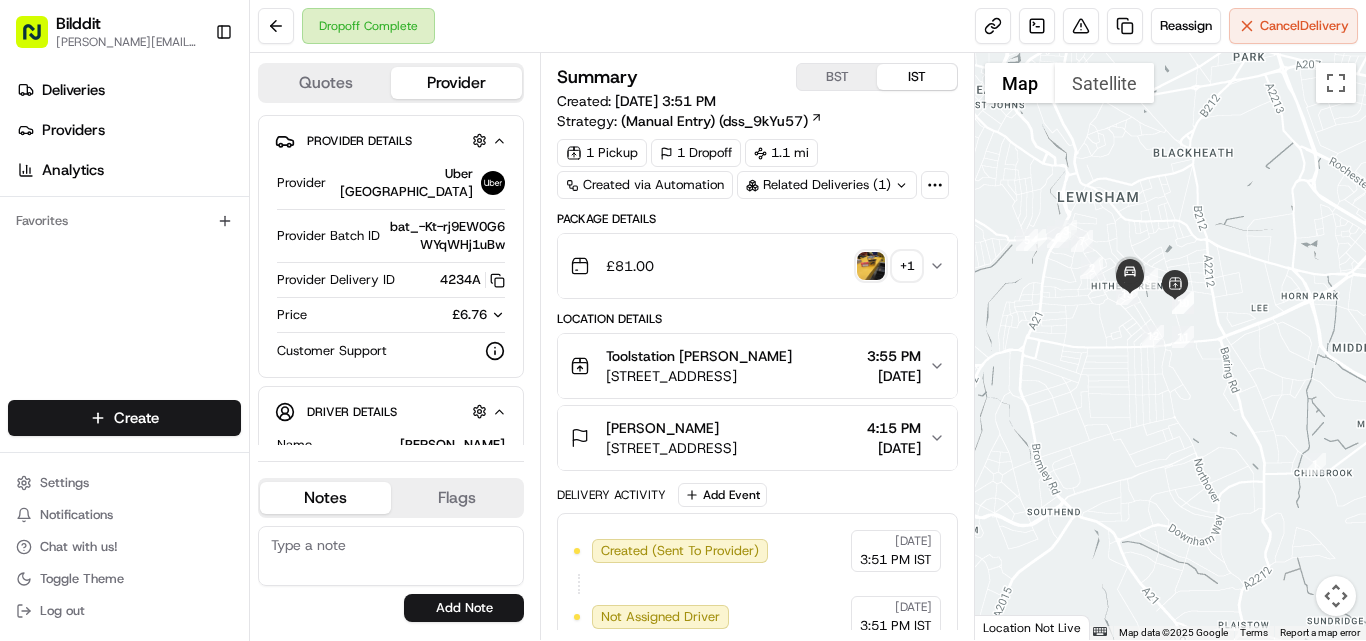 scroll, scrollTop: 0, scrollLeft: 0, axis: both 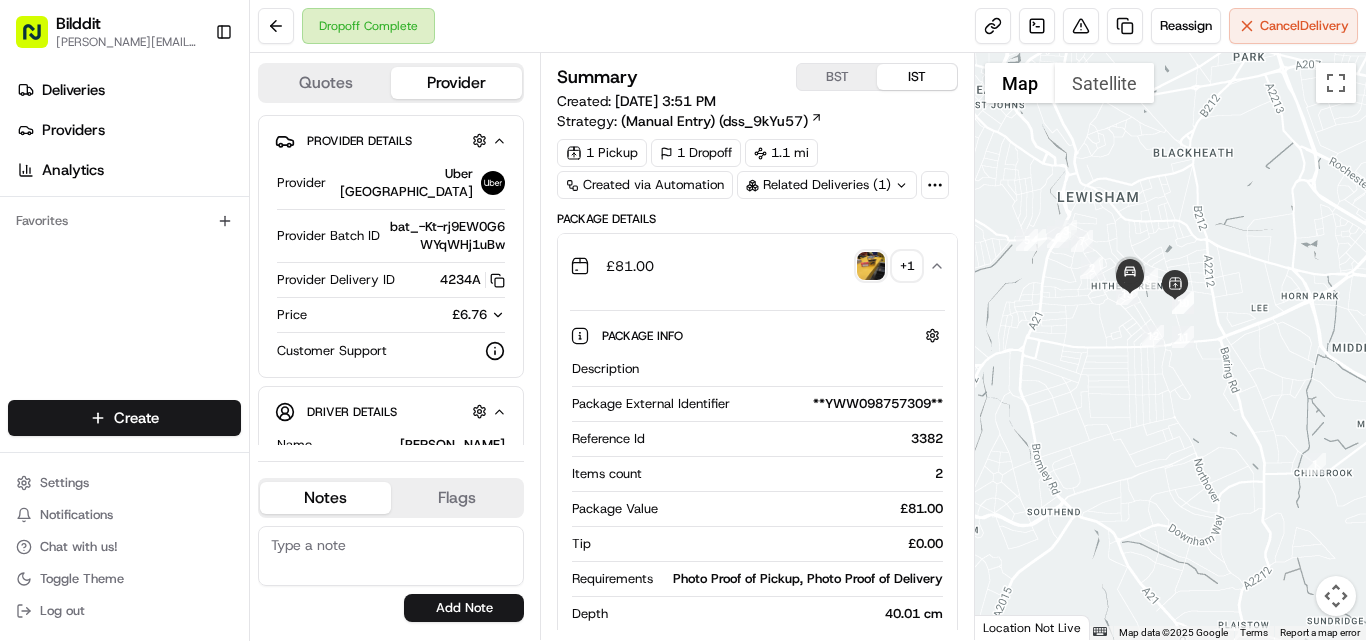 click on "**YWW098757309**" at bounding box center [840, 404] 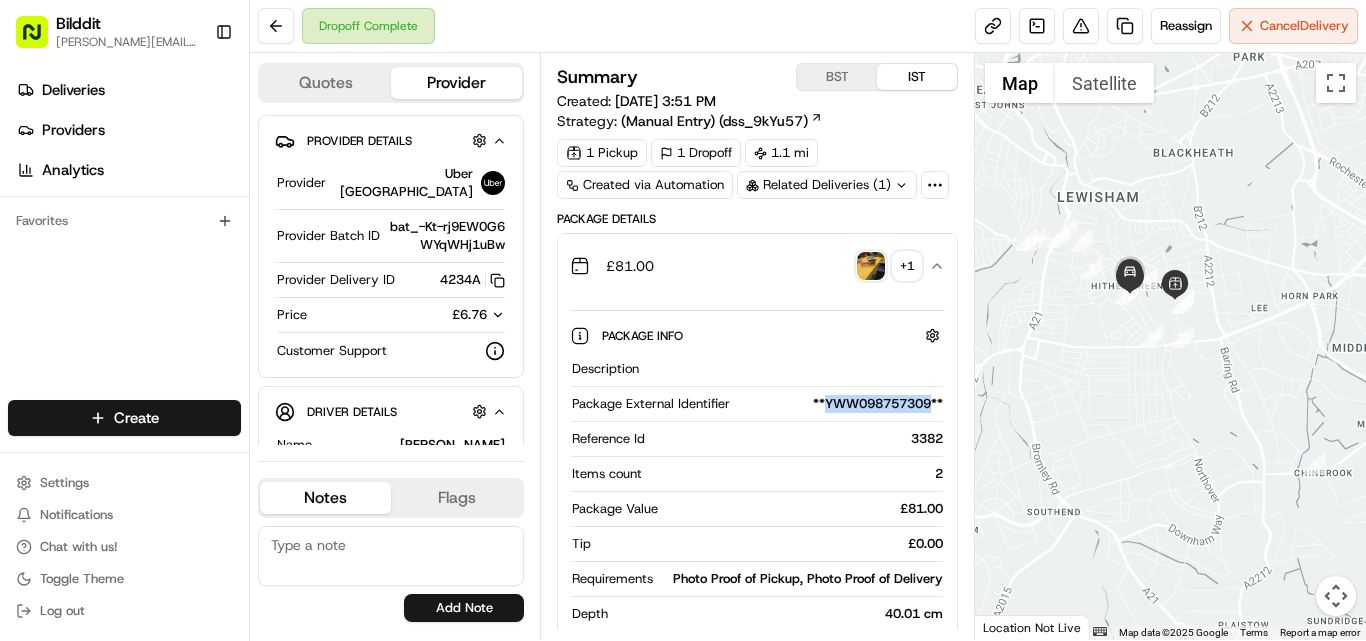 click on "**YWW098757309**" at bounding box center (840, 404) 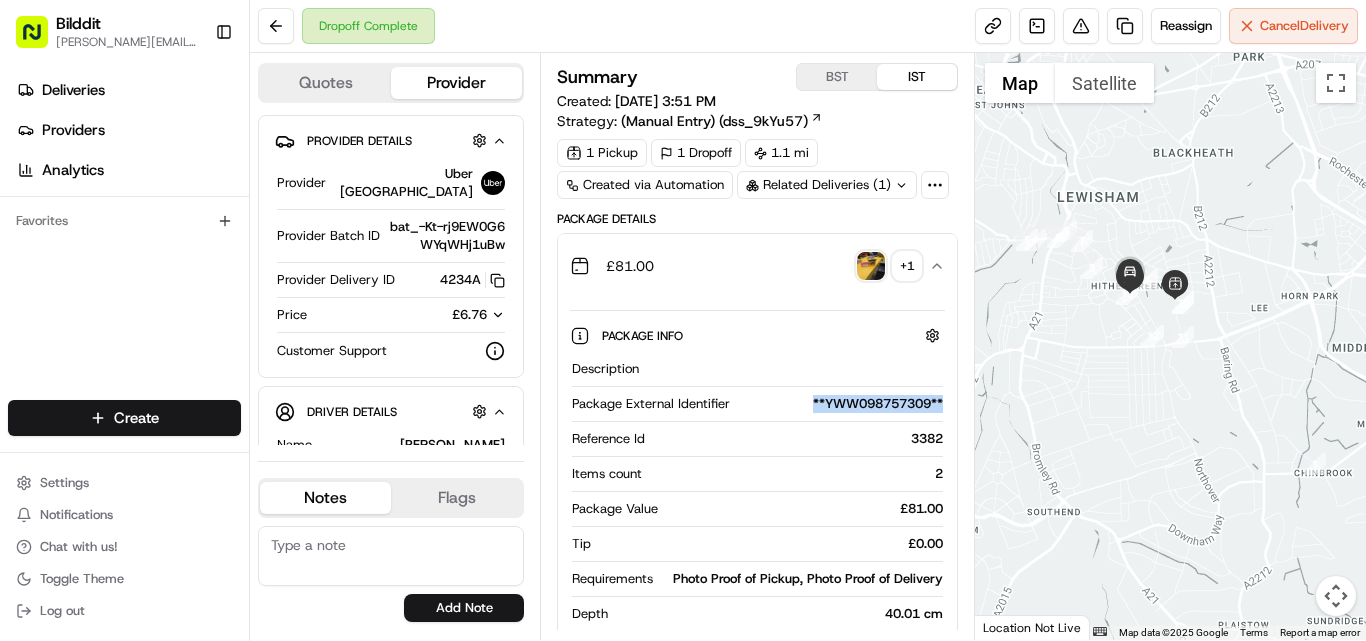 click on "**YWW098757309**" at bounding box center (840, 404) 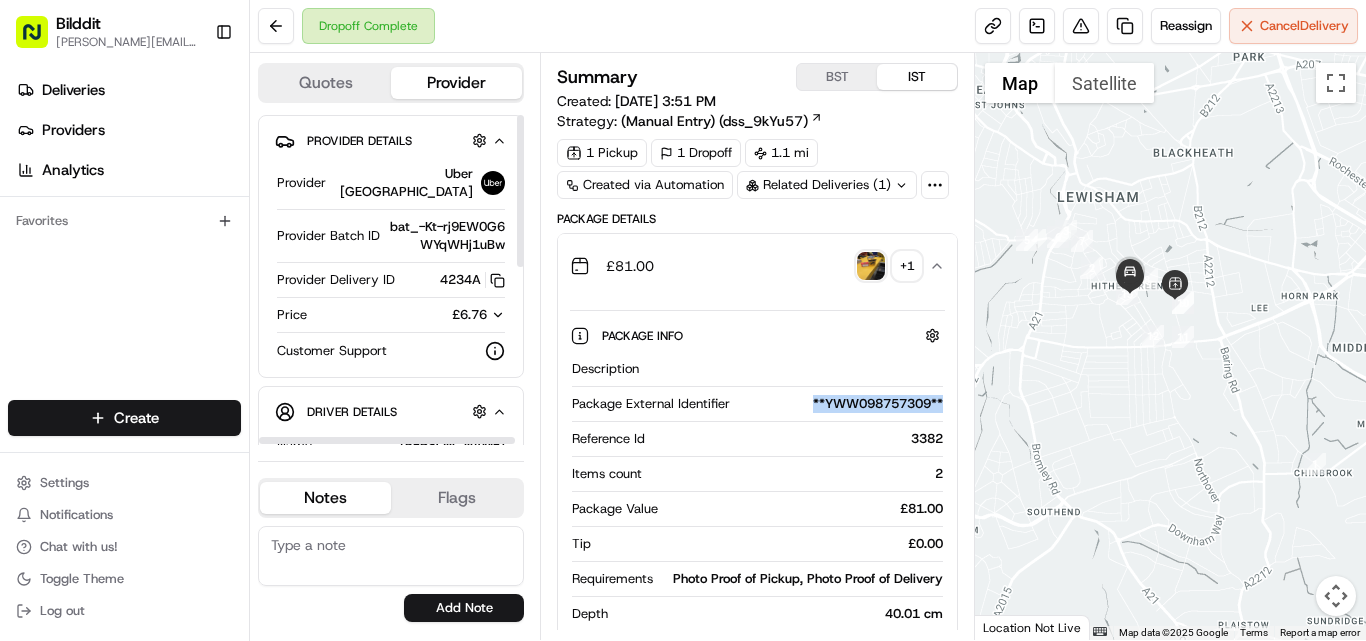 click on "£6.76" at bounding box center [469, 314] 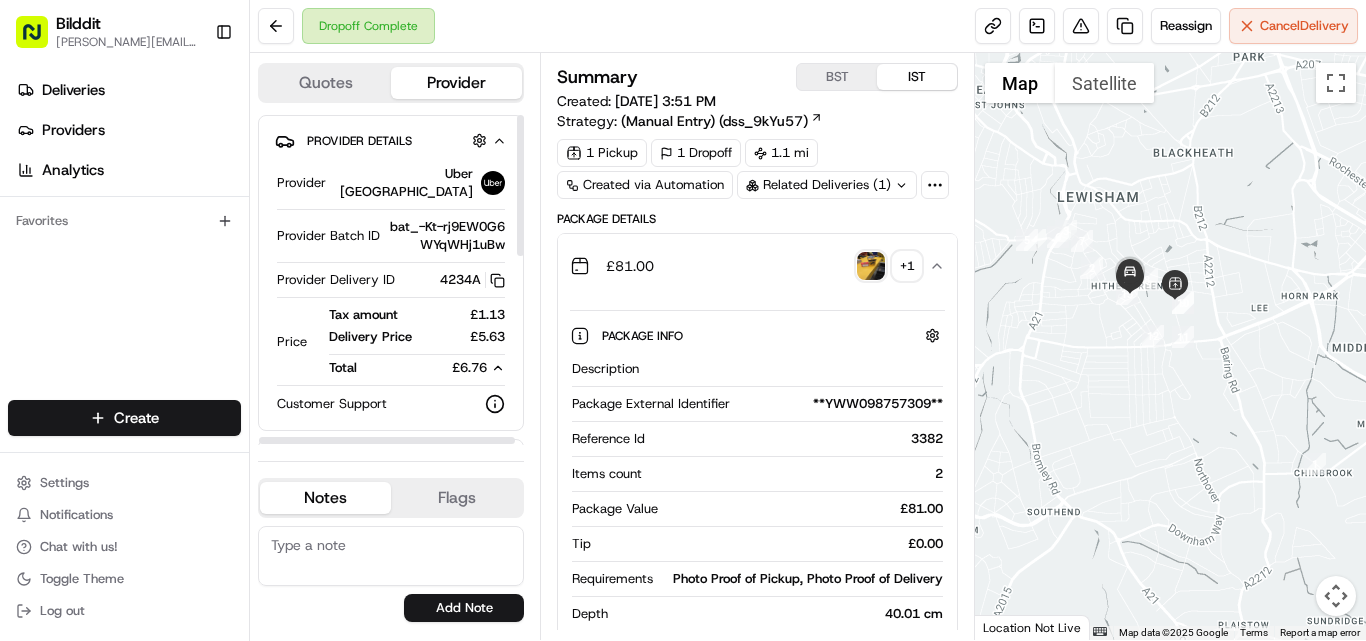 click on "£1.13" at bounding box center (474, 315) 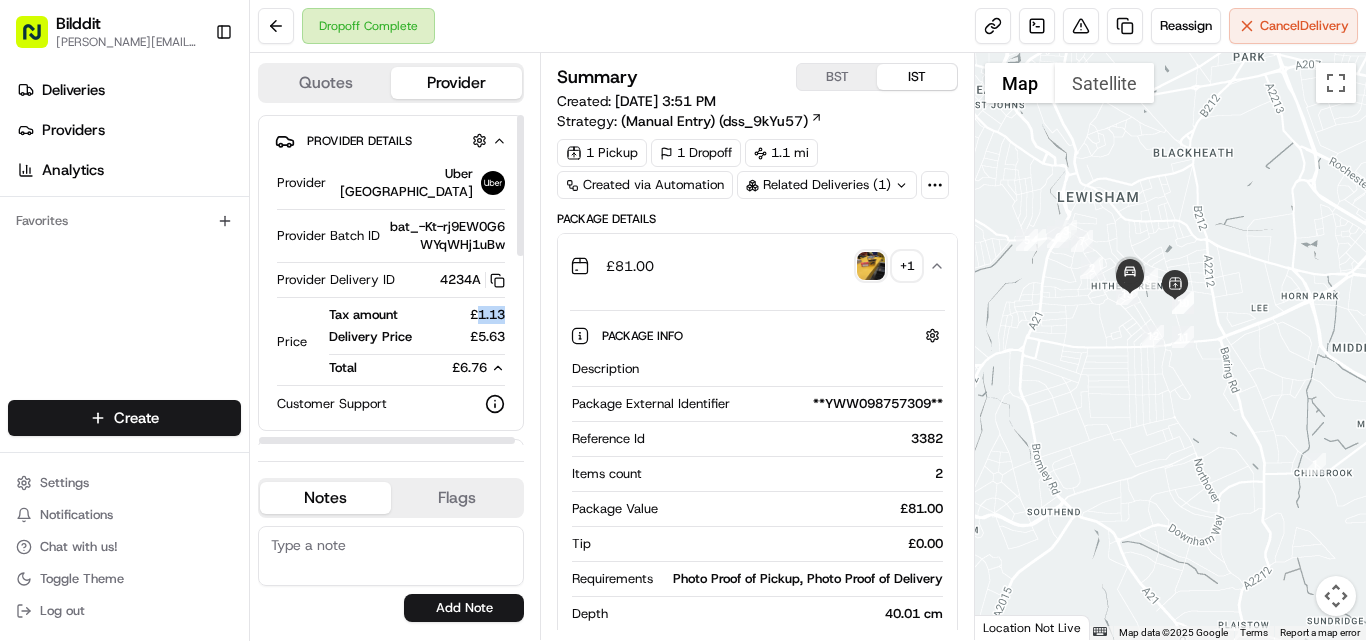 click on "£1.13" at bounding box center [474, 315] 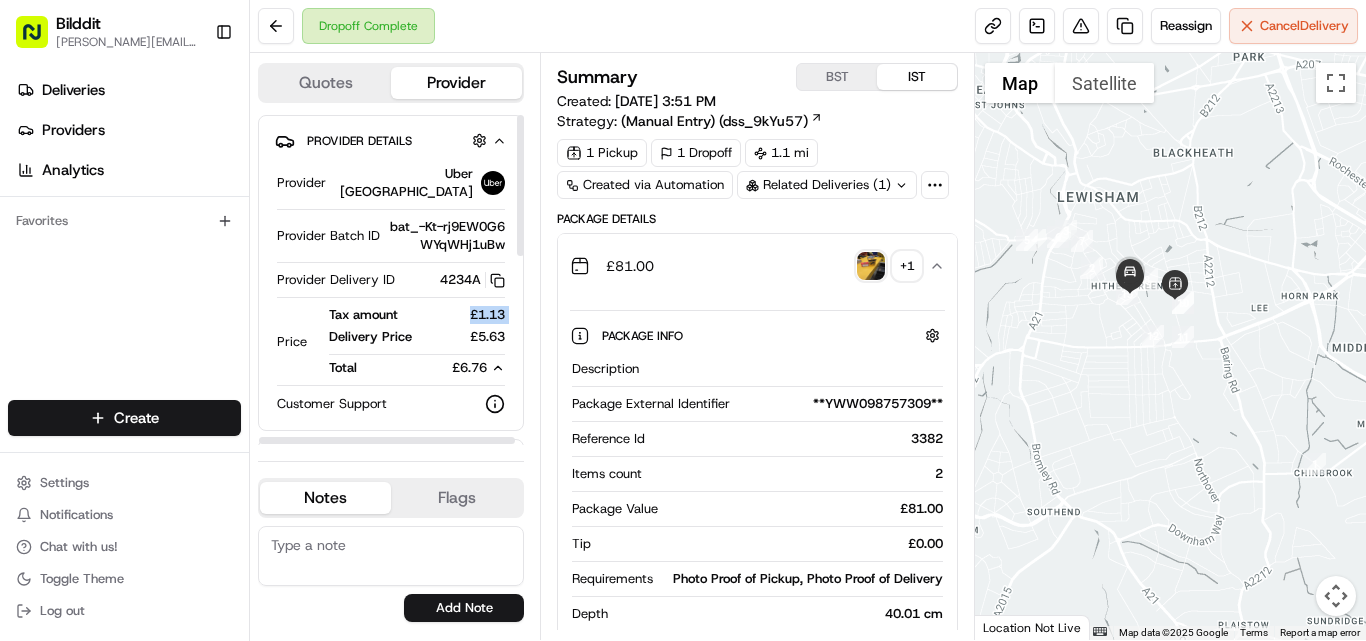 click on "£1.13" at bounding box center (474, 315) 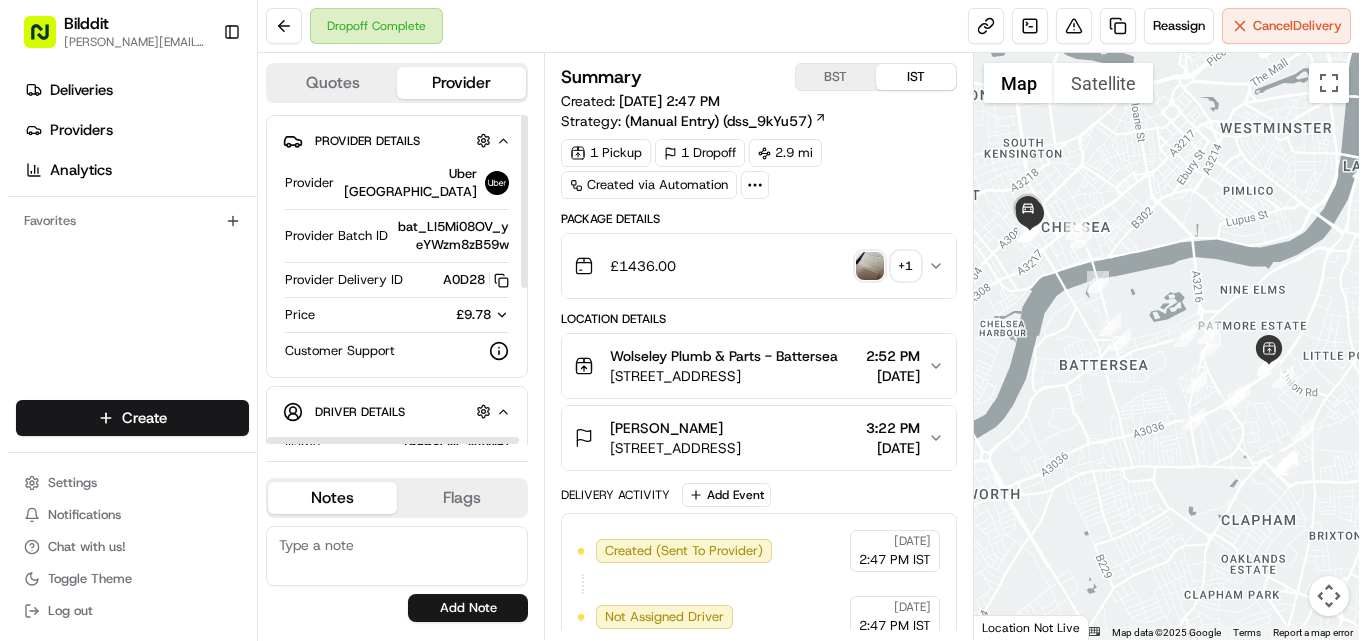 scroll, scrollTop: 0, scrollLeft: 0, axis: both 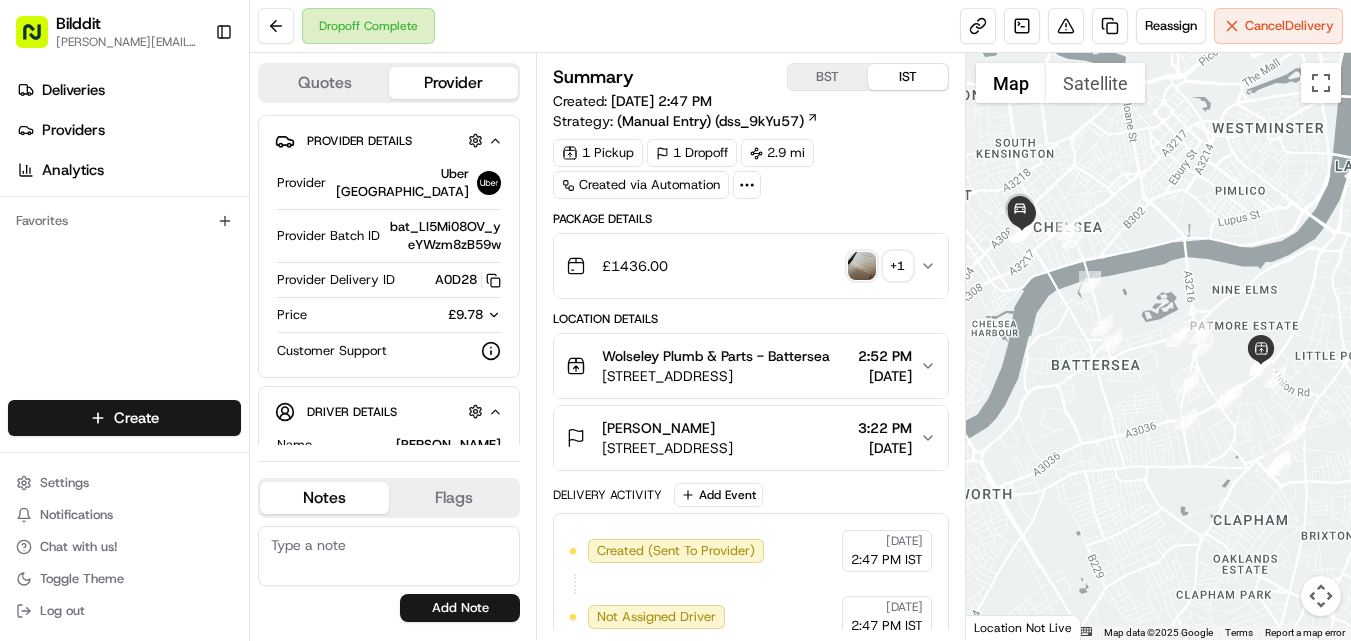 click 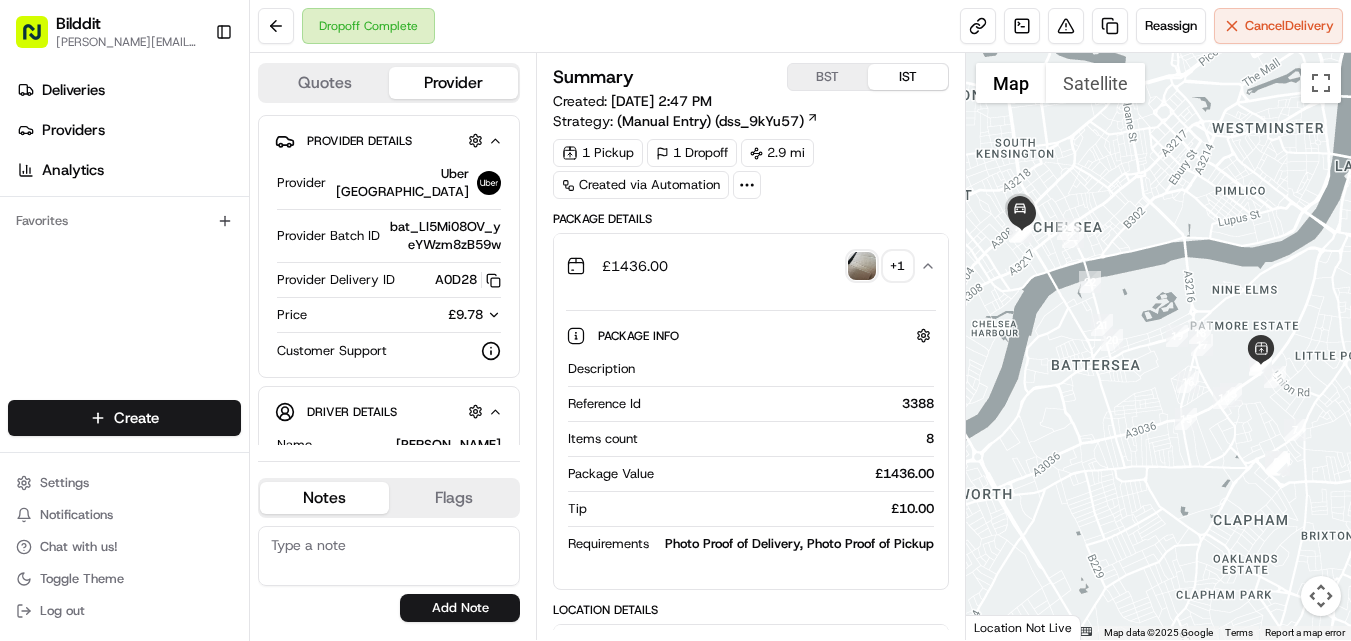 click on "3388" at bounding box center (791, 404) 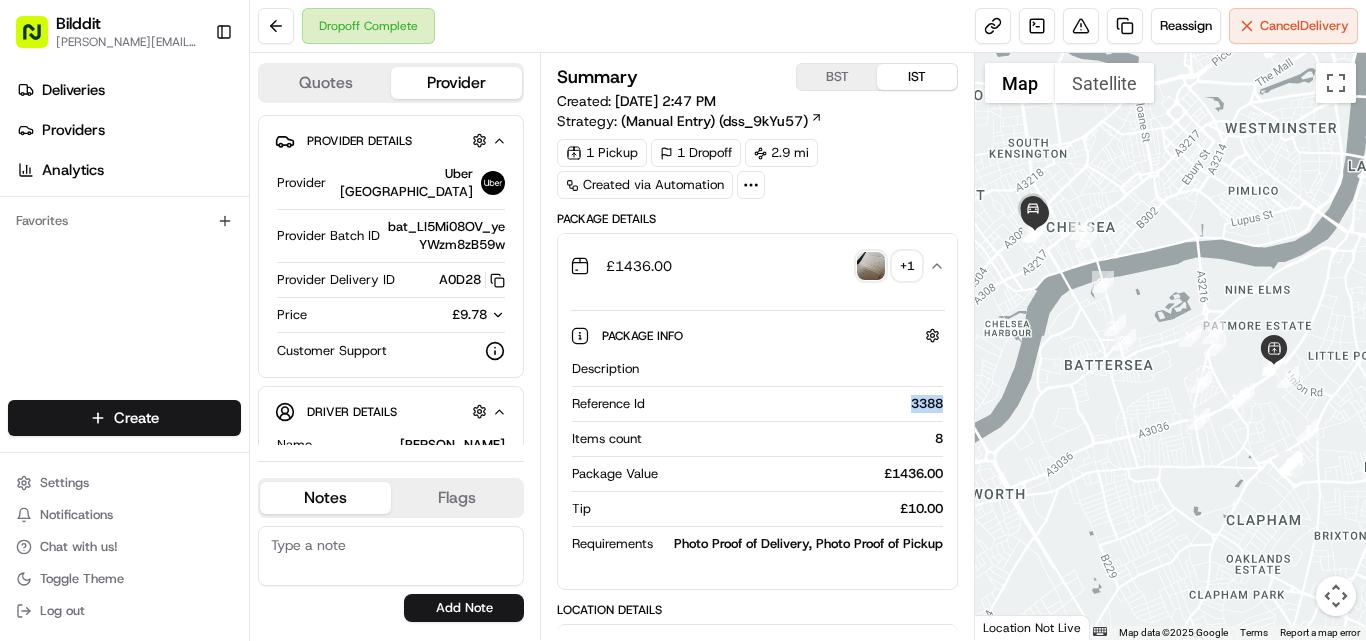 click on "3388" at bounding box center [798, 404] 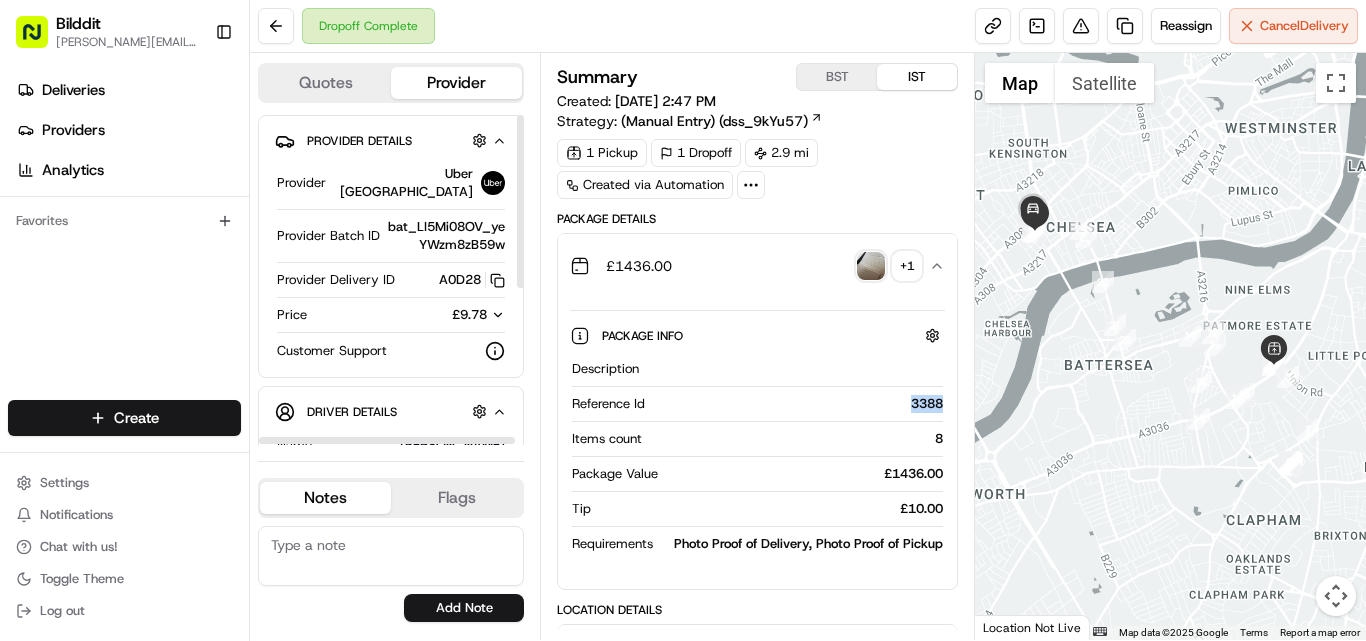 click on "£9.78" at bounding box center (469, 314) 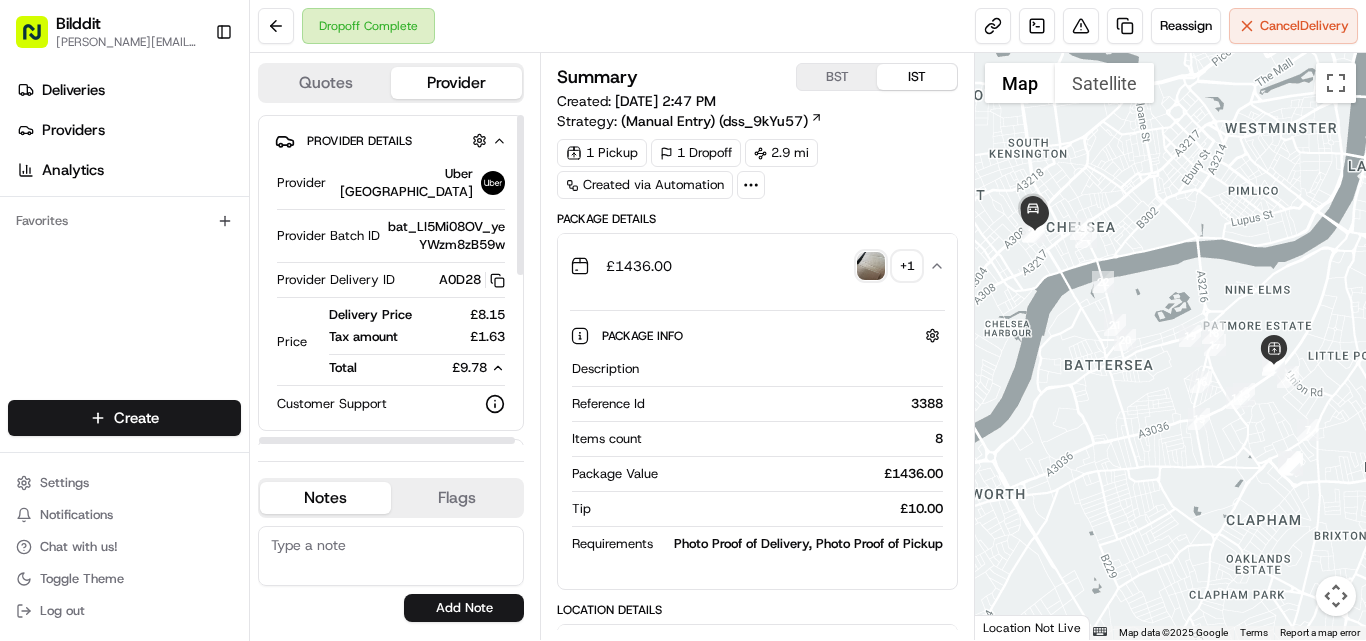 click on "£8.15" at bounding box center (474, 315) 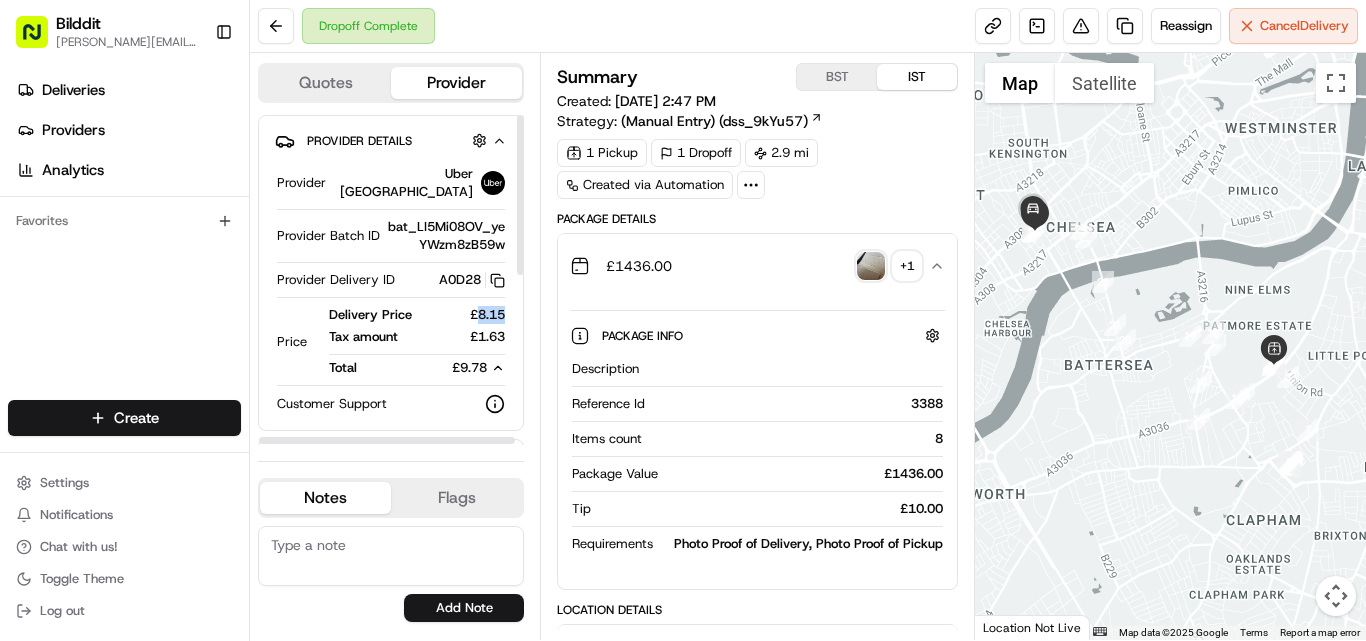 click on "£8.15" at bounding box center [474, 315] 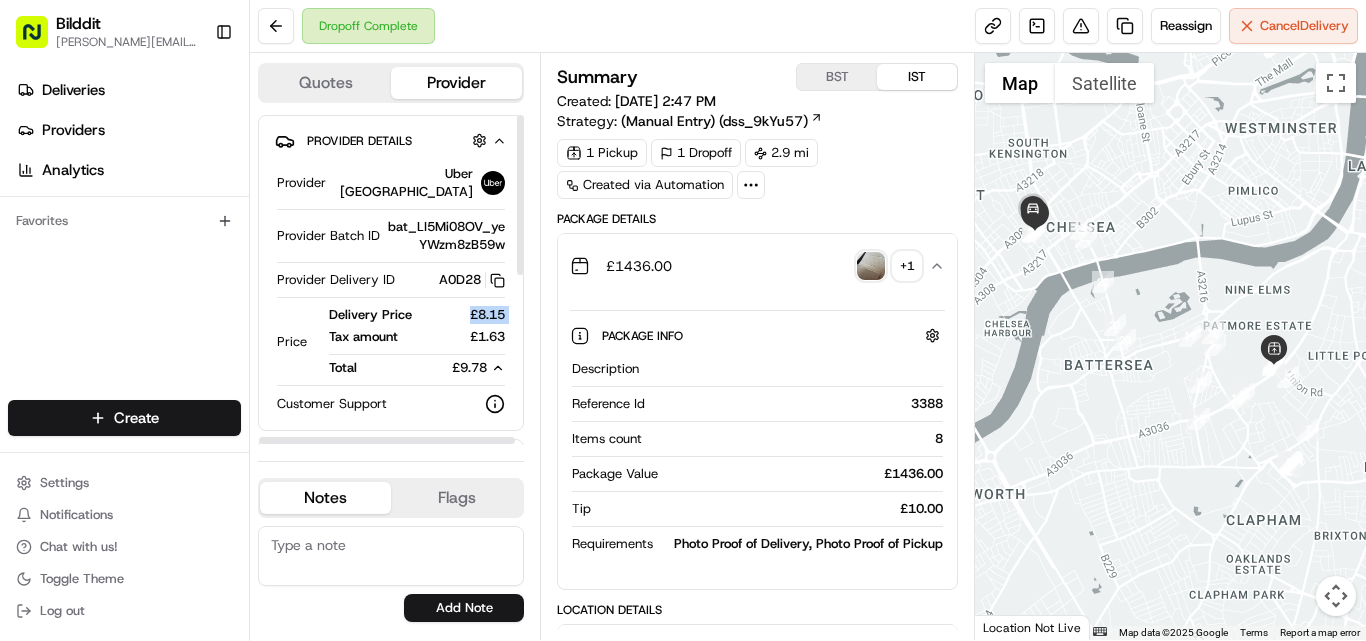 click on "£8.15" at bounding box center [474, 315] 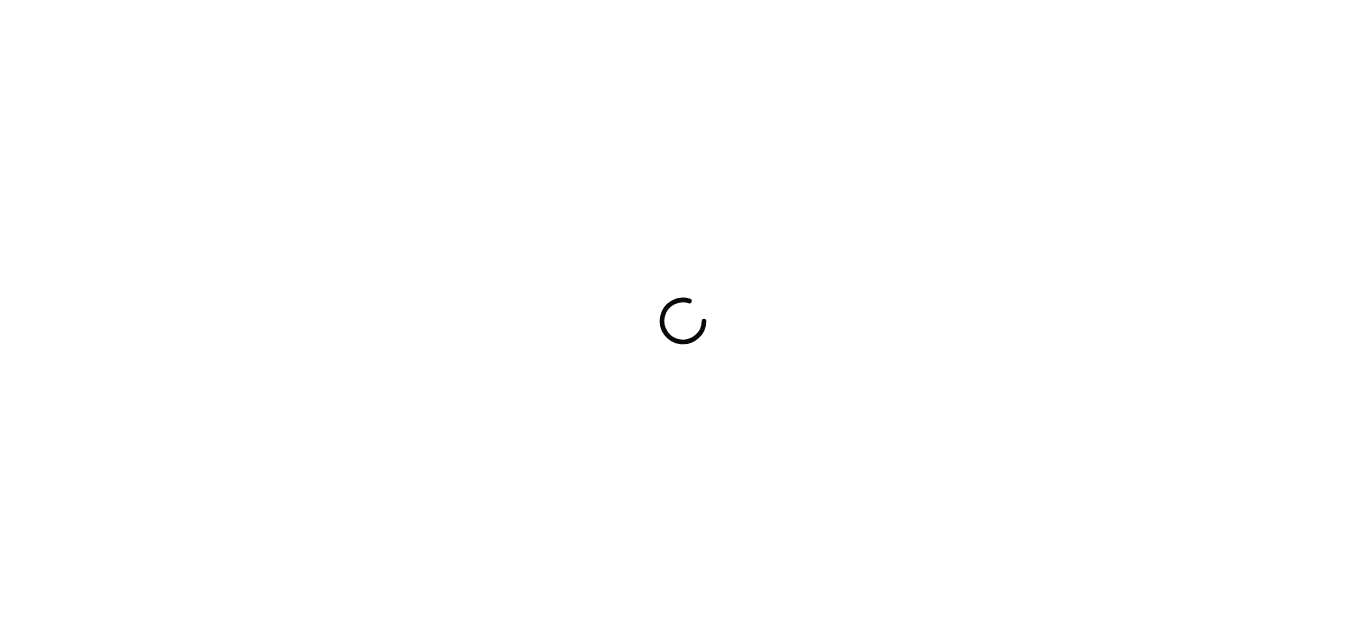 scroll, scrollTop: 0, scrollLeft: 0, axis: both 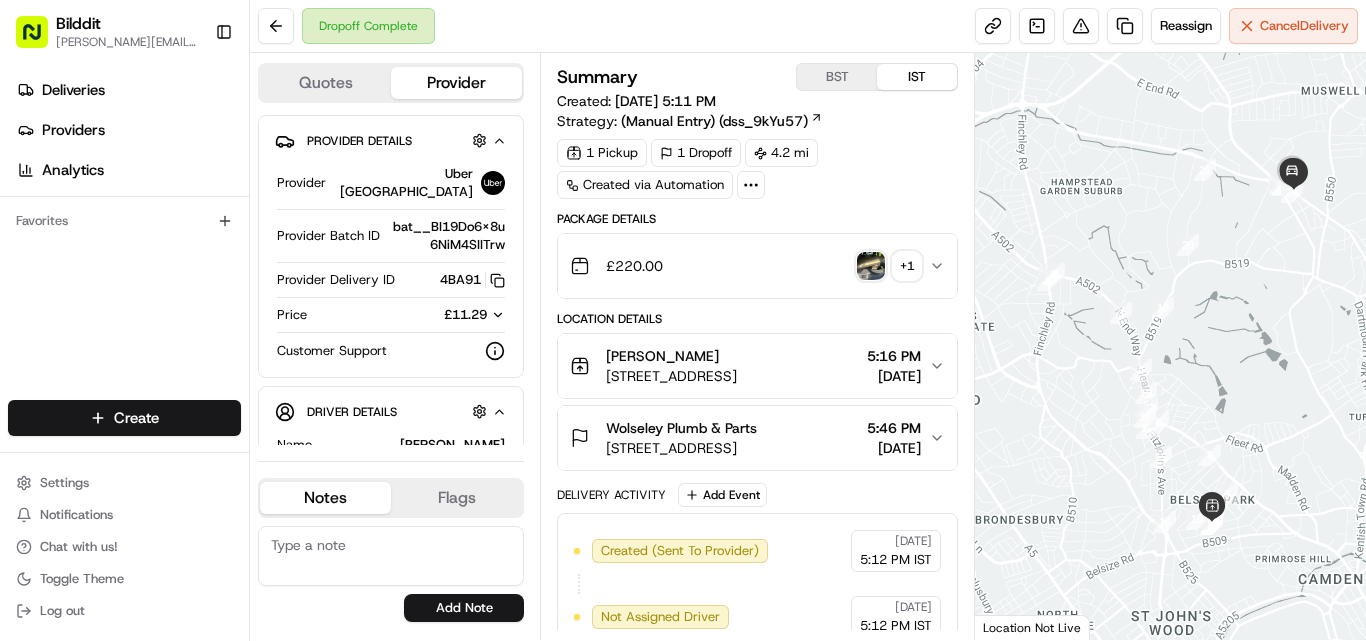 click 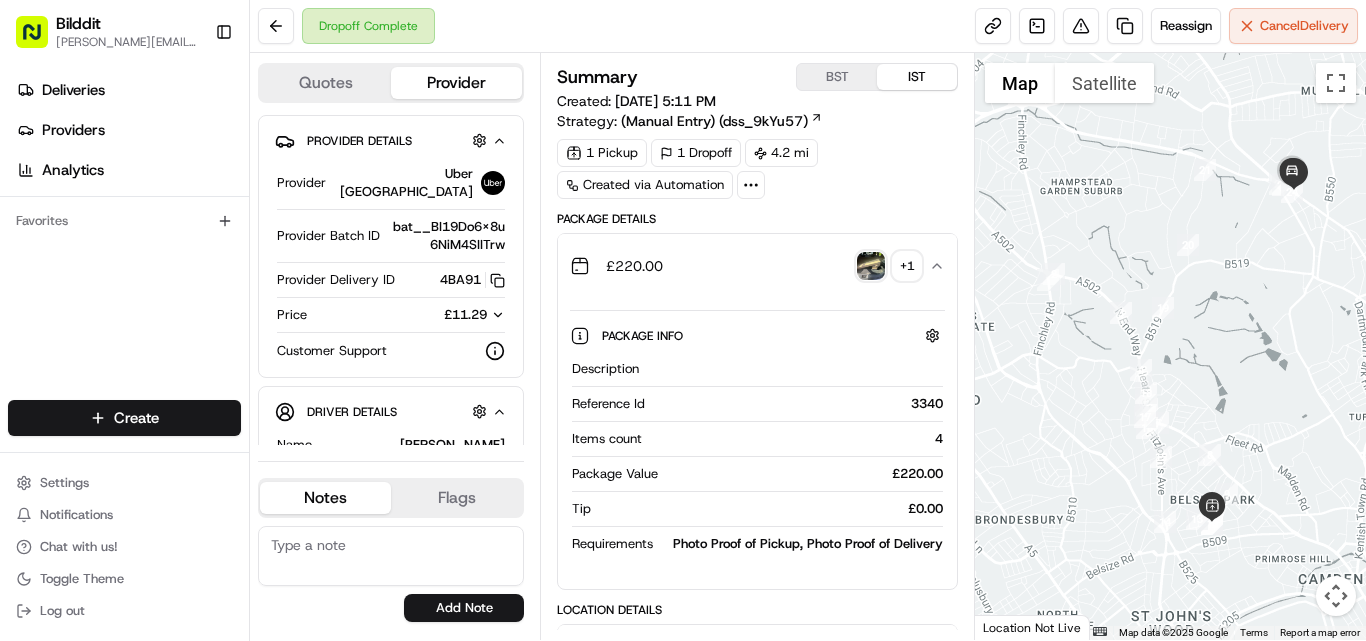 scroll, scrollTop: 0, scrollLeft: 0, axis: both 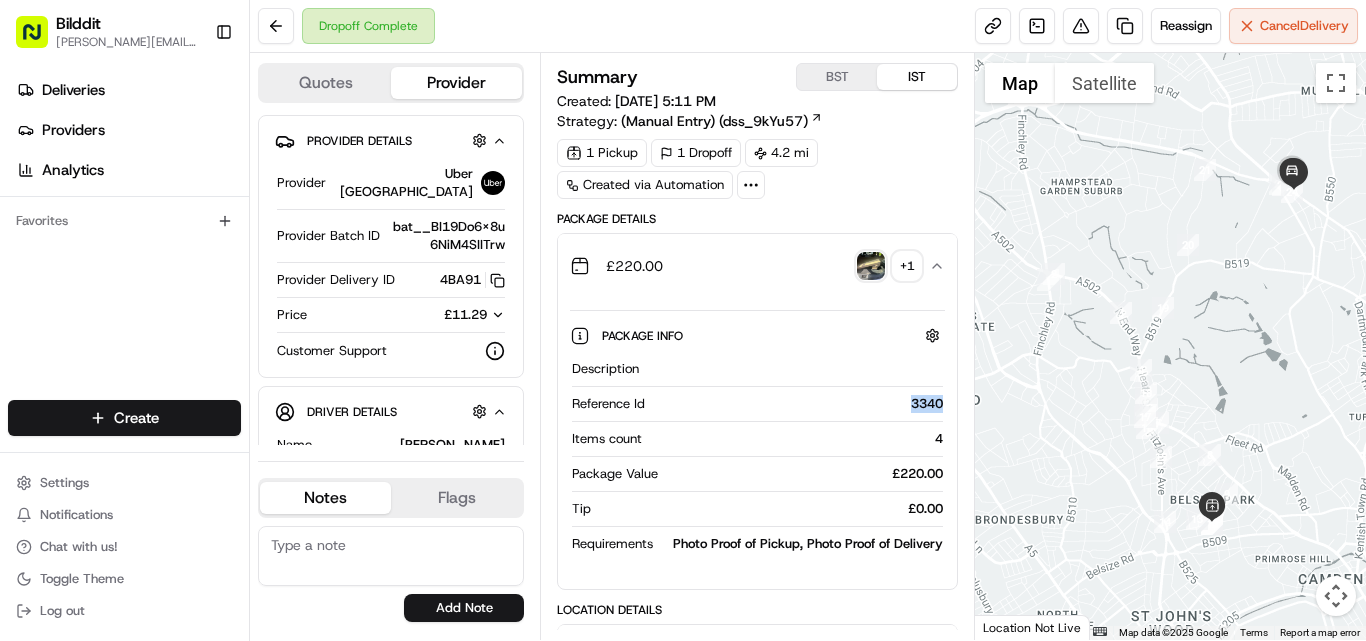 copy on "3340" 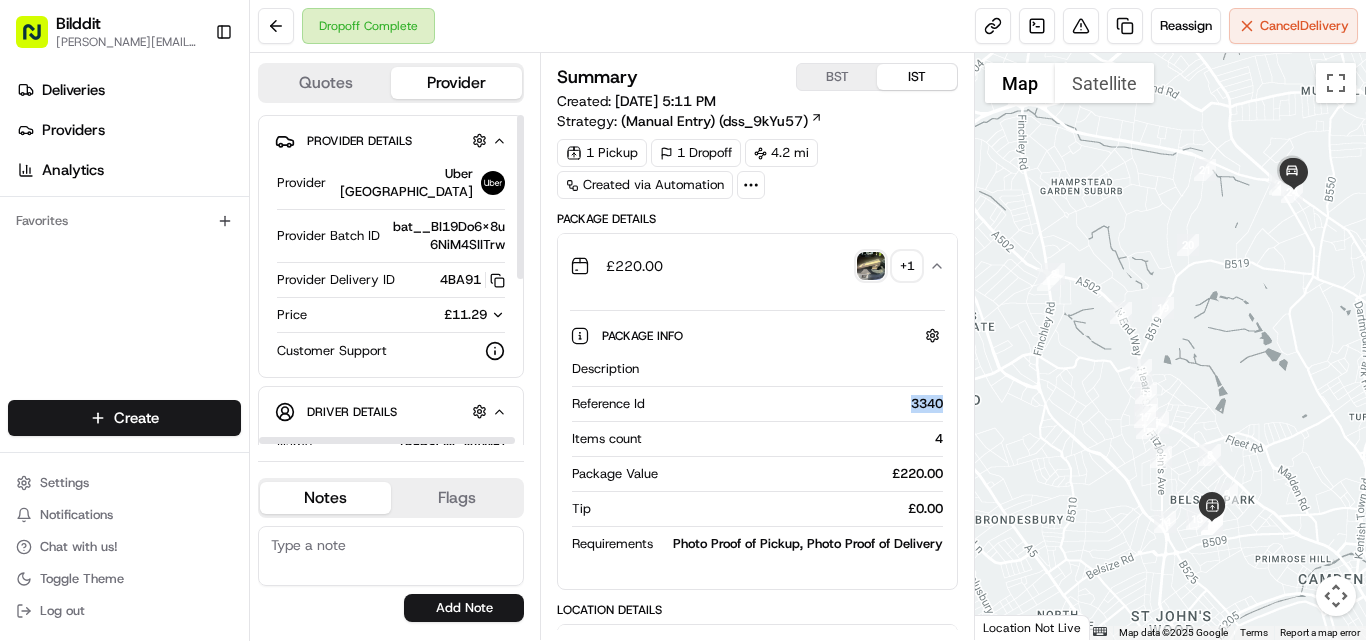 click 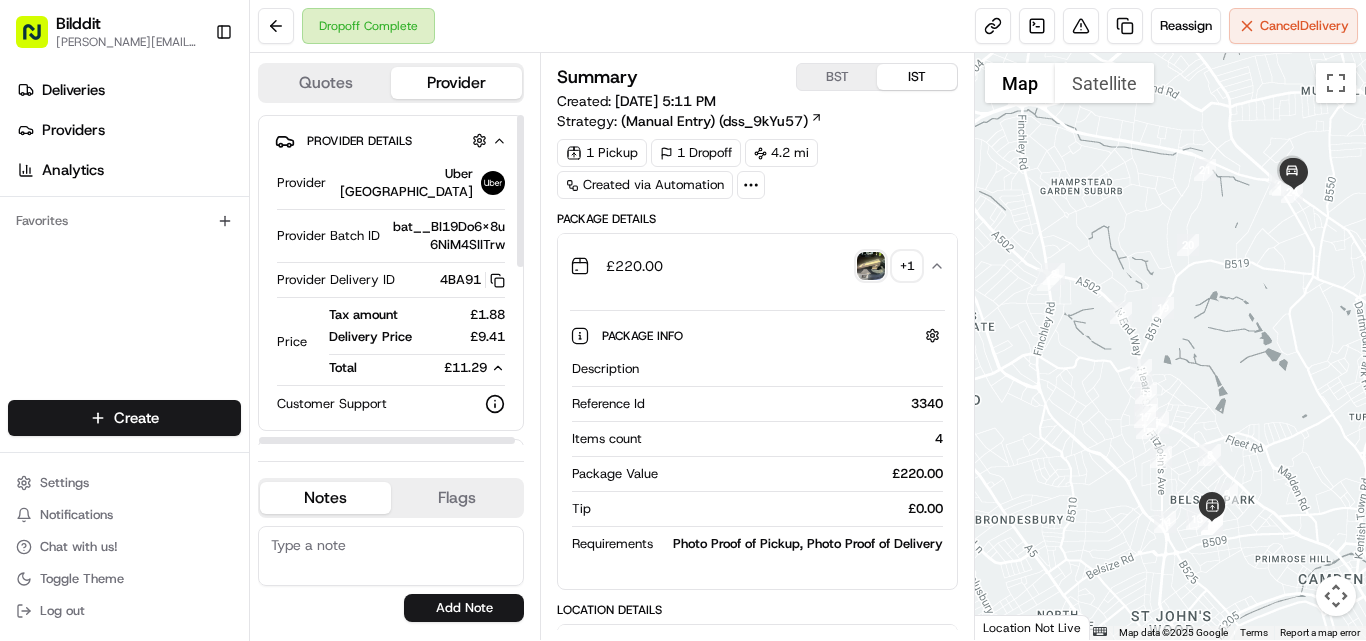 click on "£1.88" at bounding box center (474, 315) 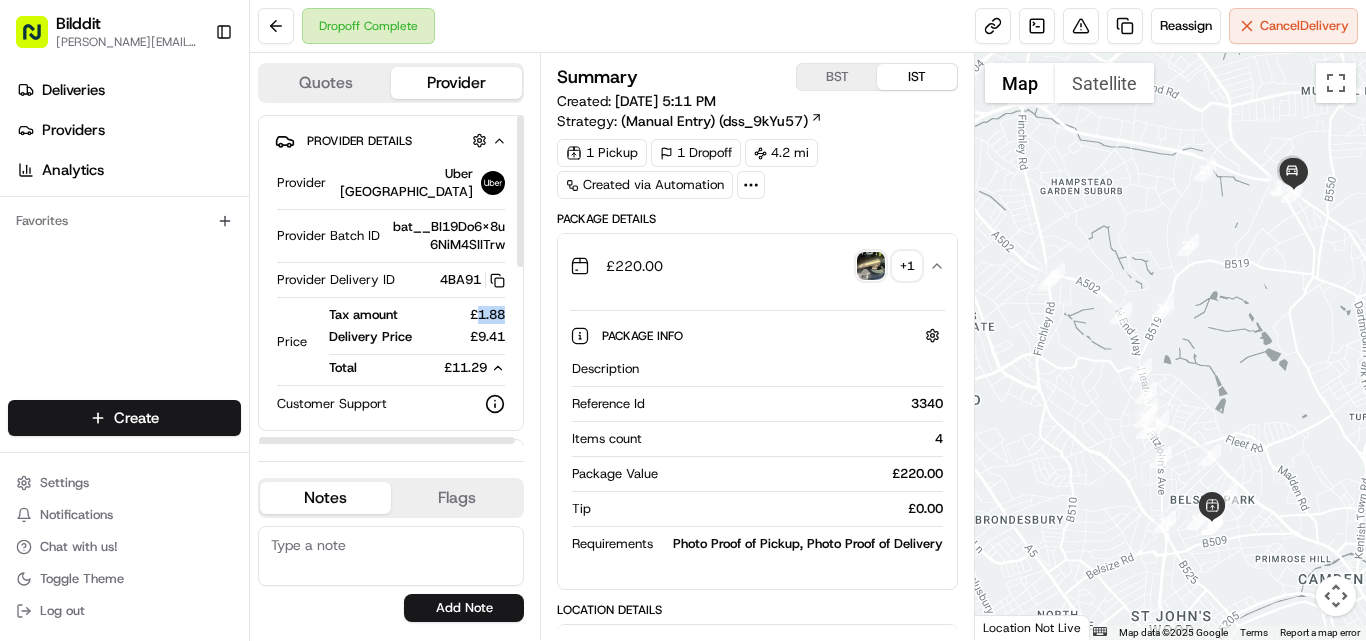 click on "£1.88" at bounding box center (474, 315) 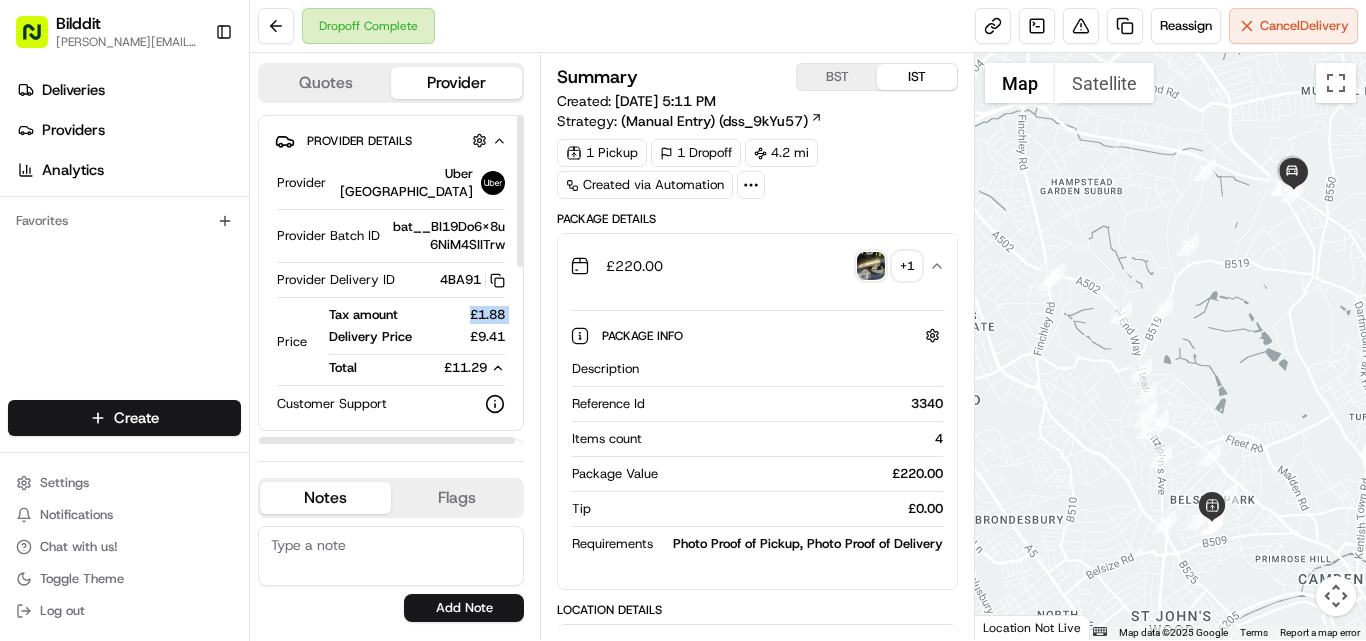 click on "£1.88" at bounding box center [474, 315] 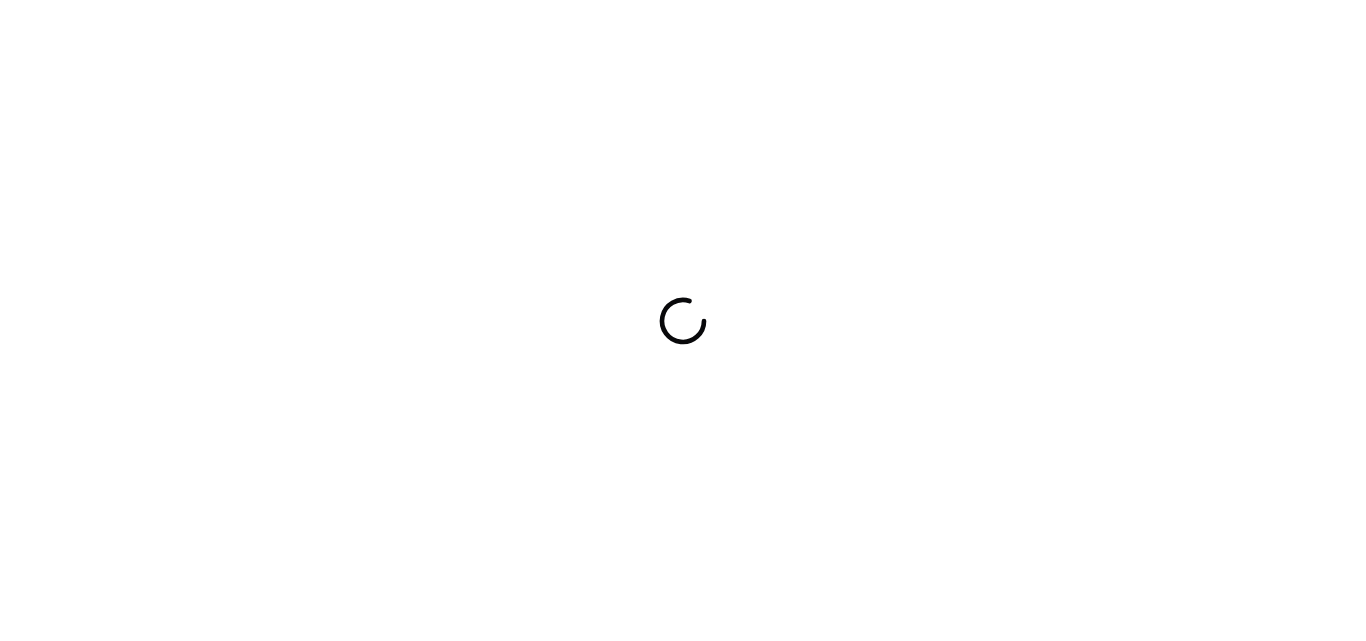 scroll, scrollTop: 0, scrollLeft: 0, axis: both 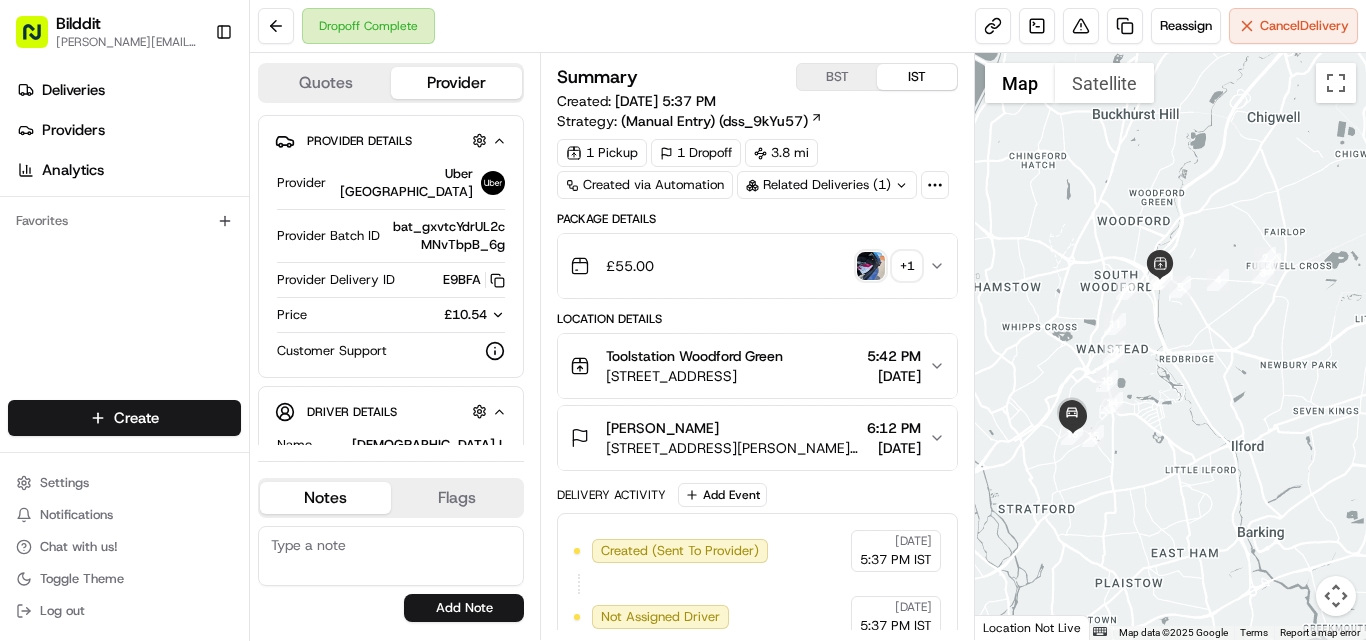 click 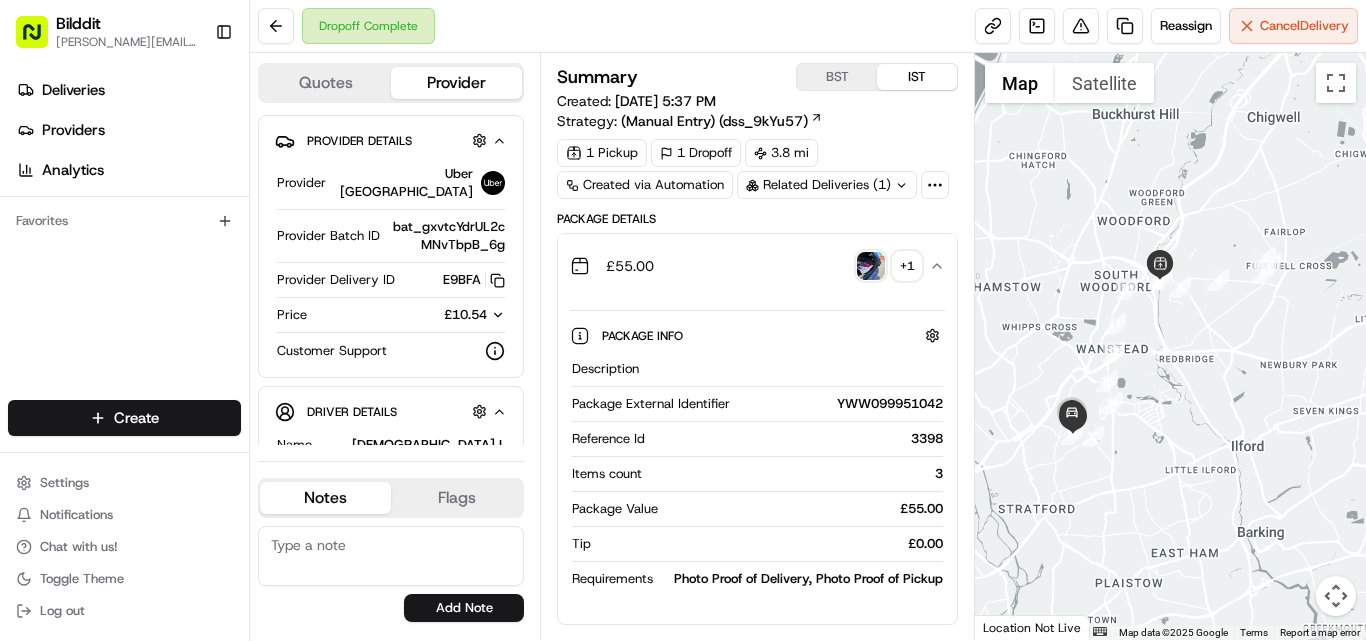 scroll, scrollTop: 0, scrollLeft: 0, axis: both 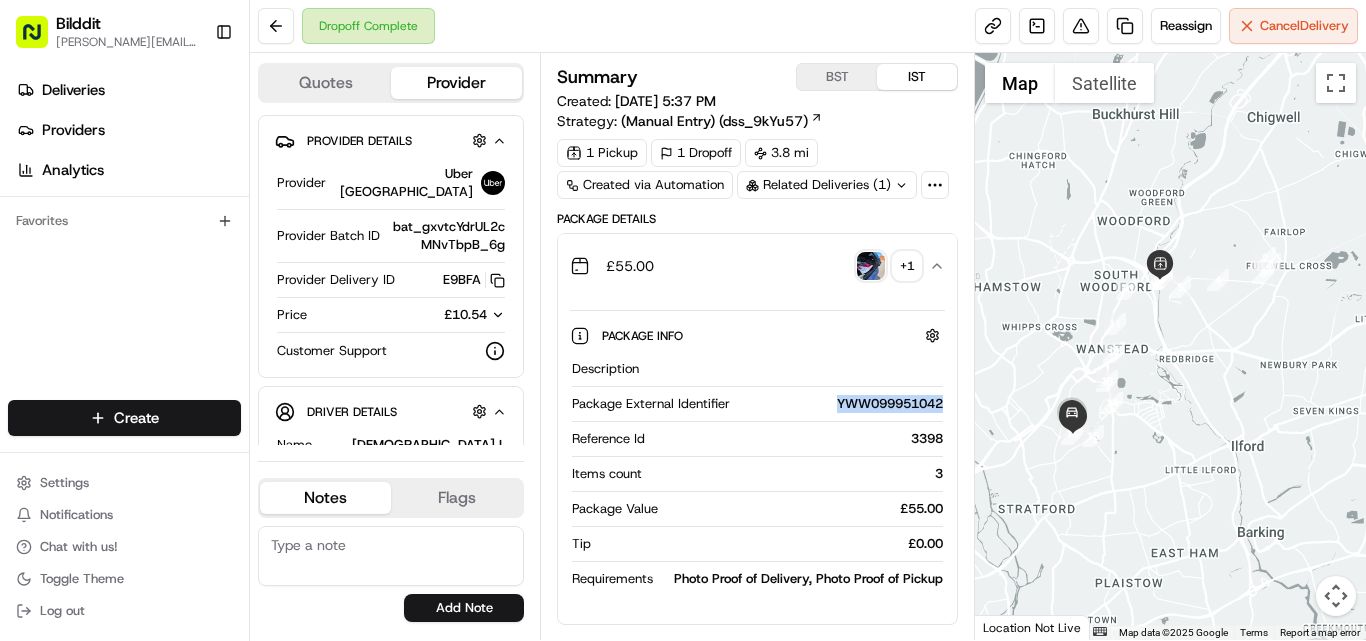 click on "YWW099951042" at bounding box center (840, 404) 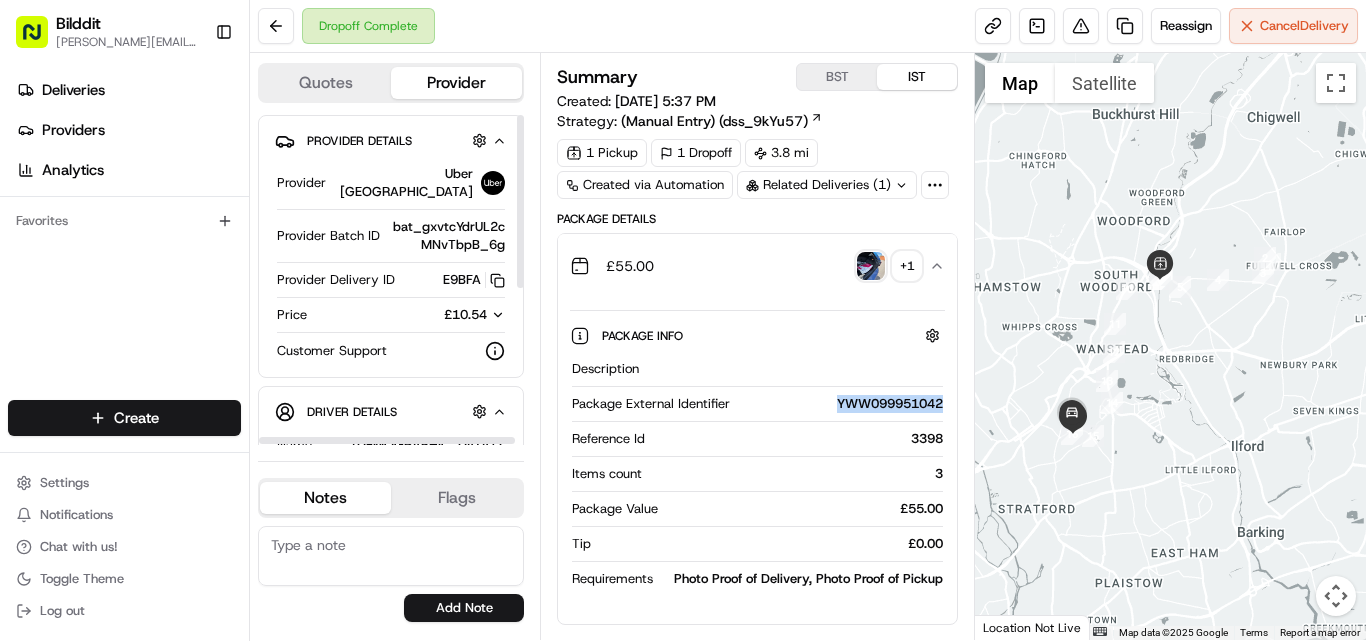 click 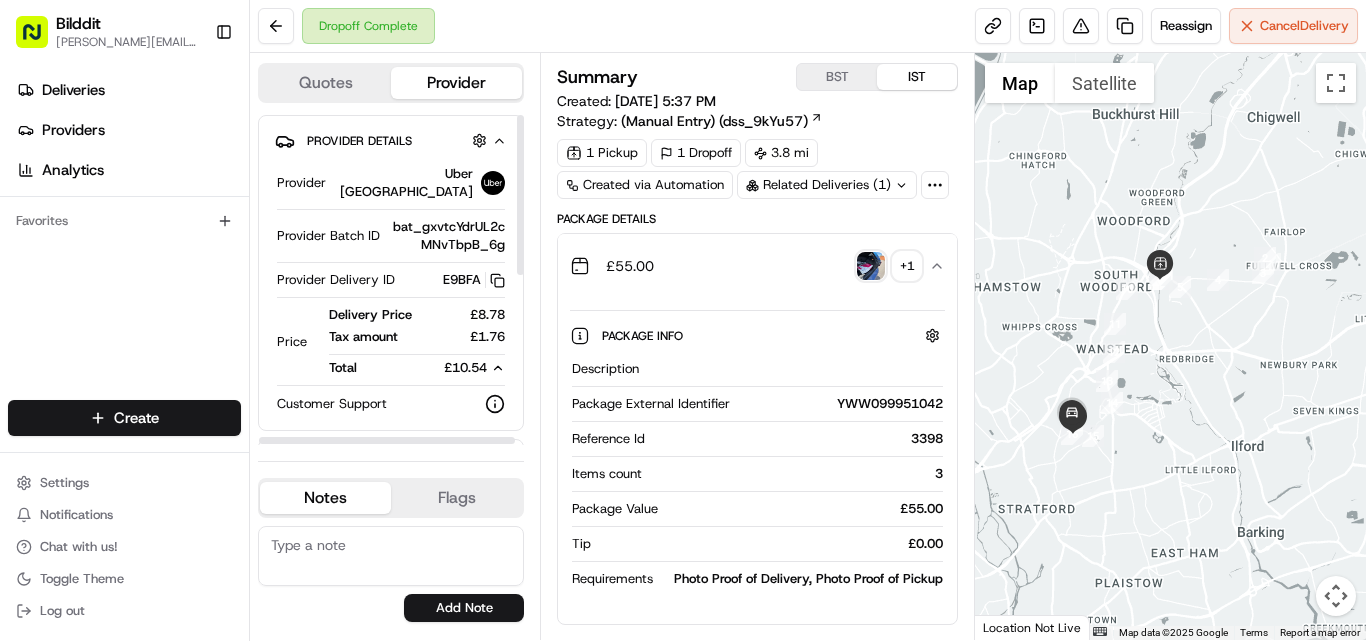 click on "£8.78" at bounding box center (474, 315) 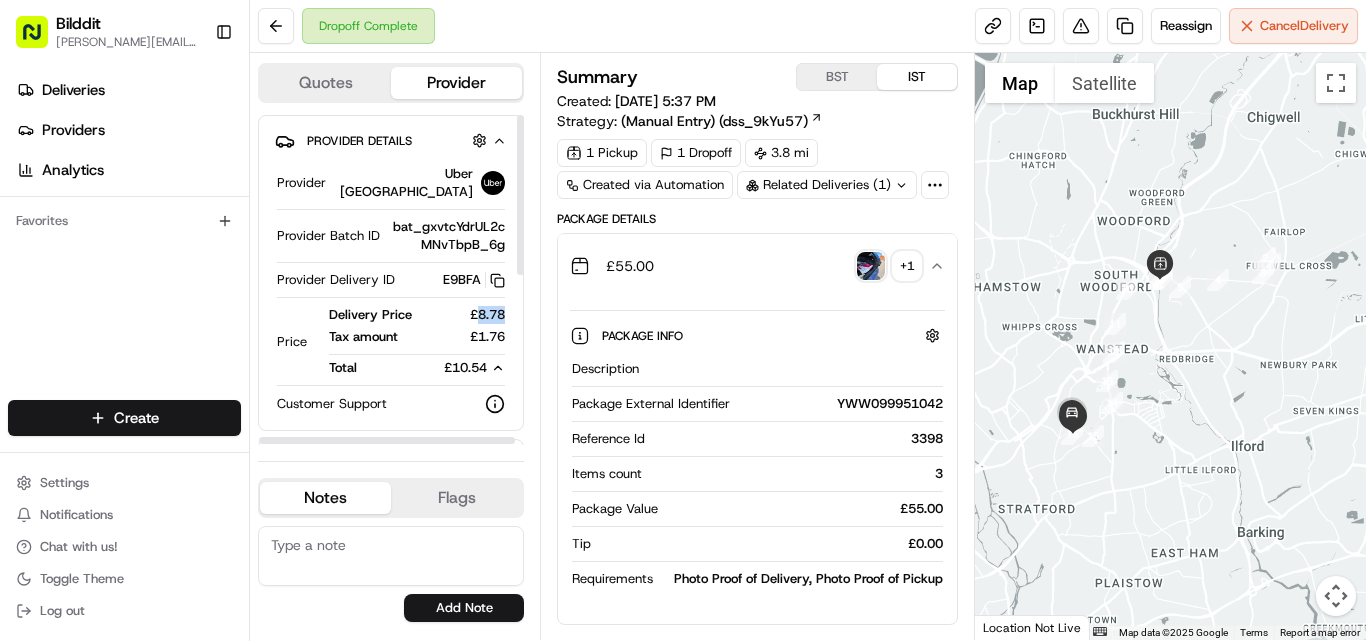 click on "£8.78" at bounding box center [474, 315] 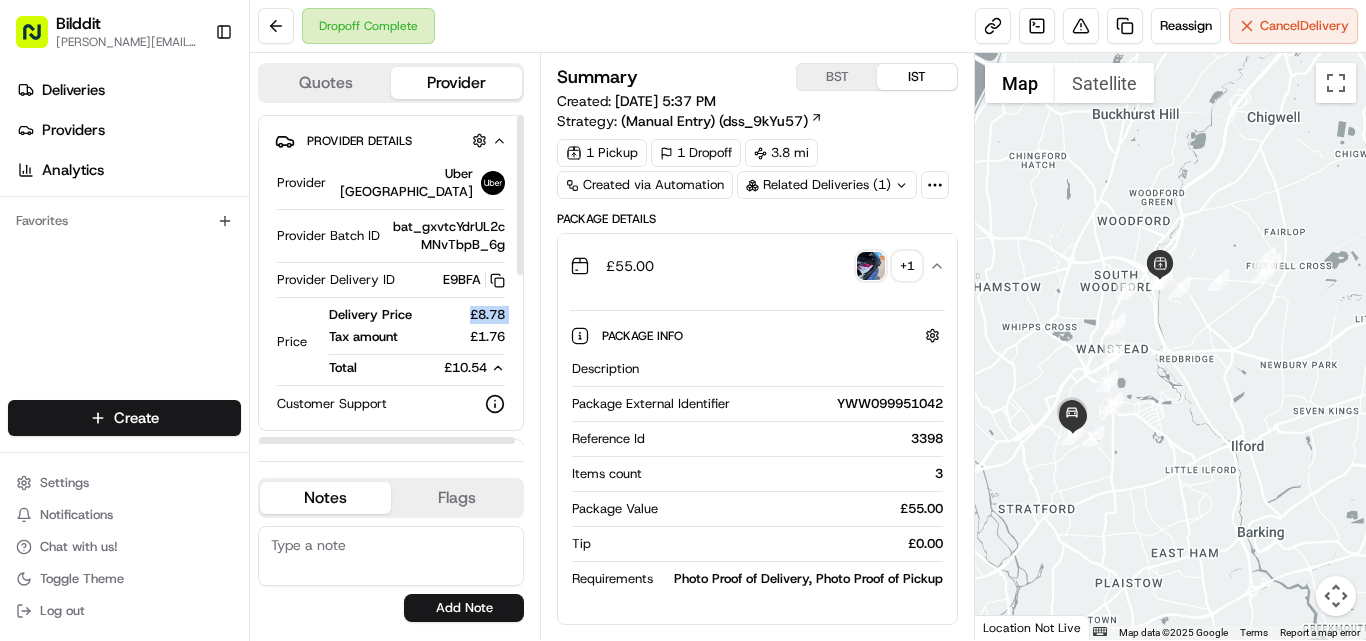 click on "£8.78" at bounding box center (474, 315) 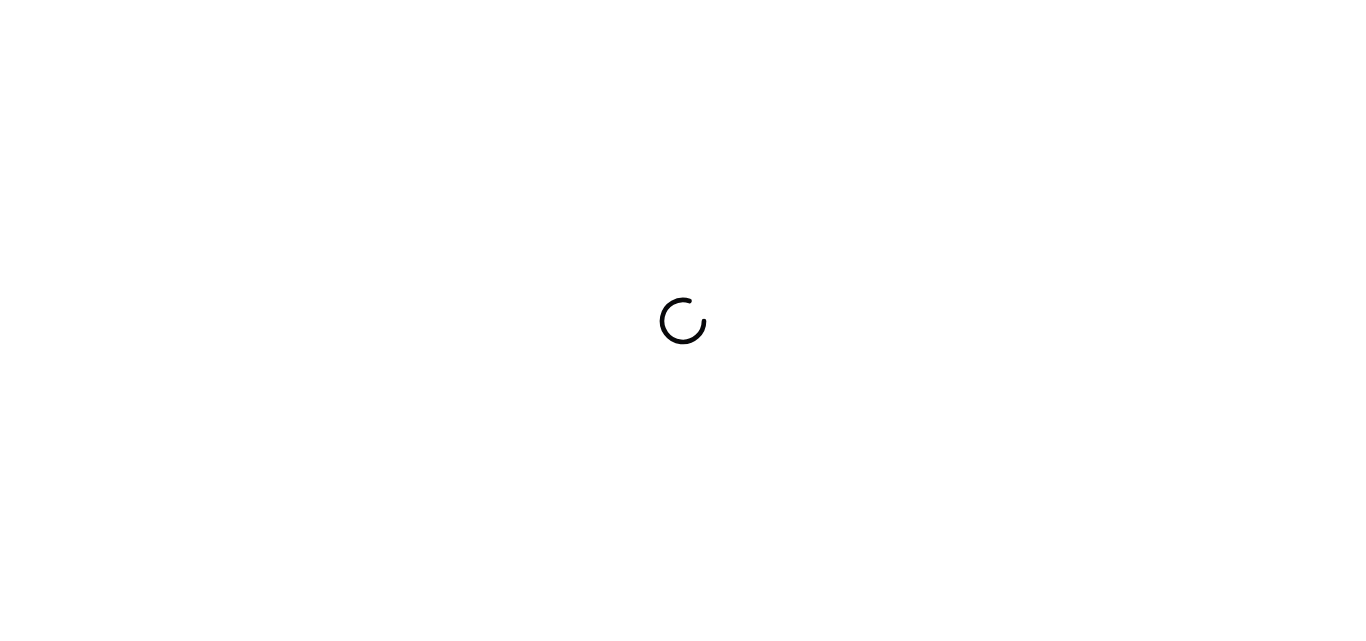 scroll, scrollTop: 0, scrollLeft: 0, axis: both 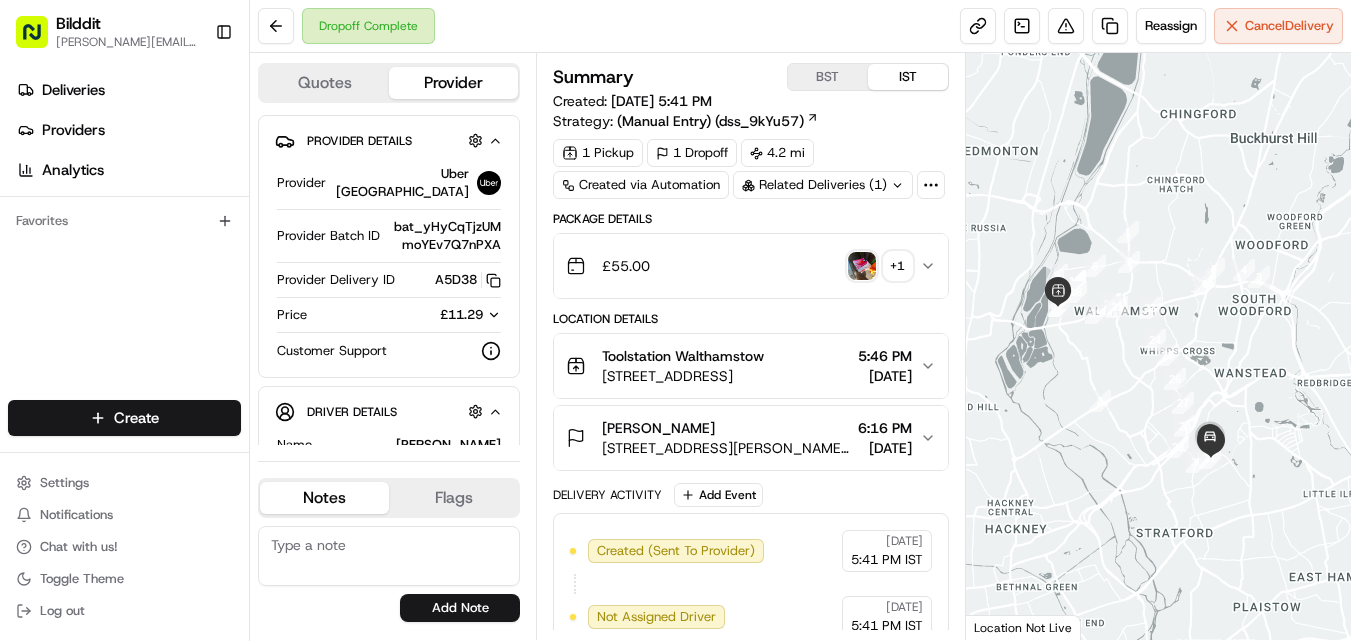 click 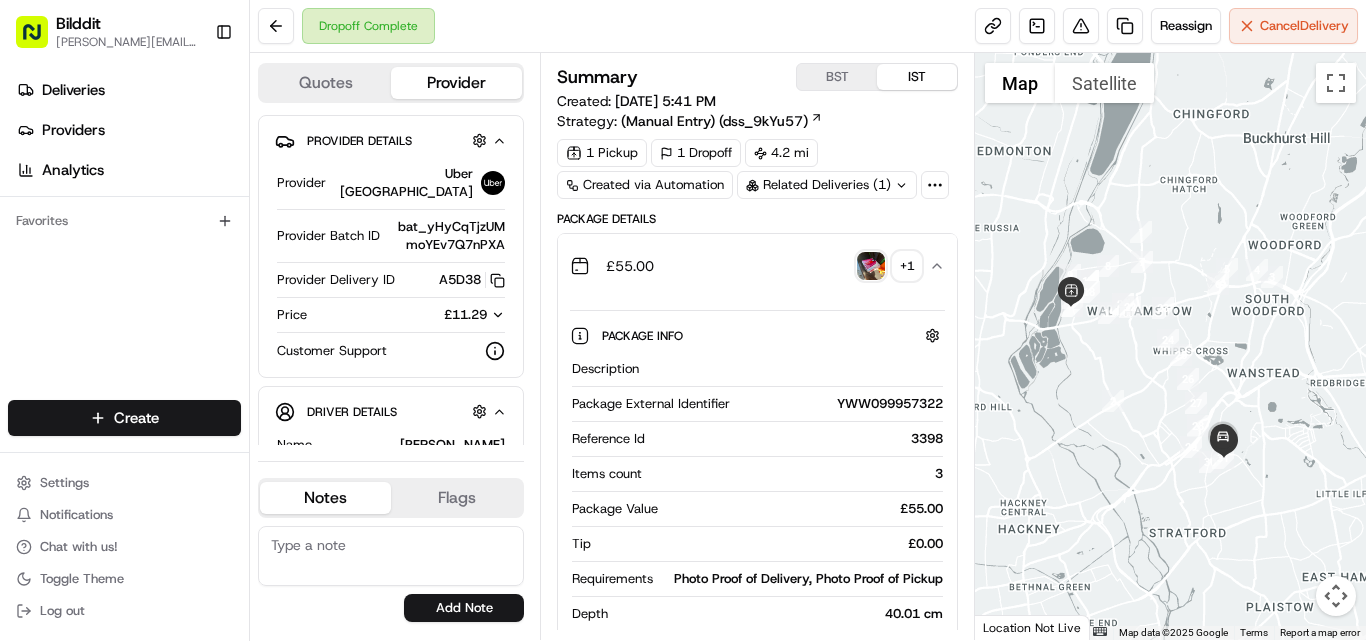 click on "YWW099957322" at bounding box center [840, 404] 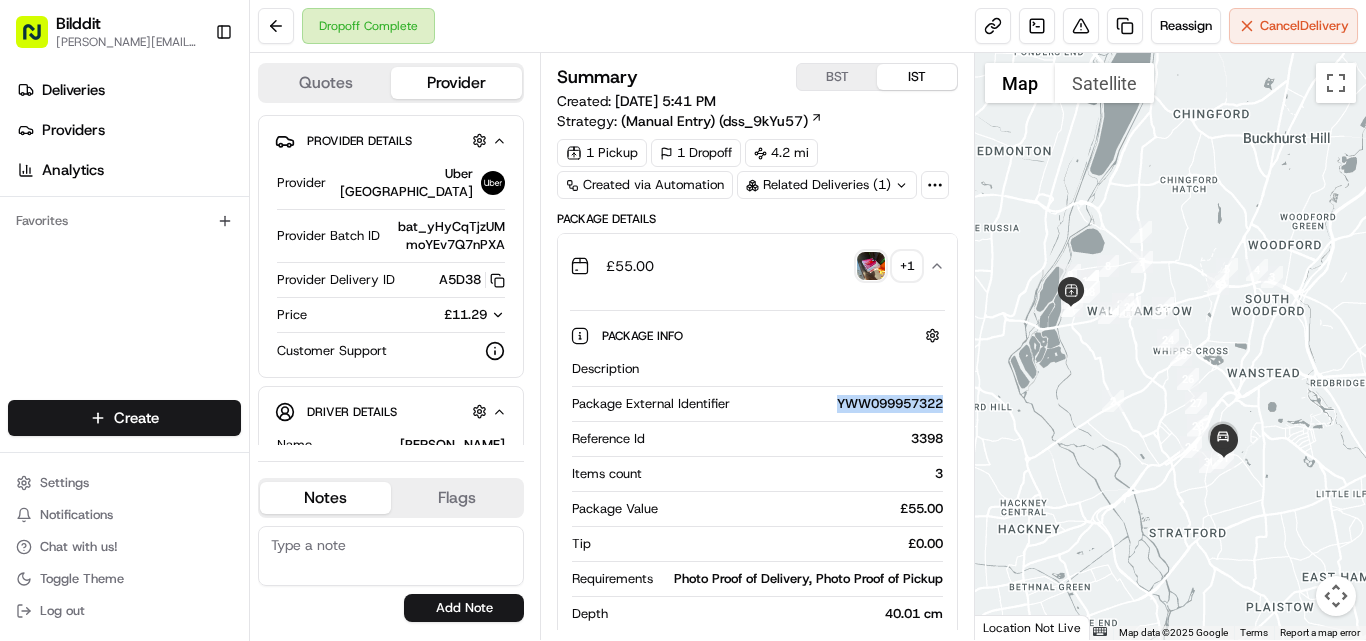 scroll, scrollTop: 0, scrollLeft: 0, axis: both 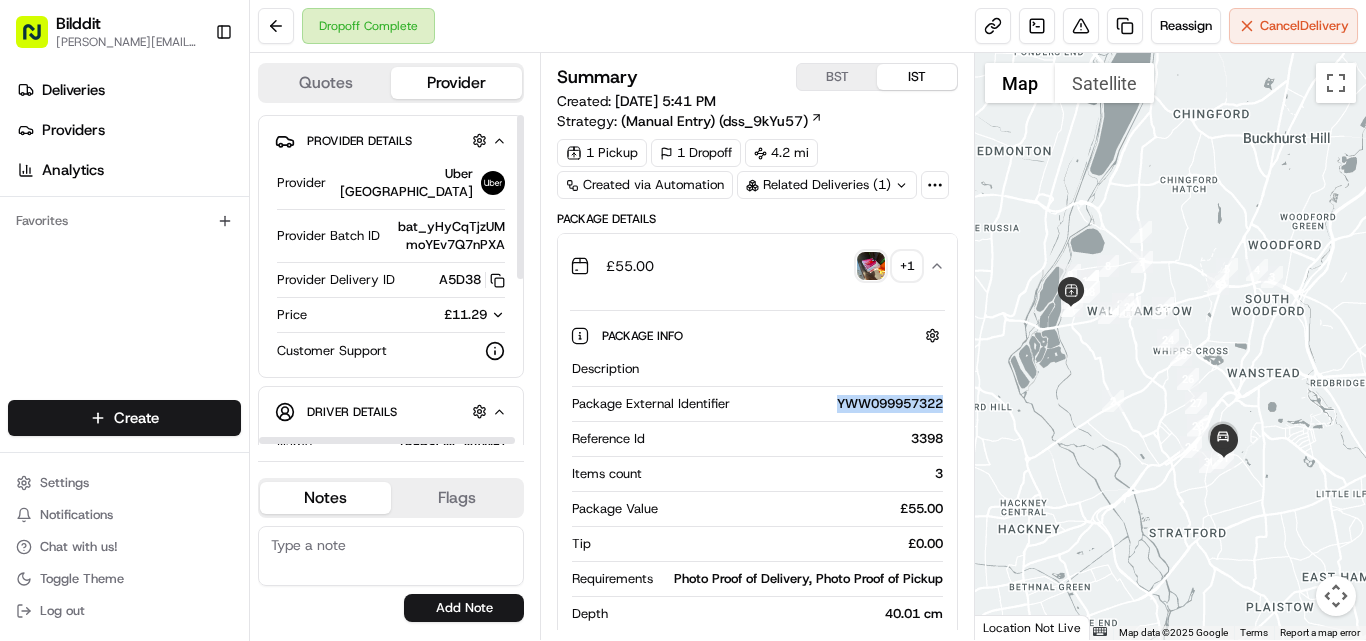 click 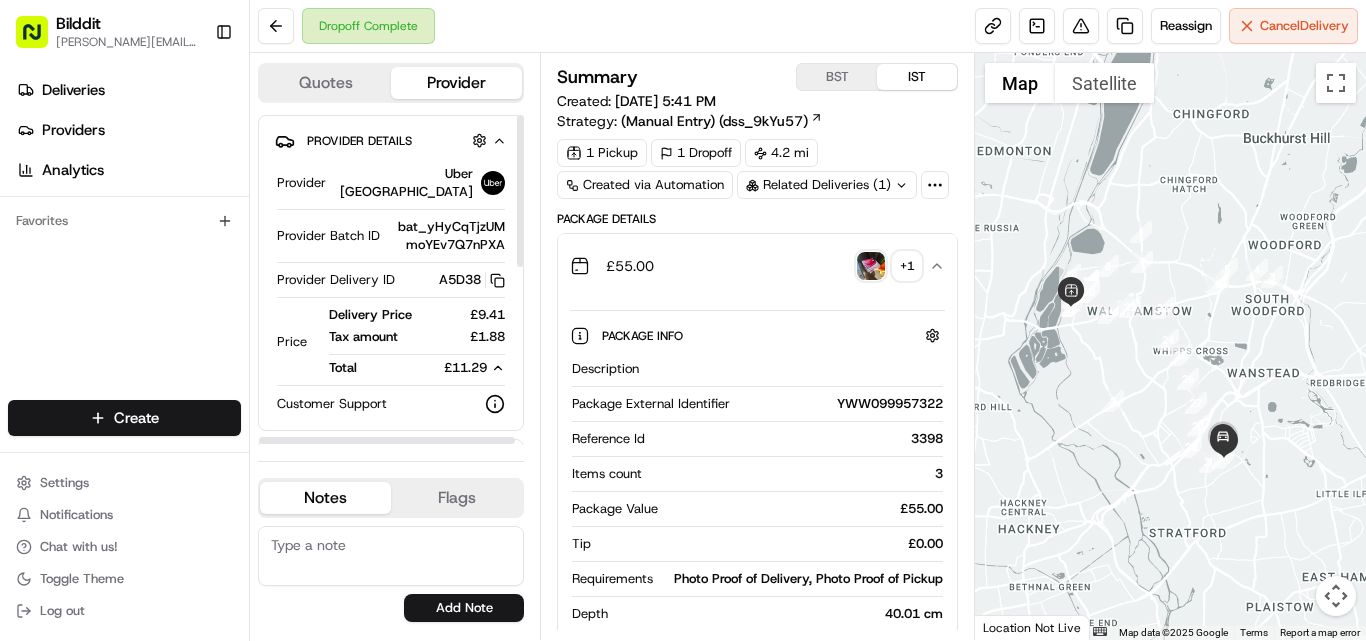 click on "£9.41" at bounding box center [474, 315] 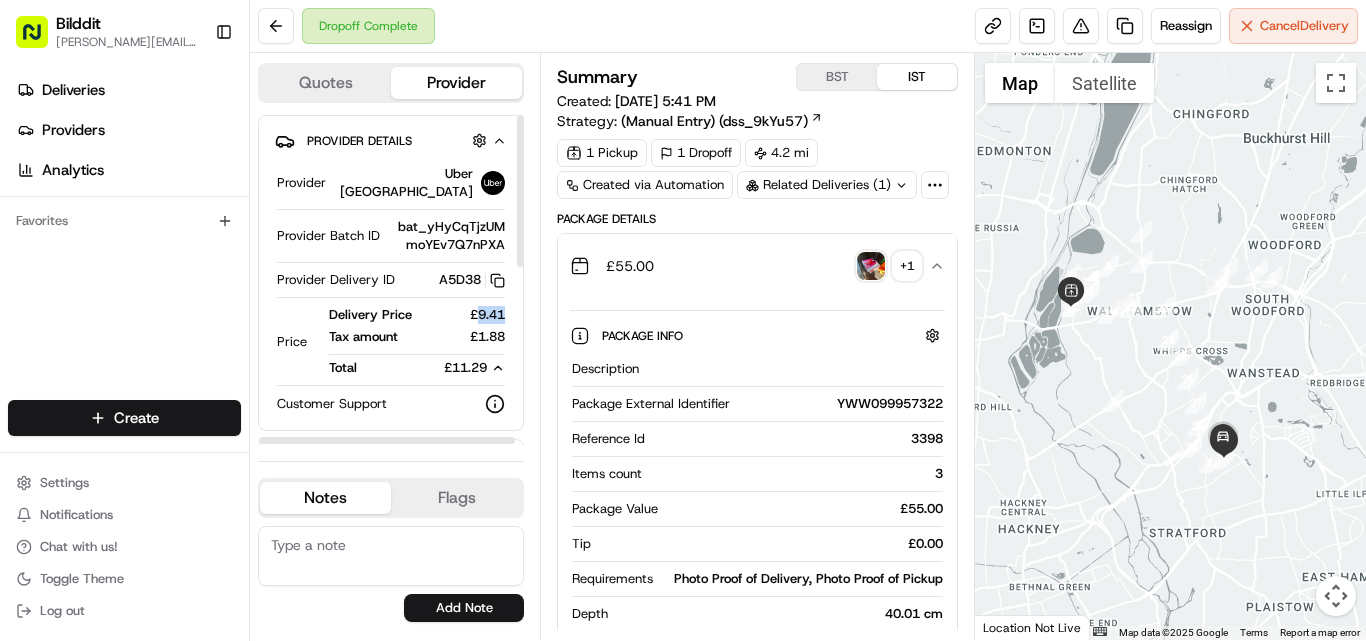 click on "£9.41" at bounding box center (474, 315) 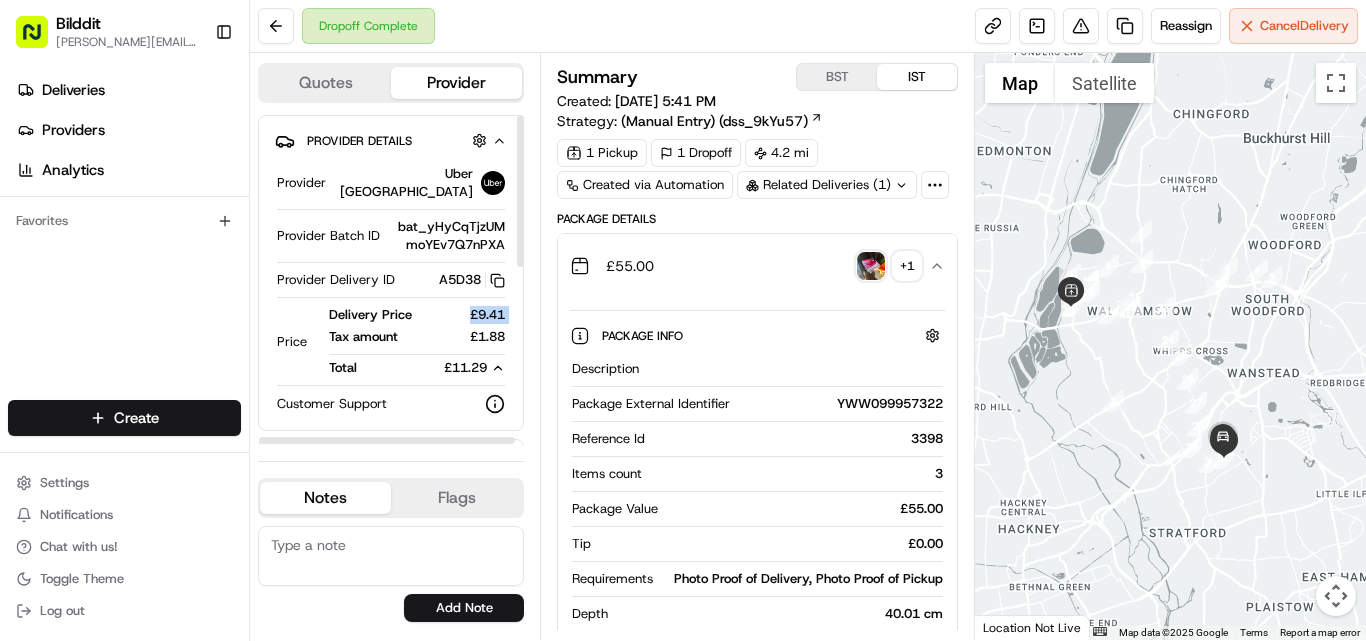 click on "£9.41" at bounding box center [474, 315] 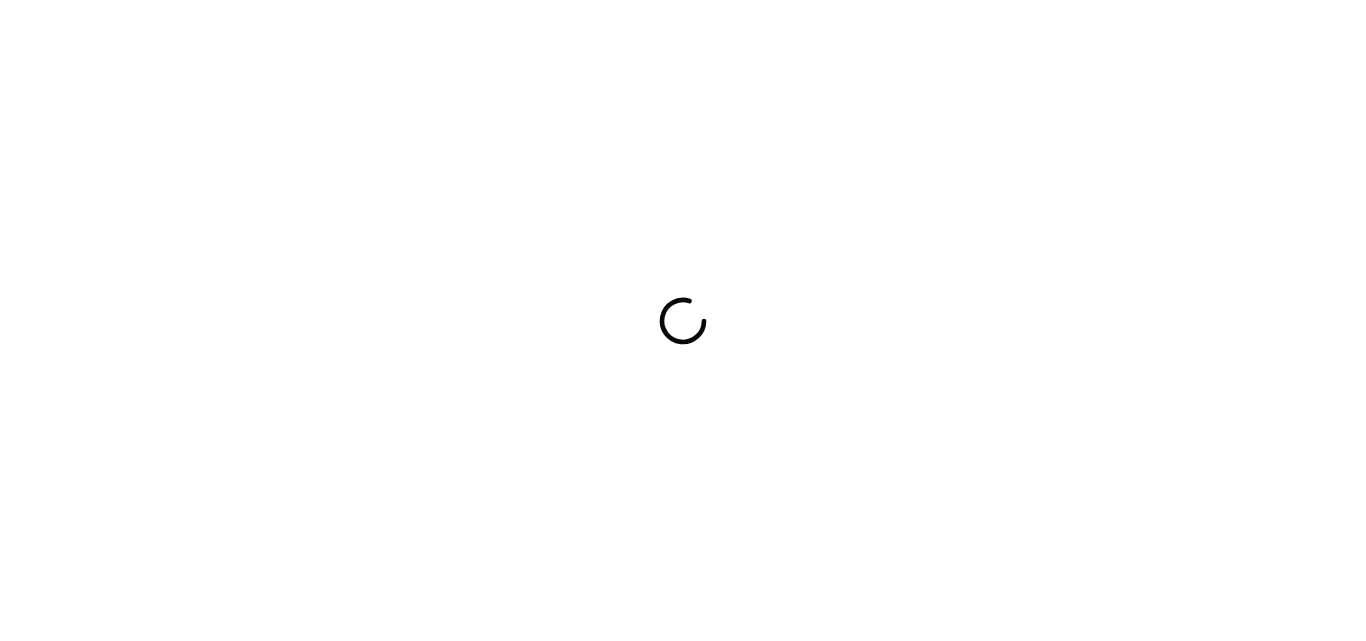 scroll, scrollTop: 0, scrollLeft: 0, axis: both 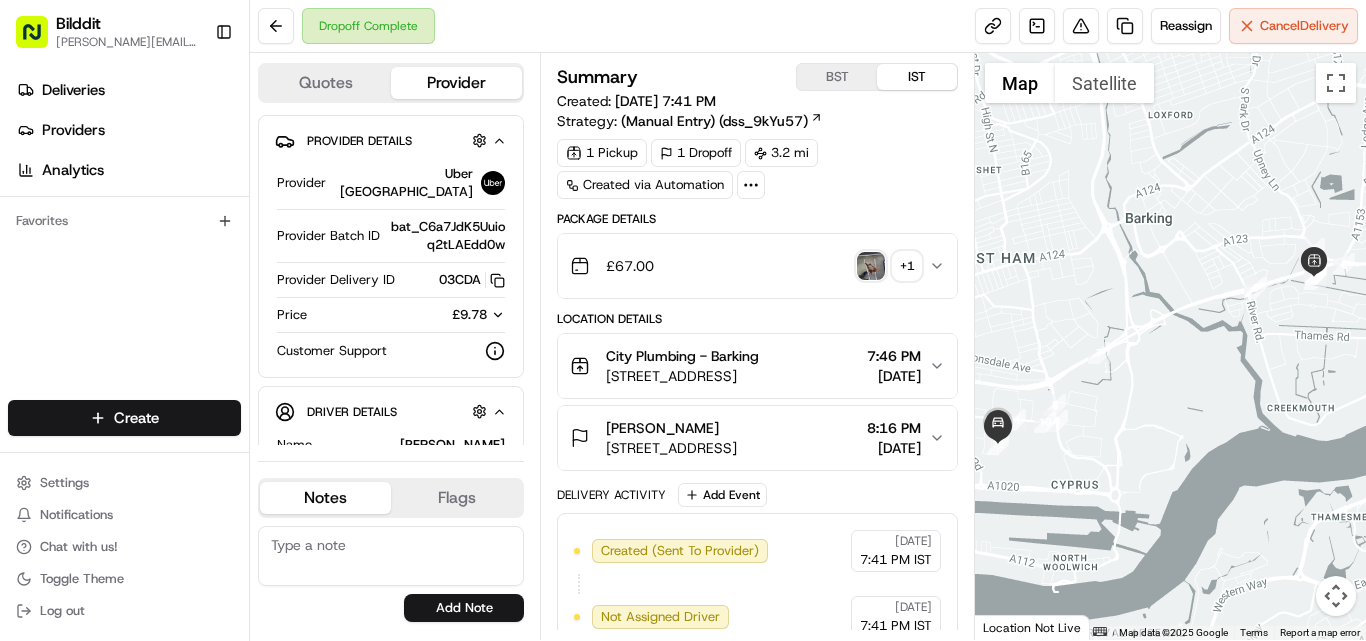 click 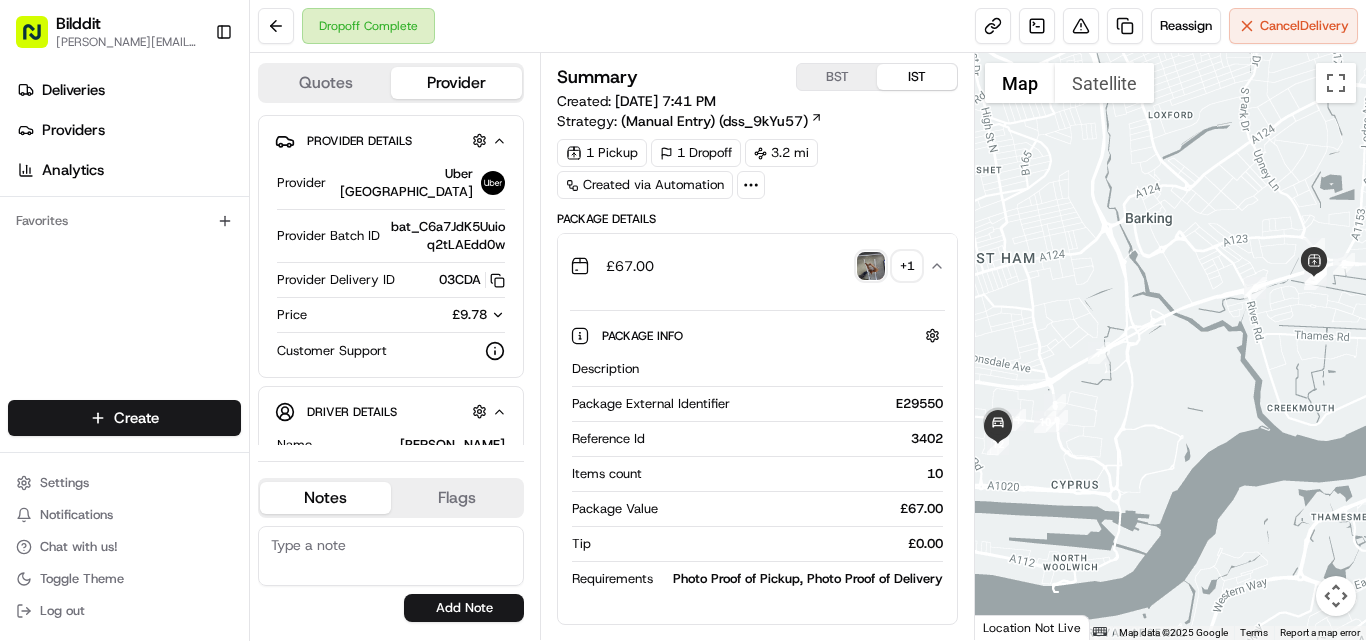 click on "E29550" at bounding box center [840, 404] 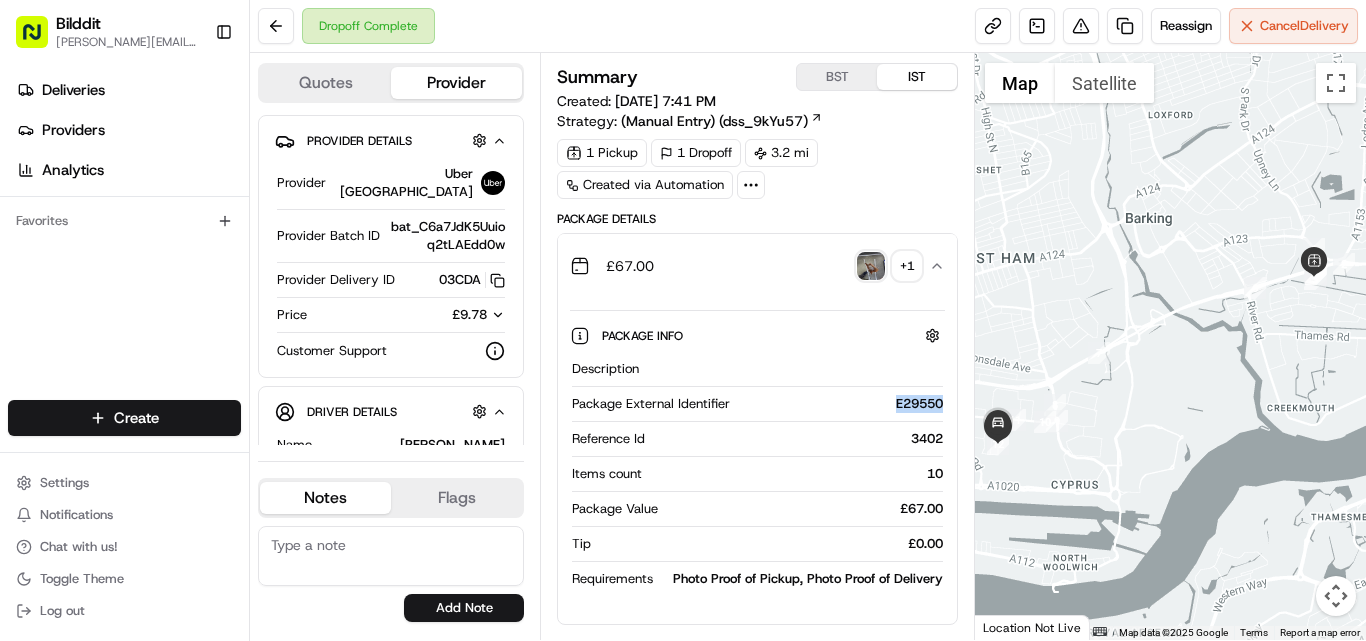 click on "E29550" at bounding box center [840, 404] 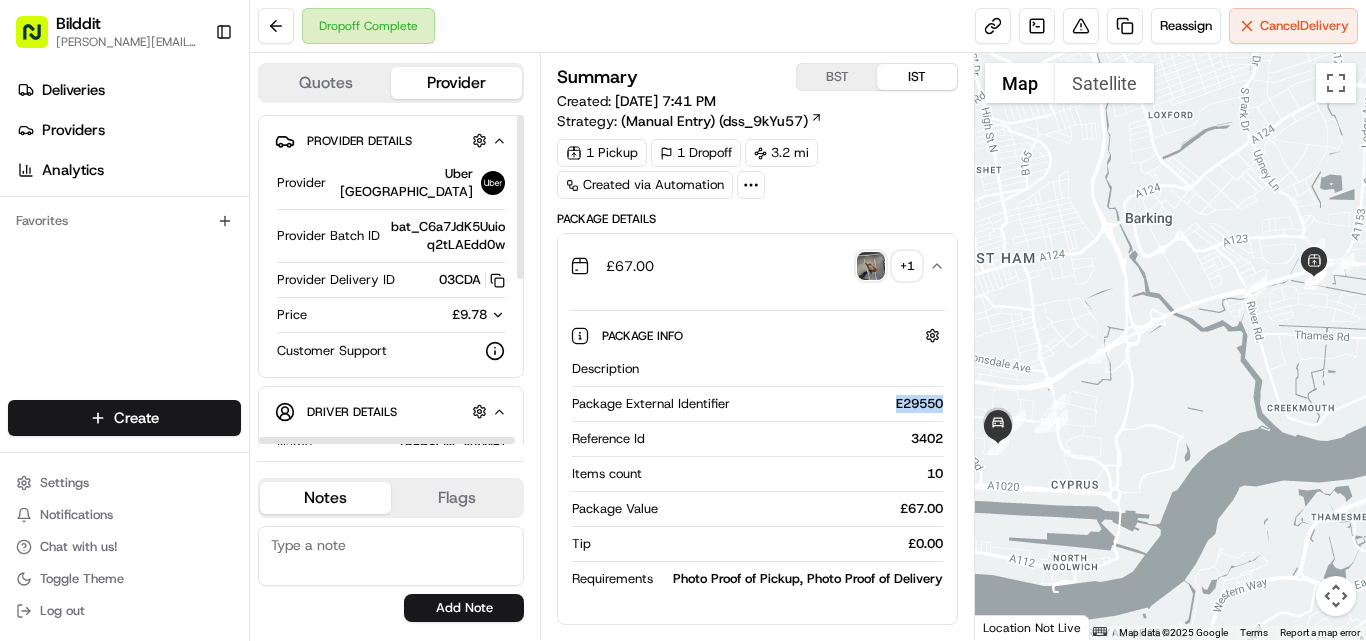 click on "£9.78" at bounding box center [462, 315] 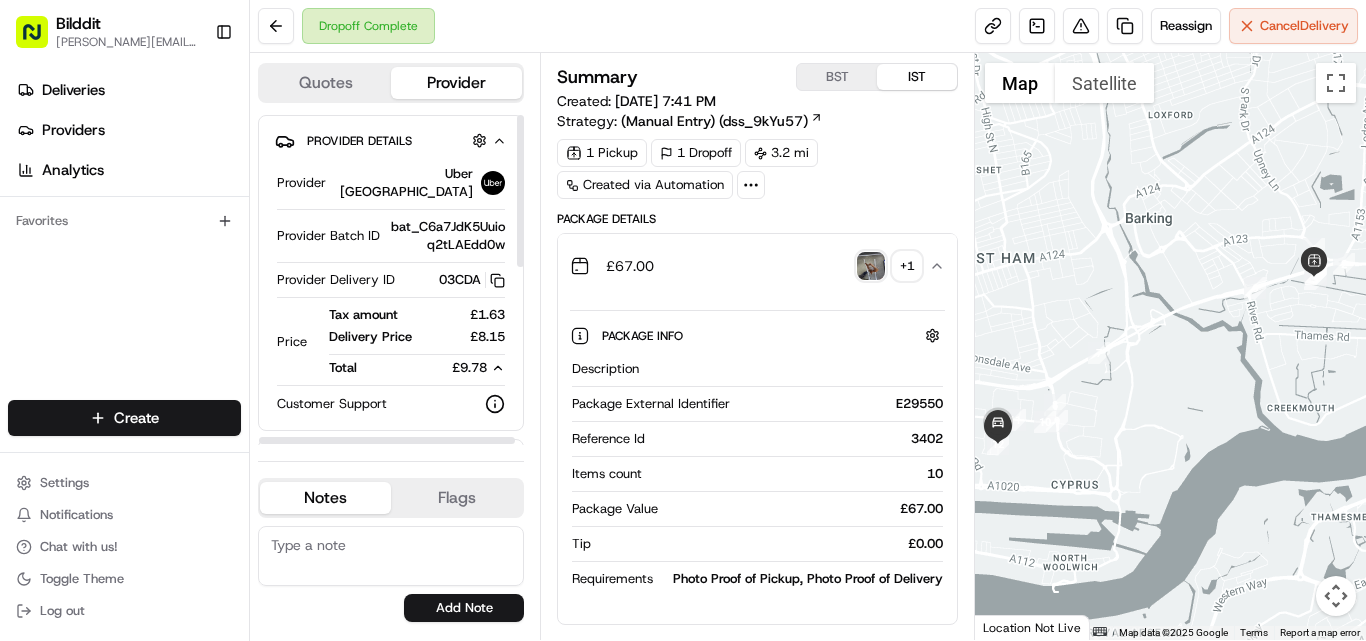 click on "£1.63" at bounding box center [474, 315] 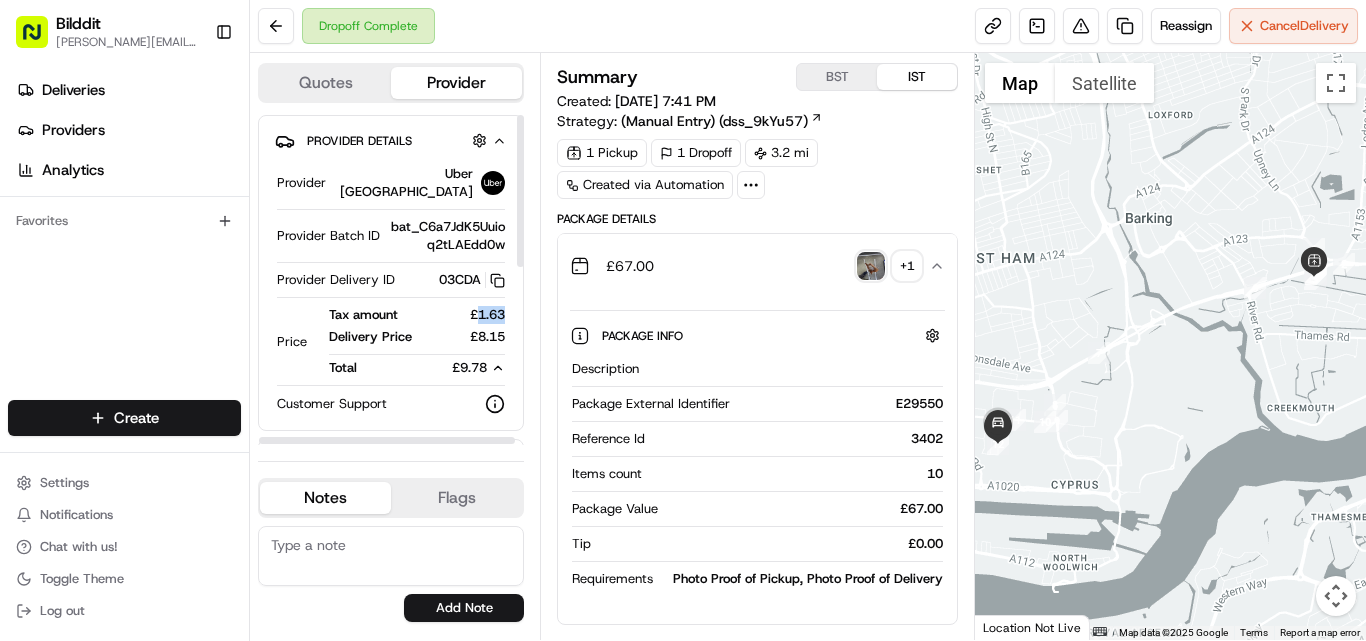 click on "£1.63" at bounding box center (474, 315) 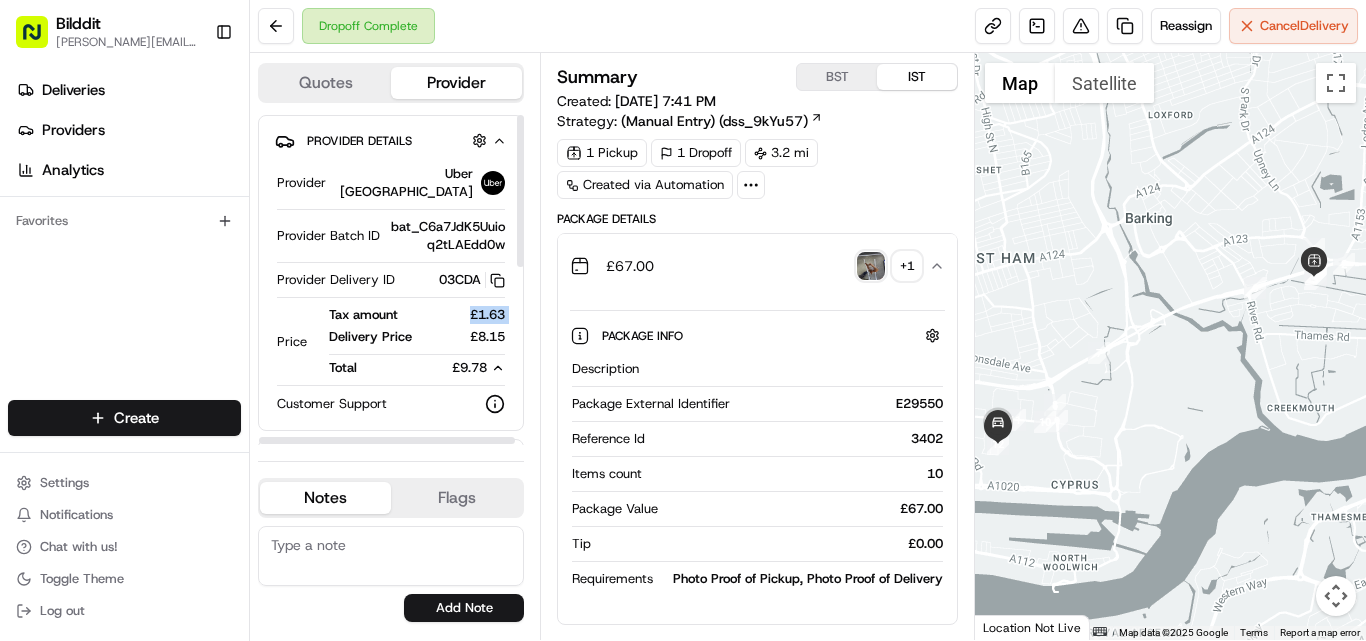 click on "£1.63" at bounding box center [474, 315] 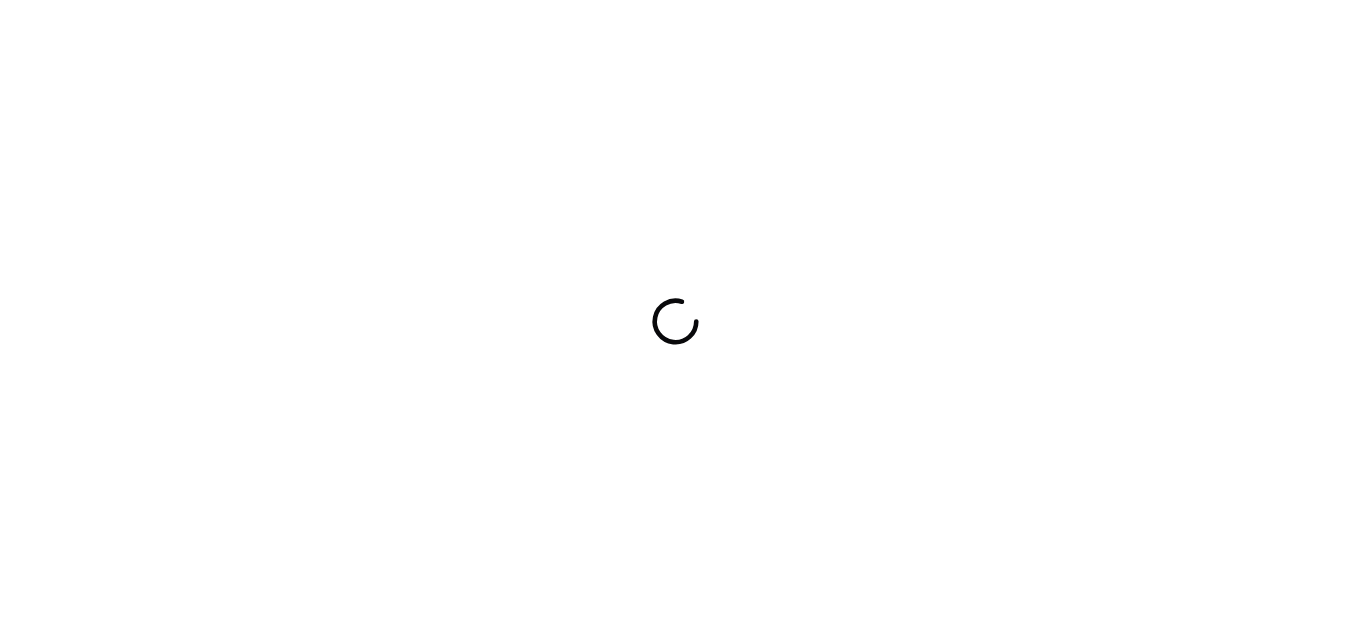 scroll, scrollTop: 0, scrollLeft: 0, axis: both 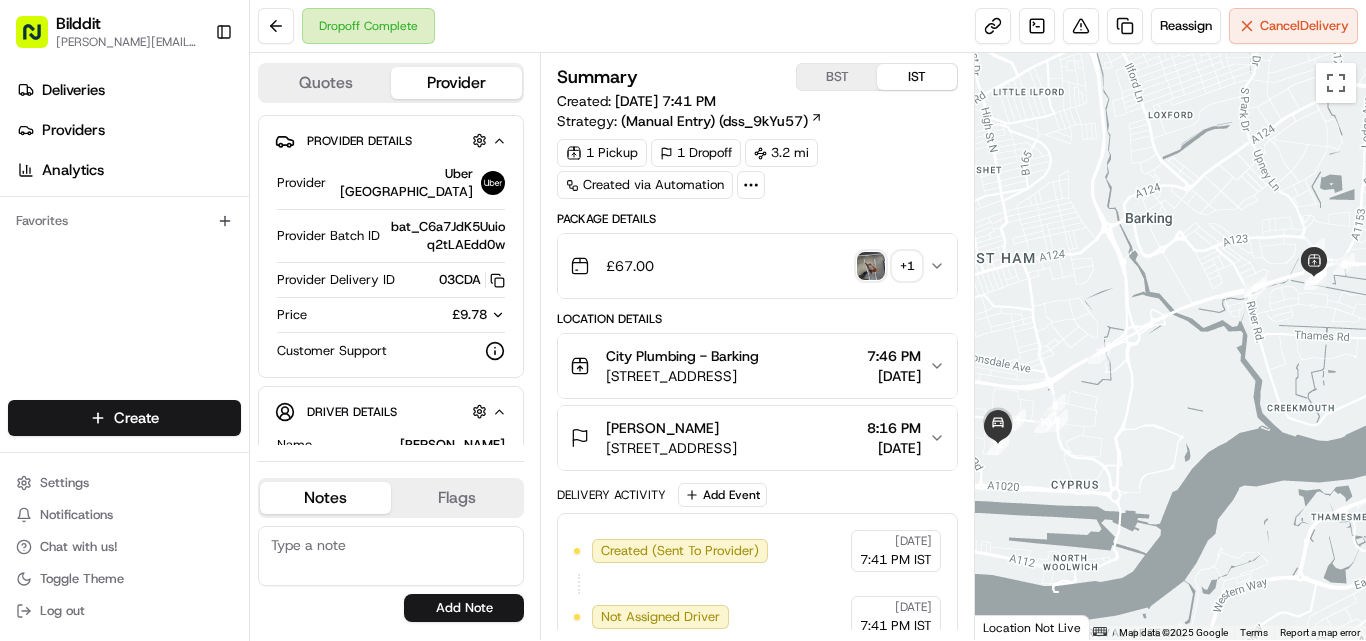 click on "£ 67.00 + 1" at bounding box center [757, 266] 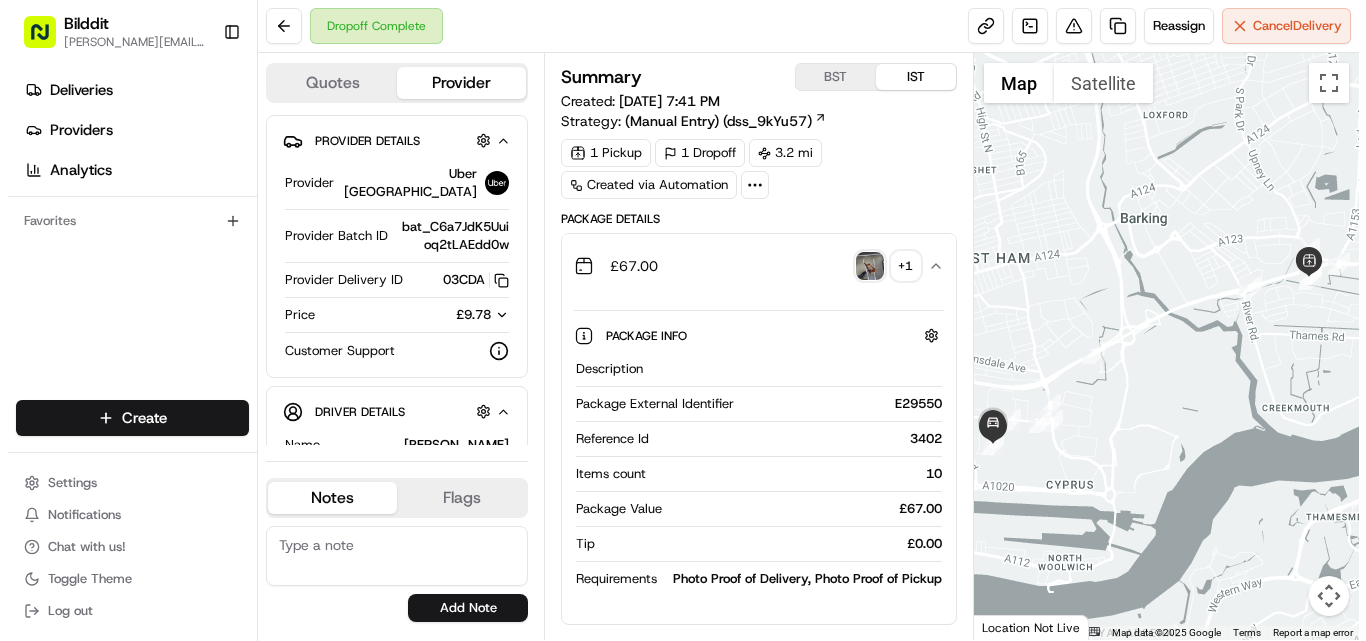 scroll, scrollTop: 0, scrollLeft: 0, axis: both 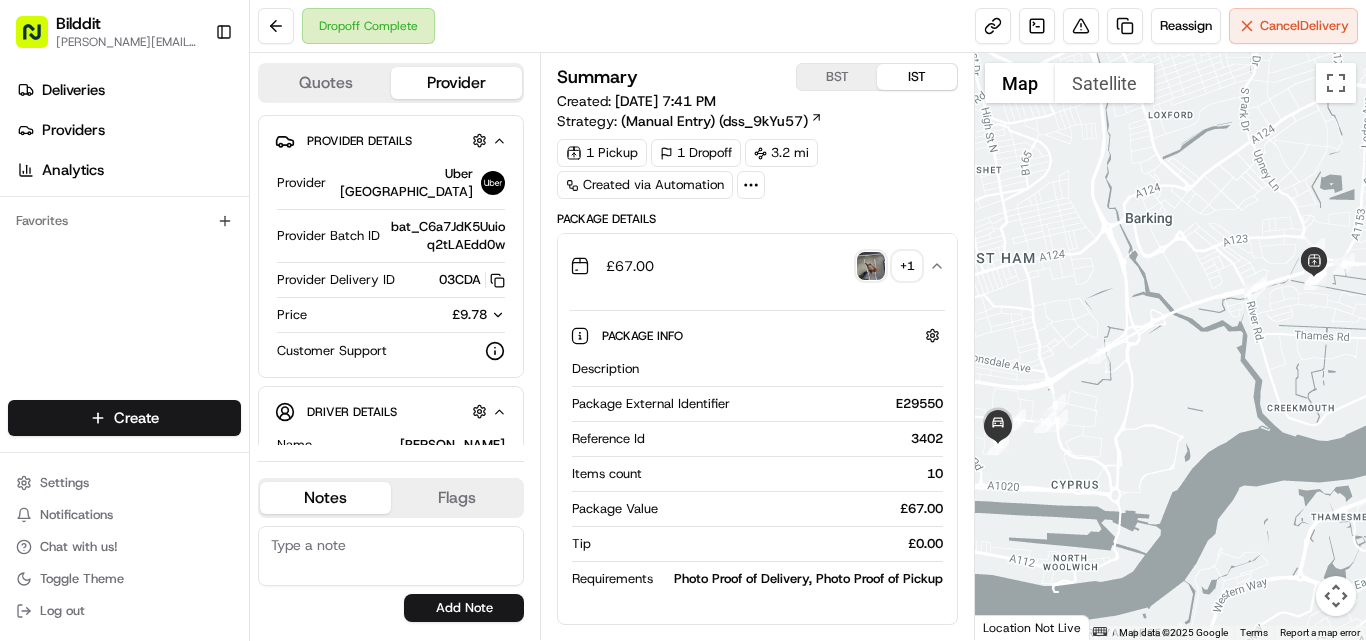 type 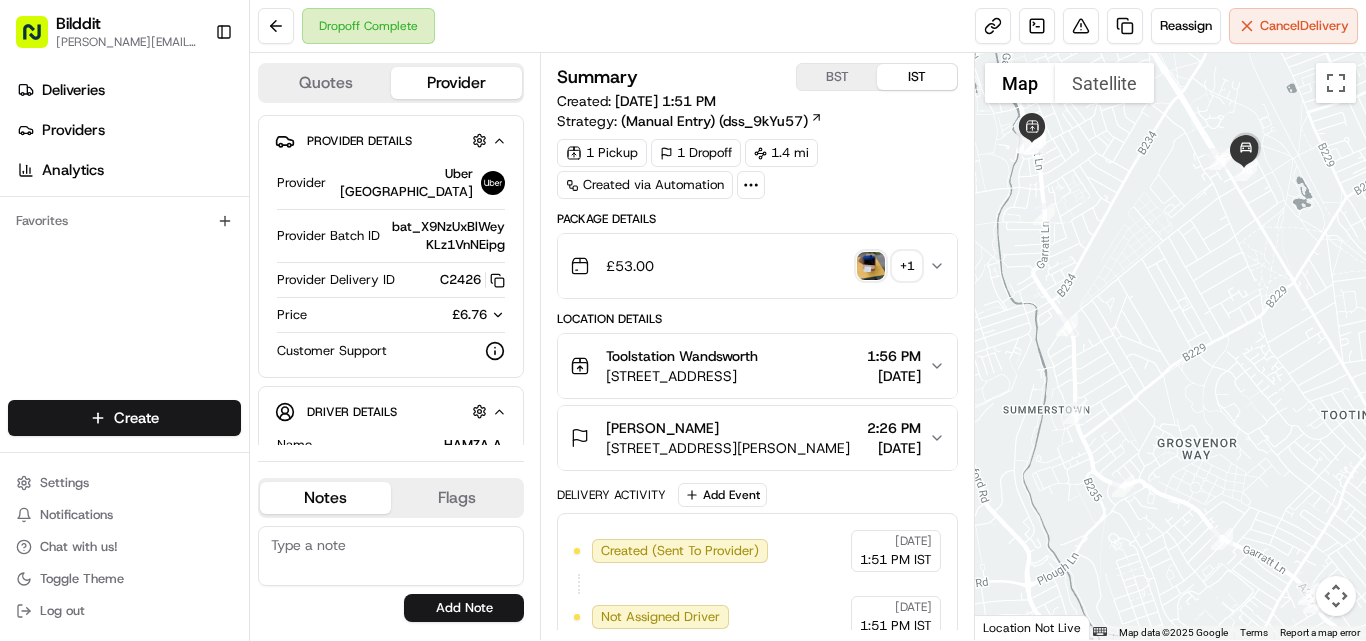 scroll, scrollTop: 0, scrollLeft: 0, axis: both 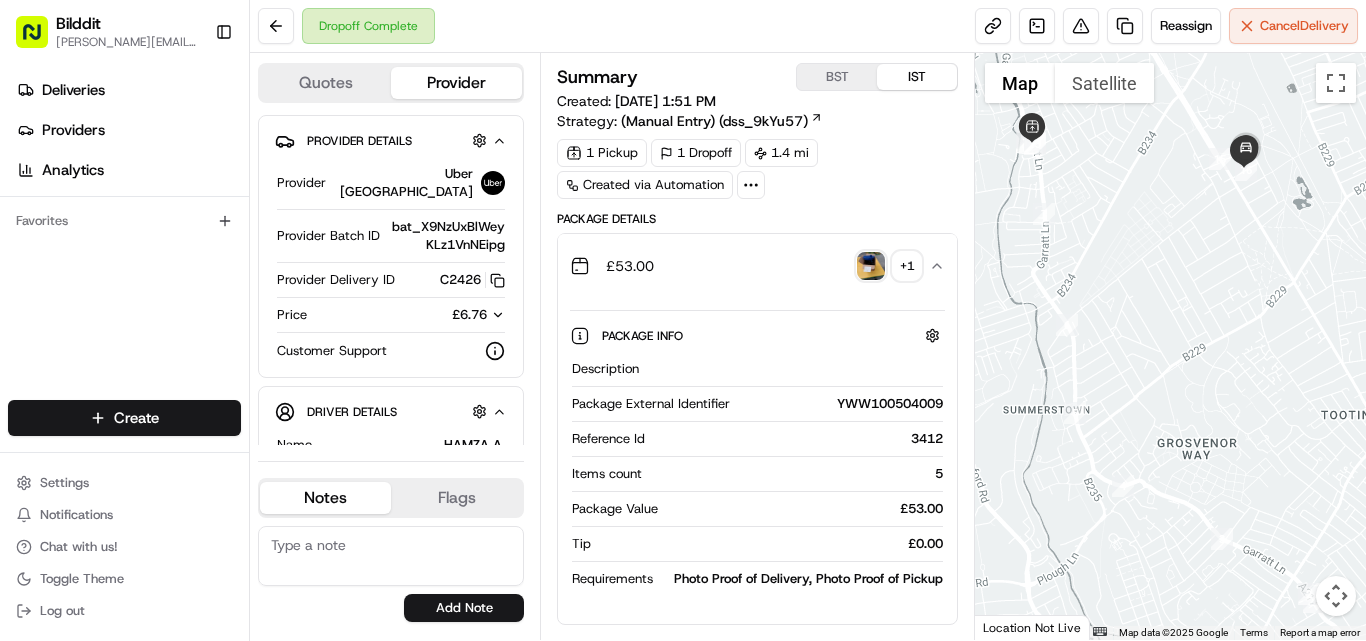 click on "Description Package External Identifier YWW100504009 Reference Id 3412 Items count 5 Package Value £ 53.00 Tip £ 0.00 Requirements Photo Proof of Delivery, Photo Proof of Pickup" at bounding box center (757, 474) 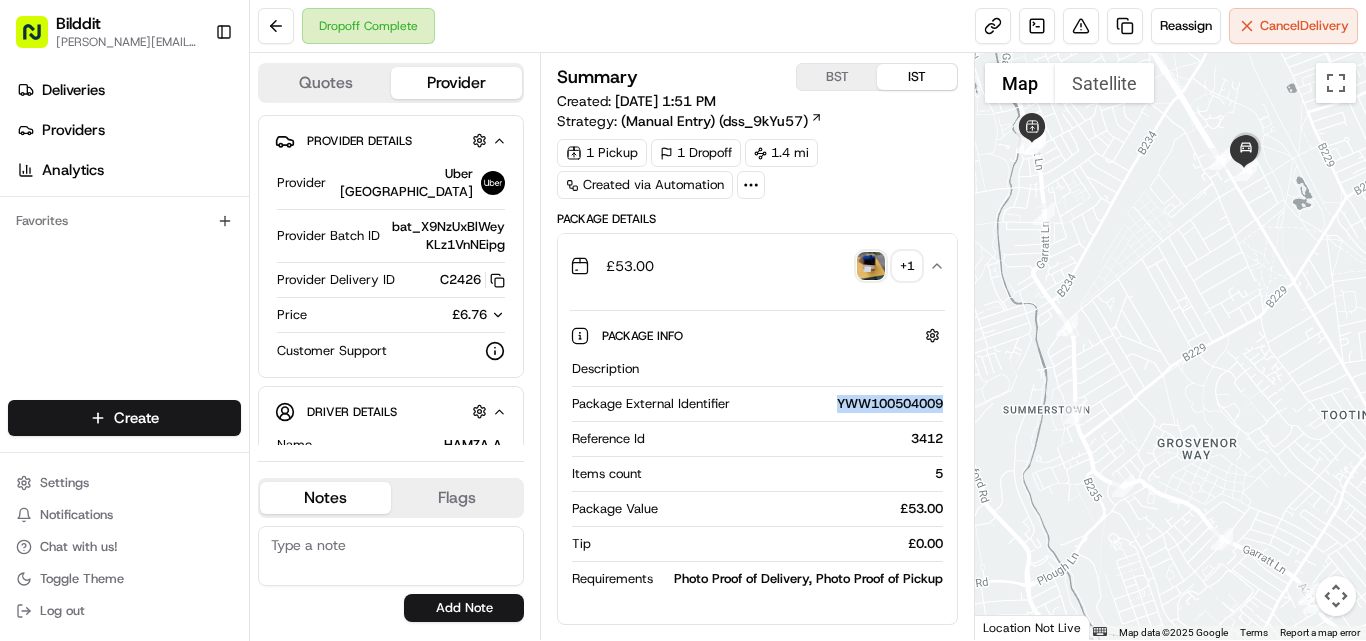 click on "Description Package External Identifier YWW100504009 Reference Id 3412 Items count 5 Package Value £ 53.00 Tip £ 0.00 Requirements Photo Proof of Delivery, Photo Proof of Pickup" at bounding box center [757, 474] 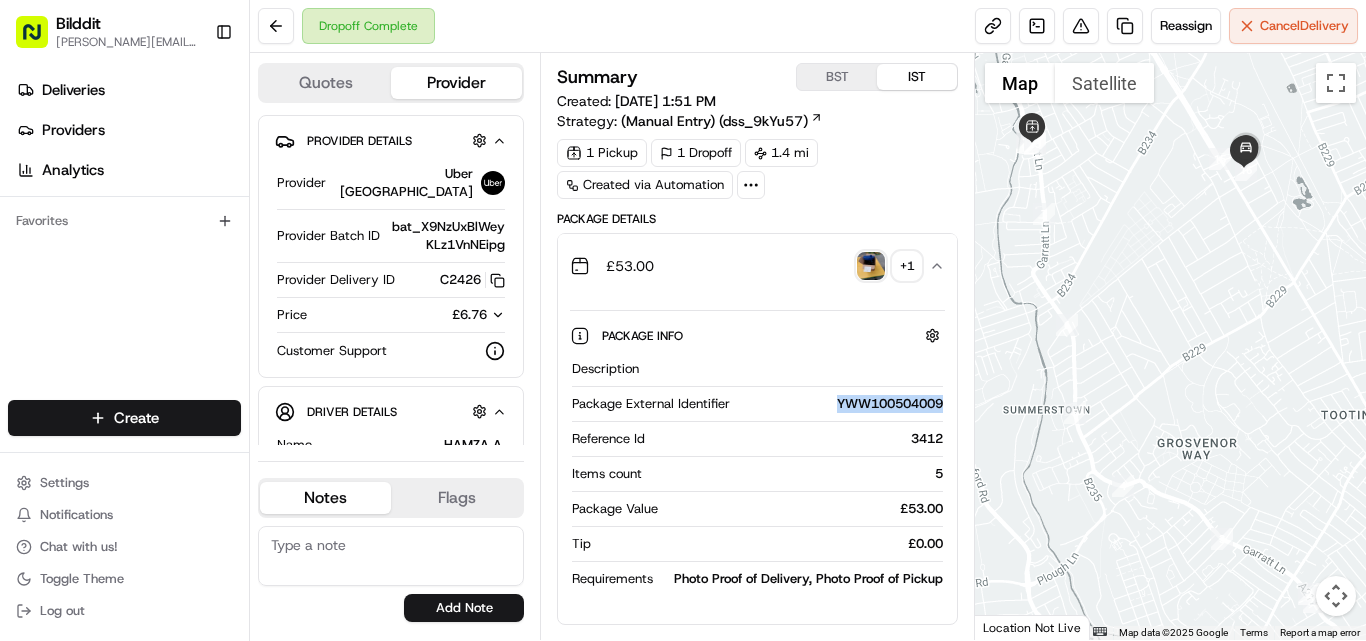 click 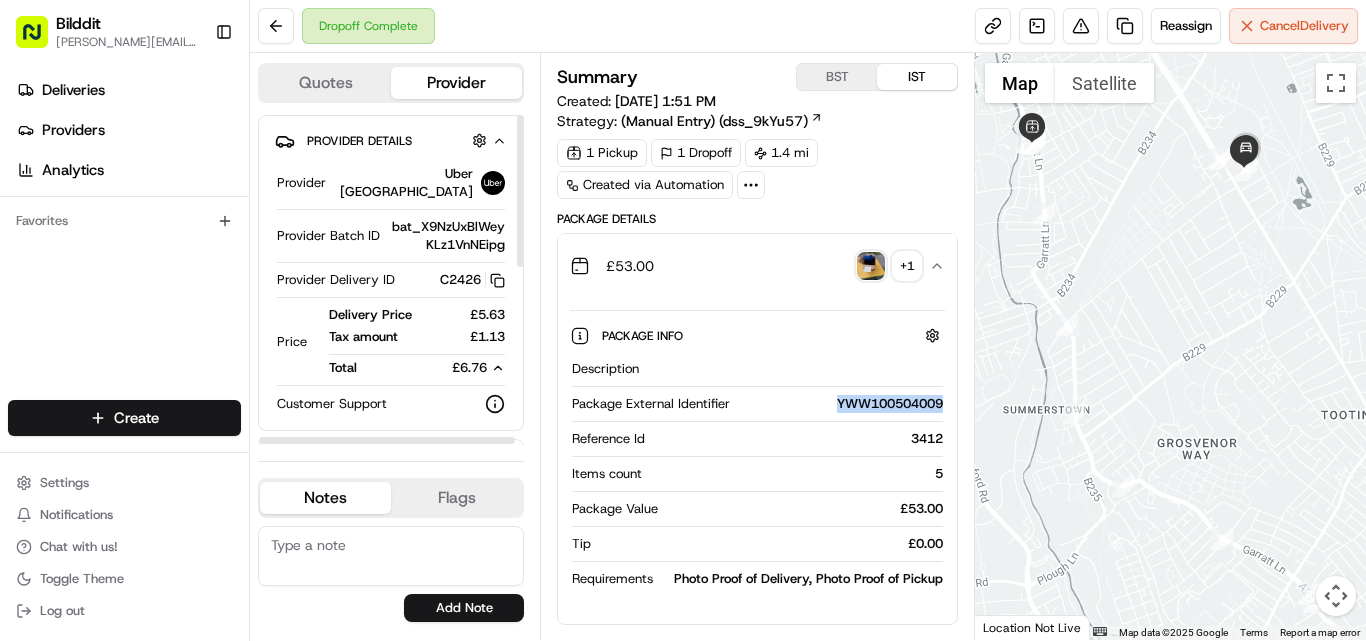 click on "£5.63" at bounding box center (474, 315) 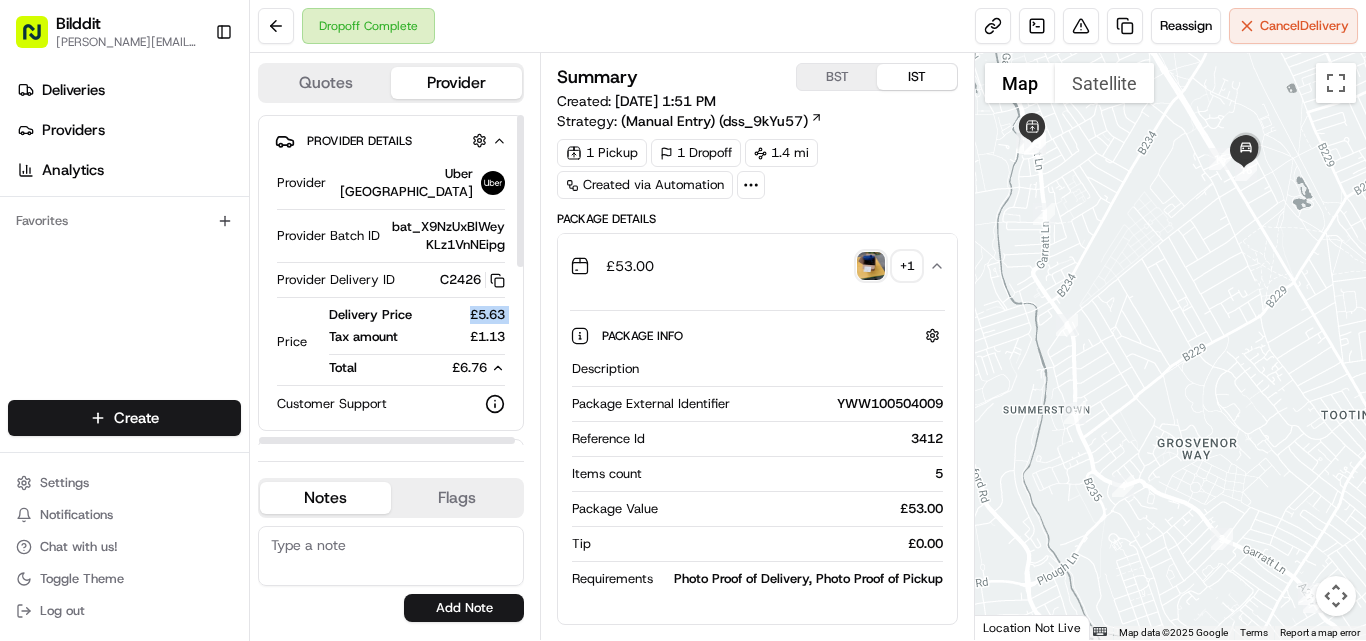 click on "£5.63" at bounding box center (474, 315) 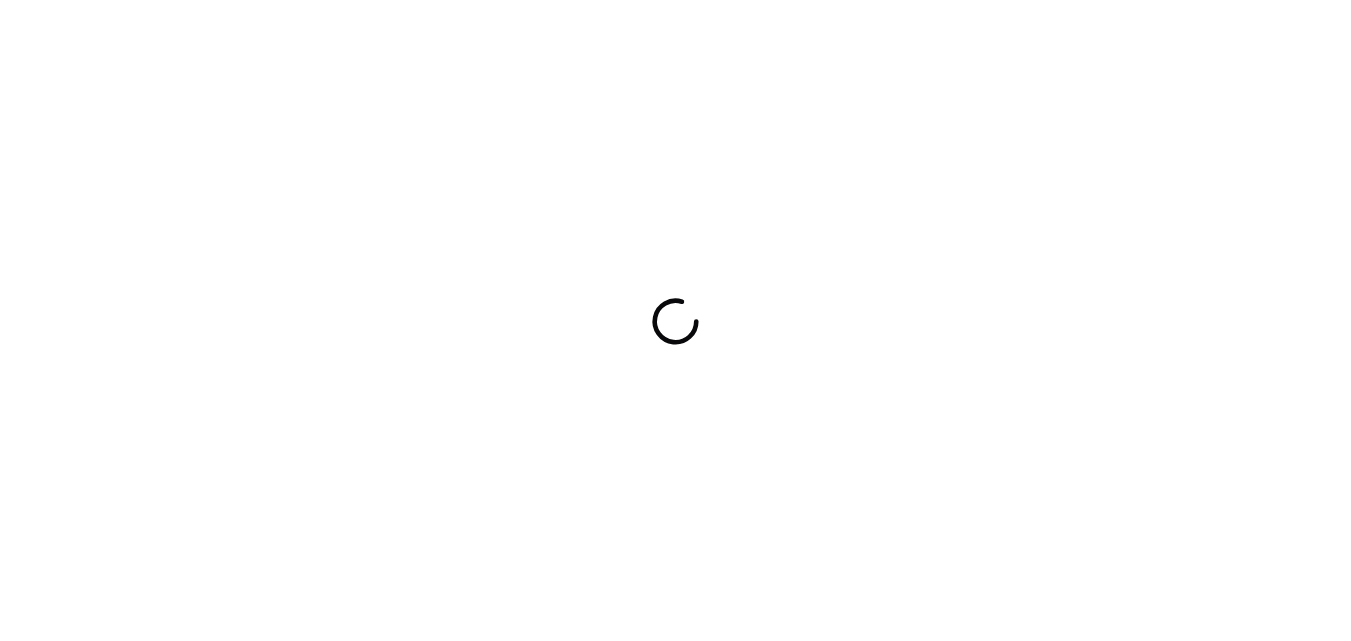 scroll, scrollTop: 0, scrollLeft: 0, axis: both 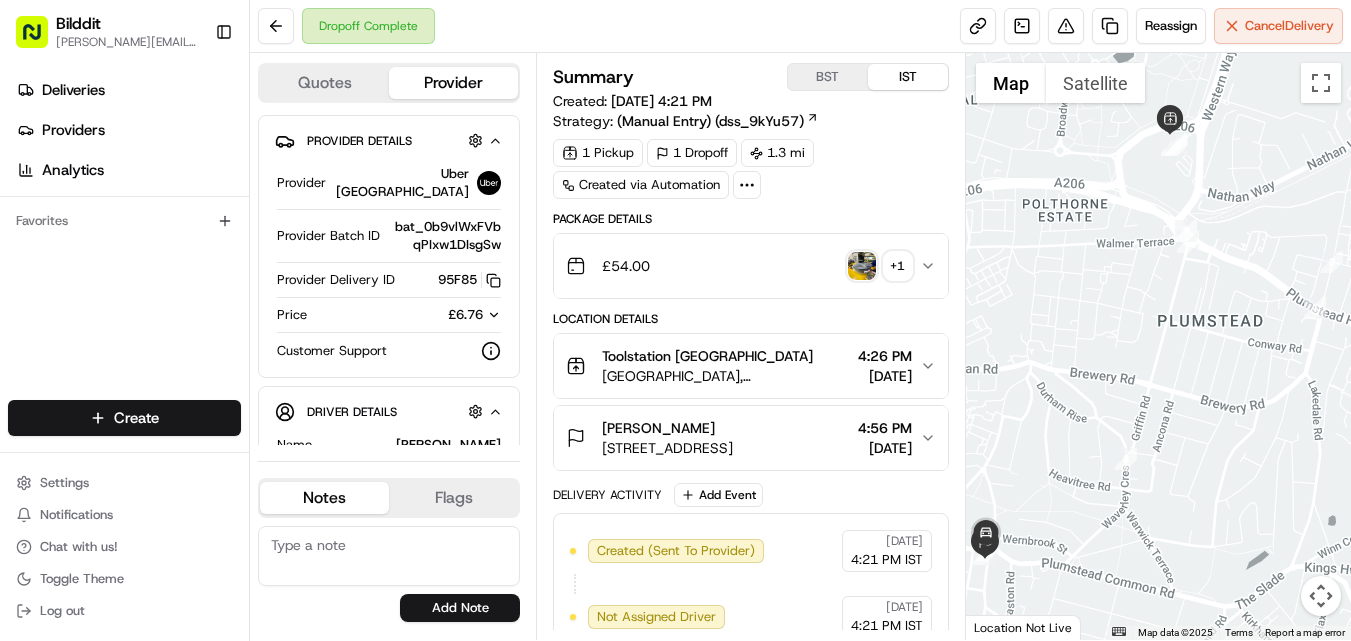 click 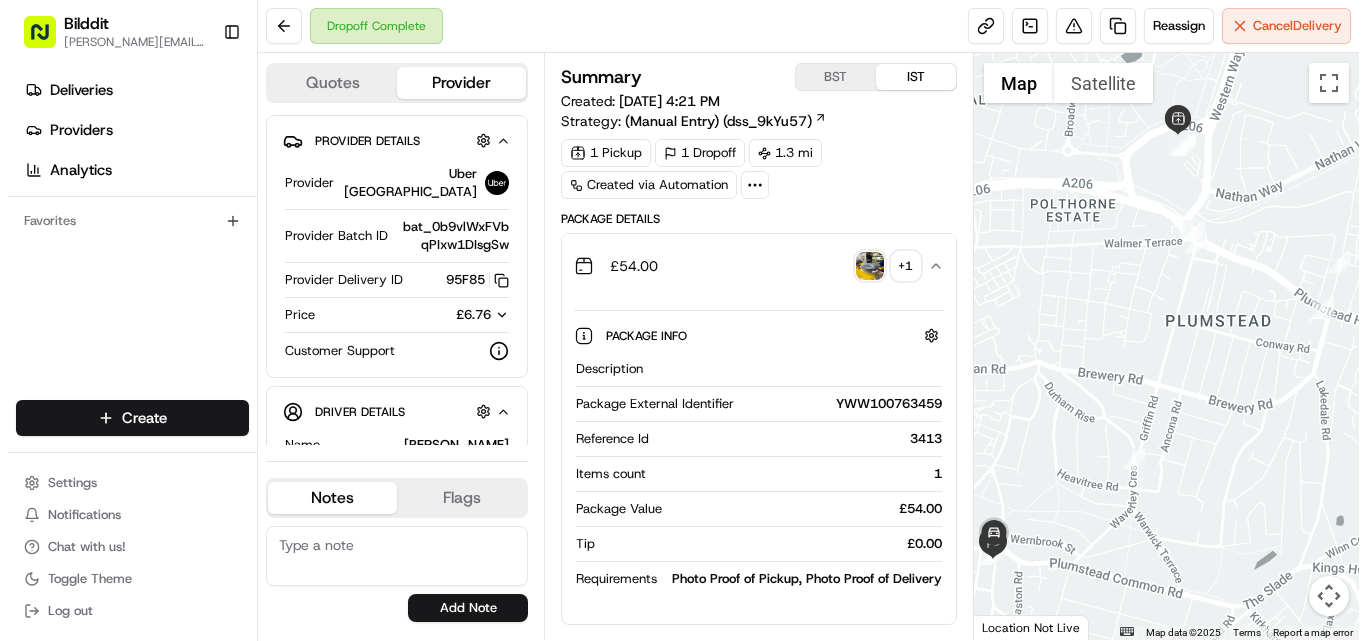 scroll, scrollTop: 0, scrollLeft: 0, axis: both 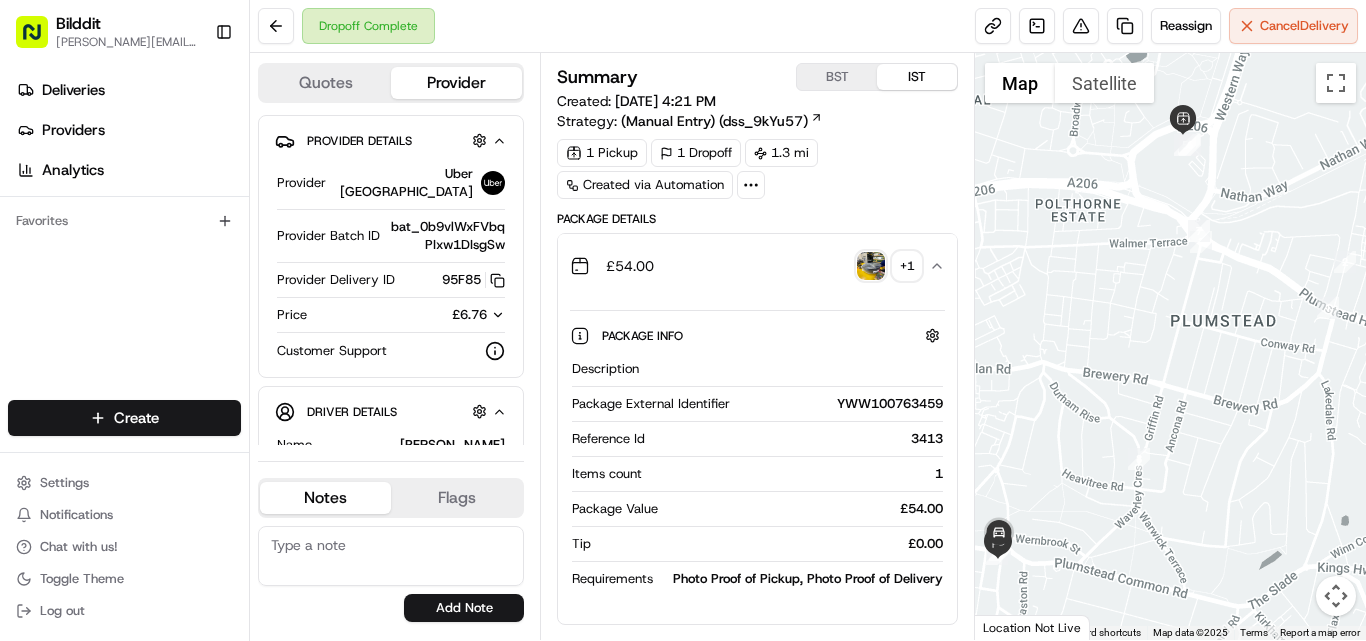 click on "YWW100763459" at bounding box center [840, 404] 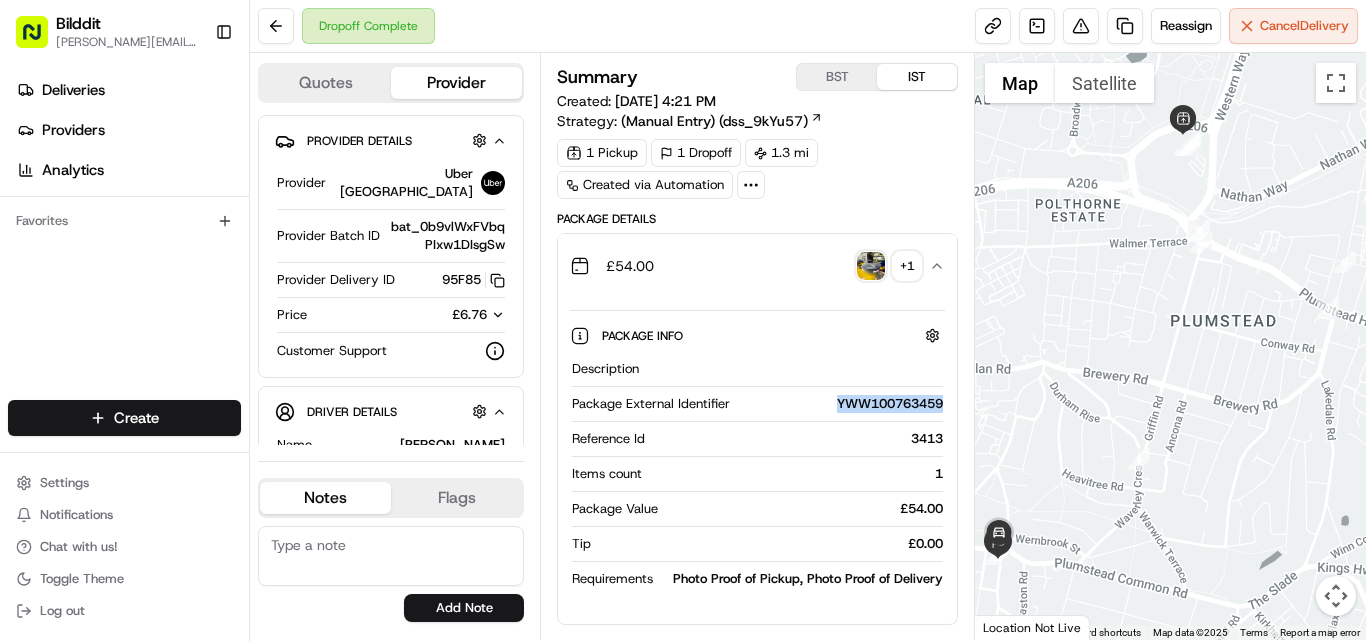 click on "YWW100763459" at bounding box center [840, 404] 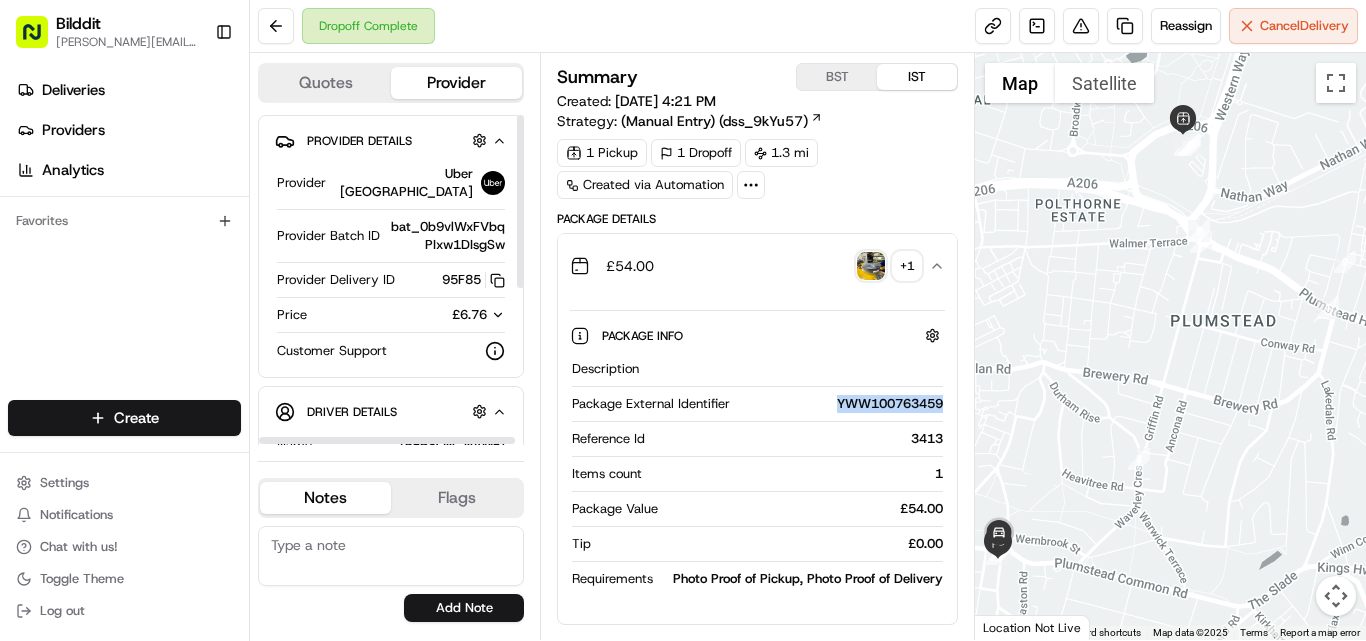 click on "£6.76" at bounding box center (462, 315) 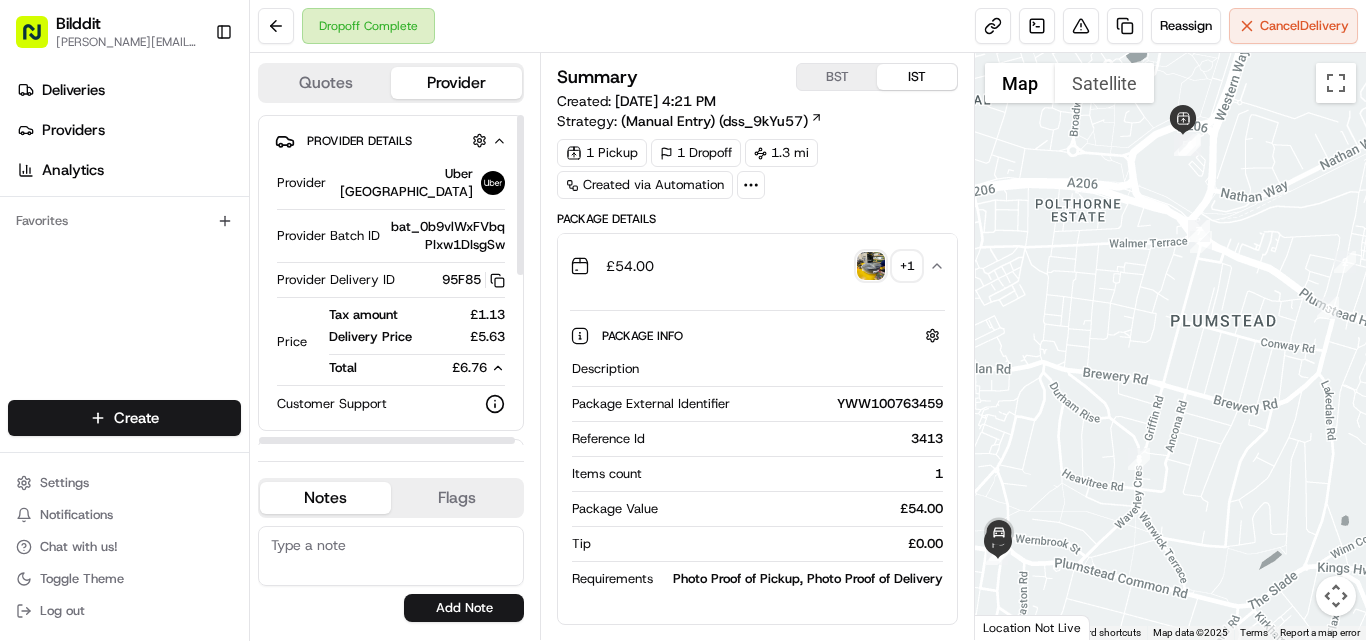 click on "£1.13" at bounding box center (474, 315) 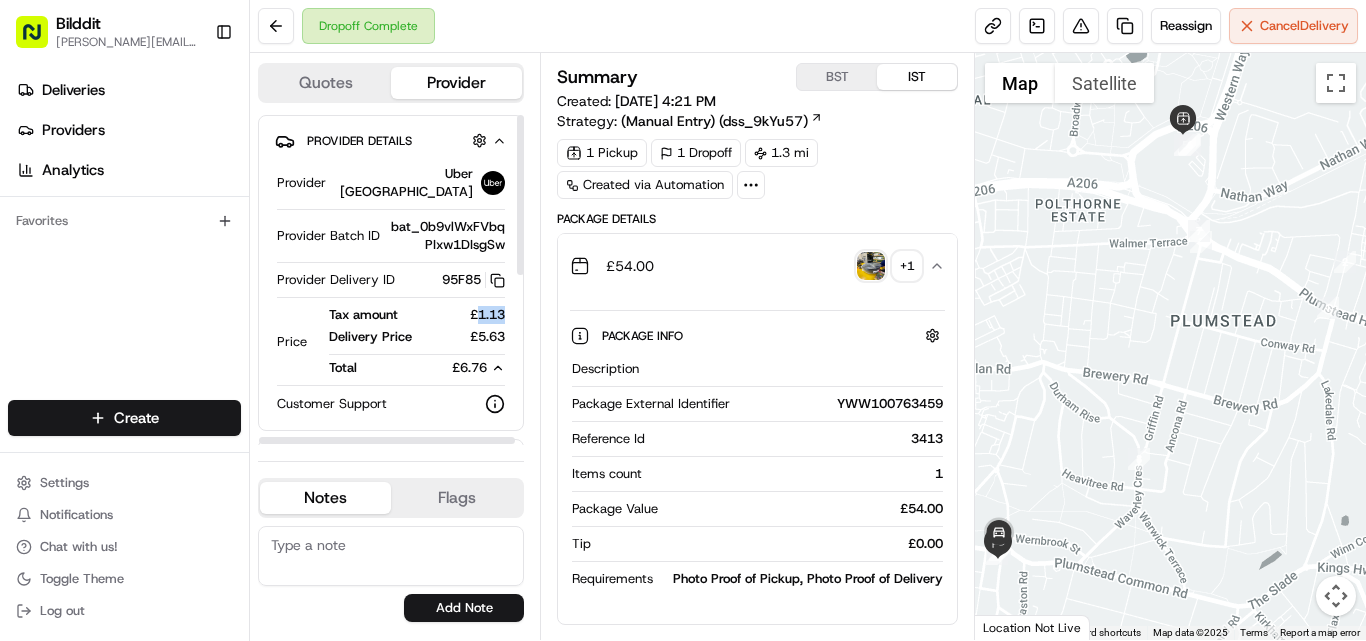 click on "£1.13" at bounding box center (474, 315) 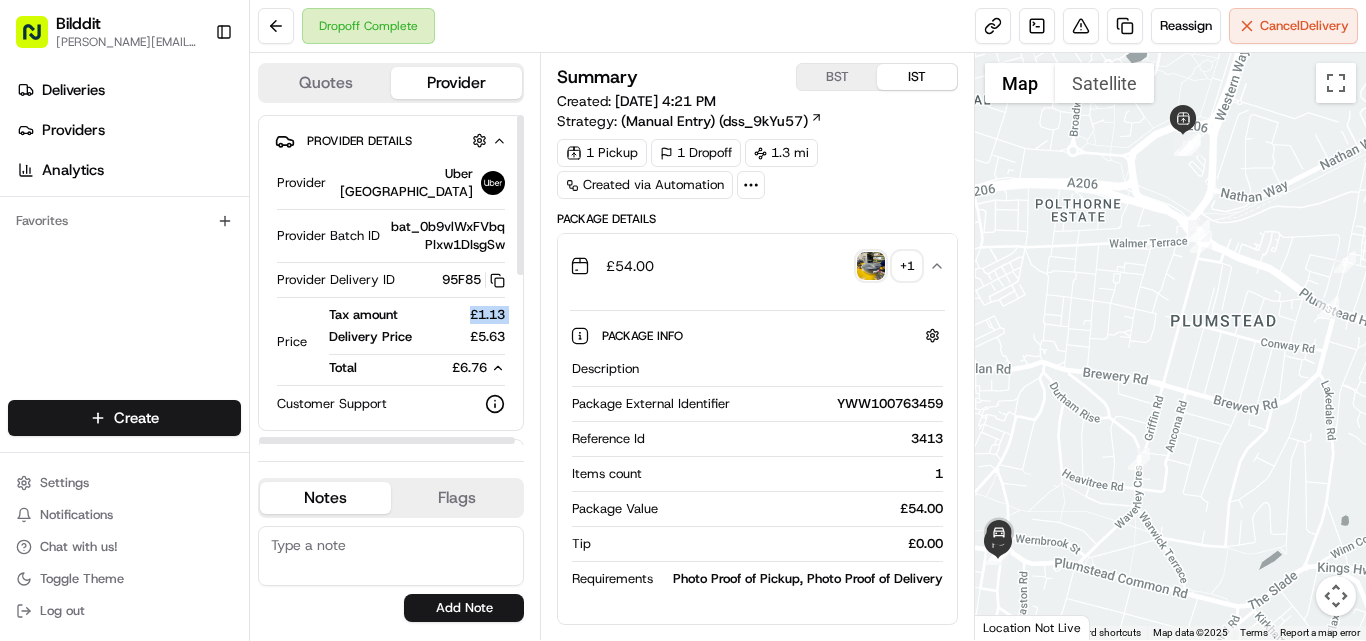 click on "£1.13" at bounding box center (474, 315) 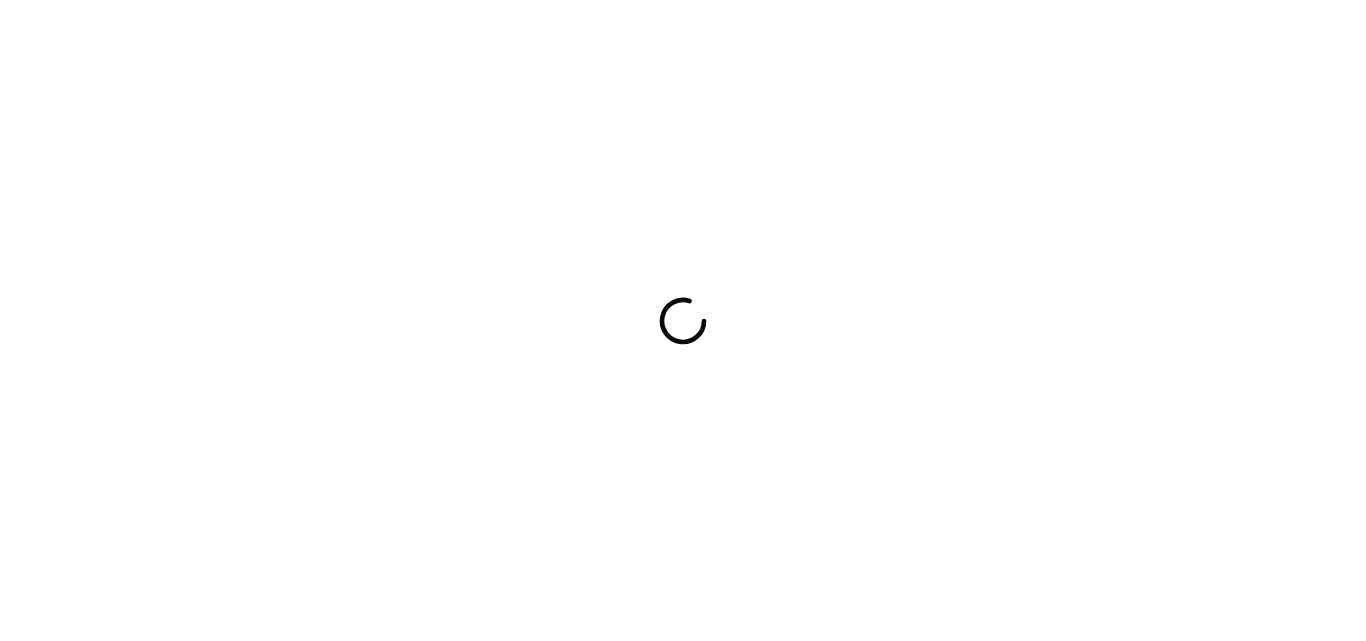 scroll, scrollTop: 0, scrollLeft: 0, axis: both 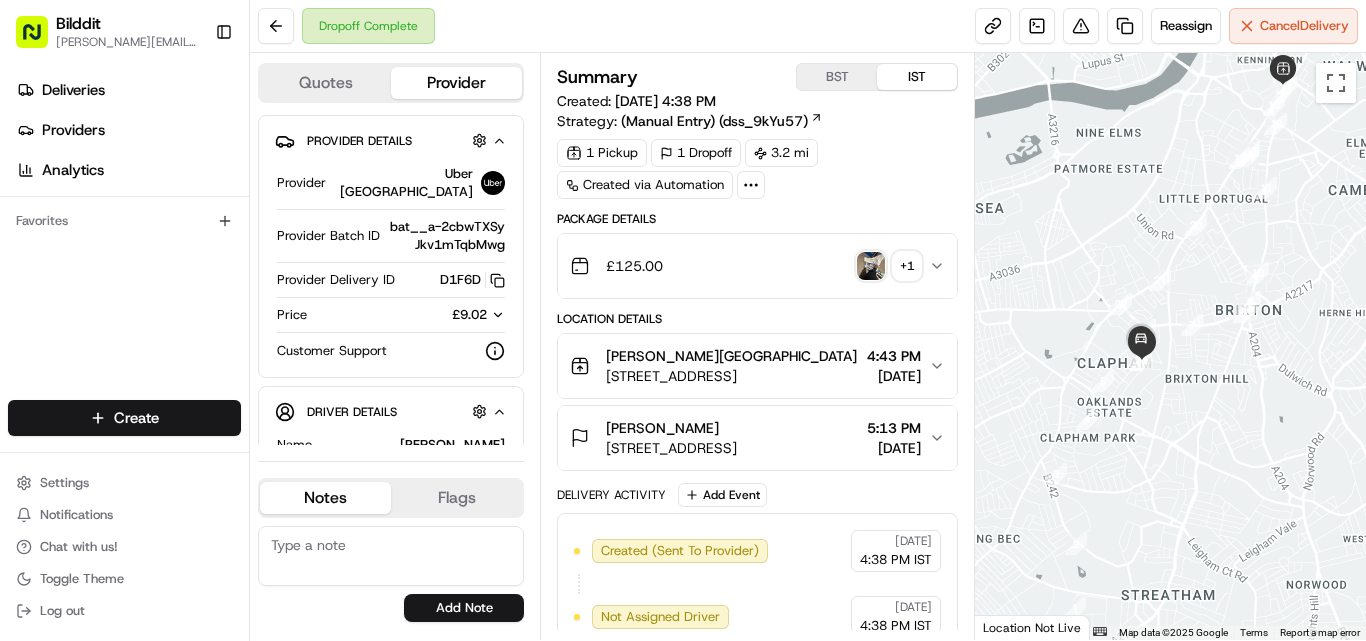 click 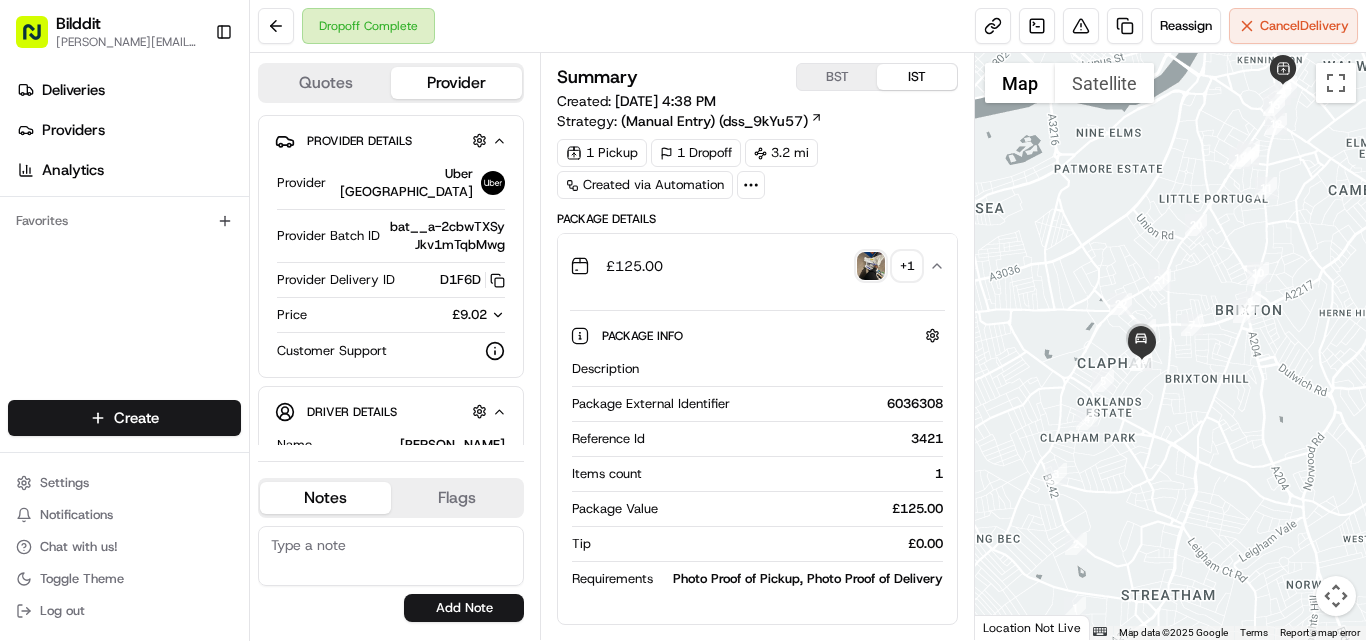 scroll, scrollTop: 0, scrollLeft: 0, axis: both 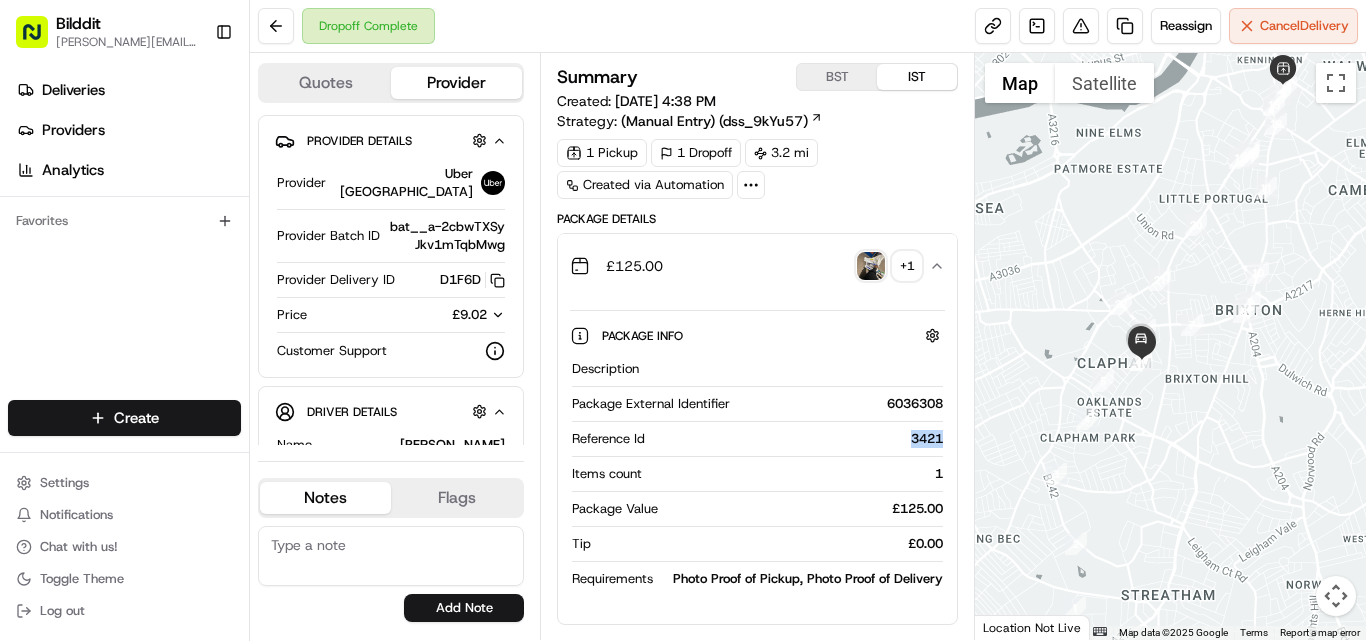 click on "3421" at bounding box center [798, 439] 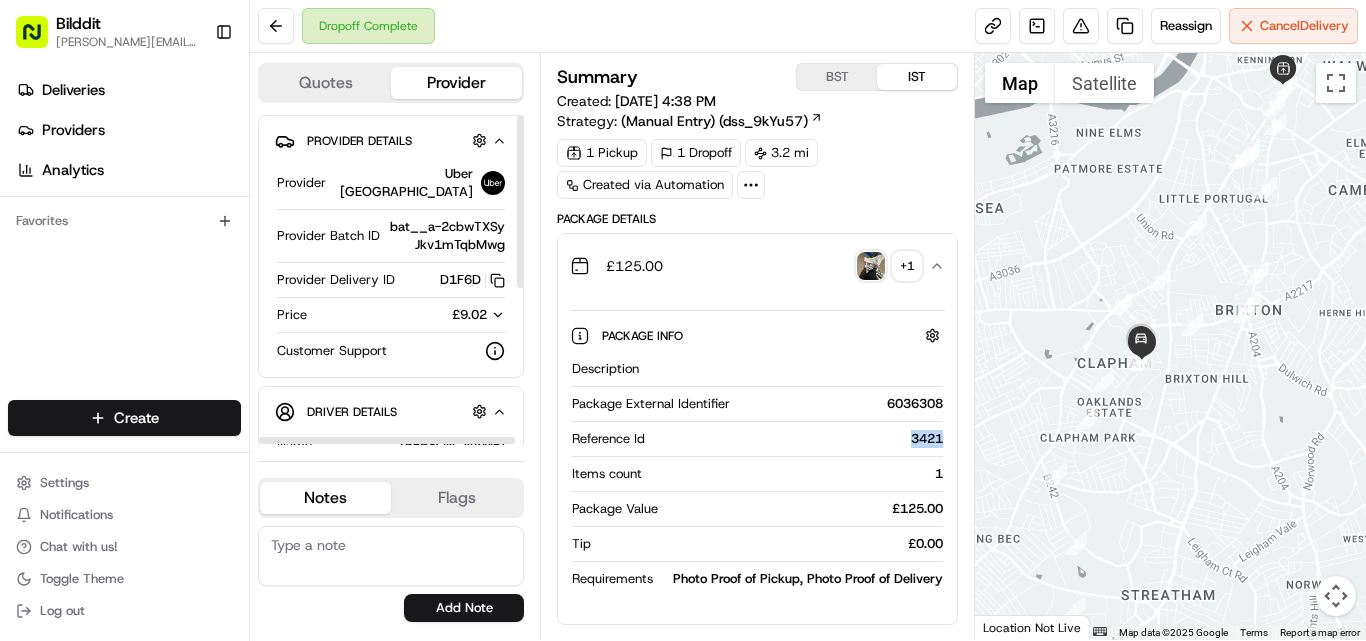 click on "£9.02" at bounding box center [462, 315] 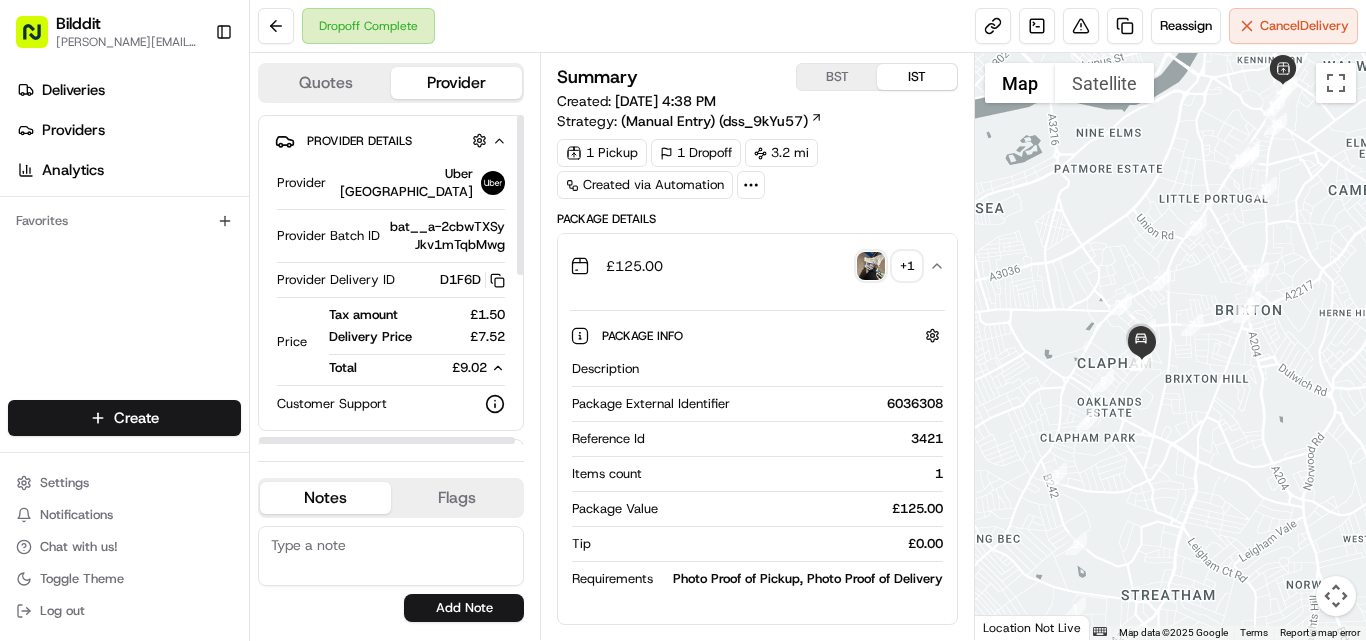 click on "£1.50" at bounding box center [474, 315] 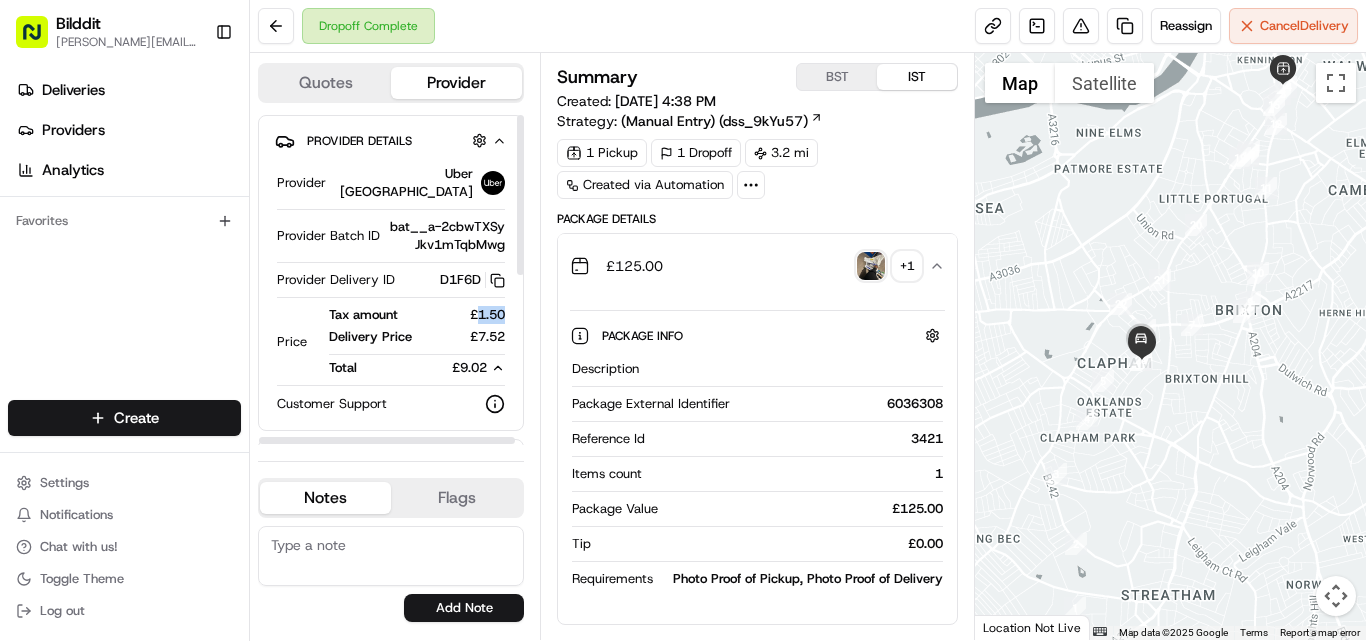 click on "£1.50" at bounding box center (474, 315) 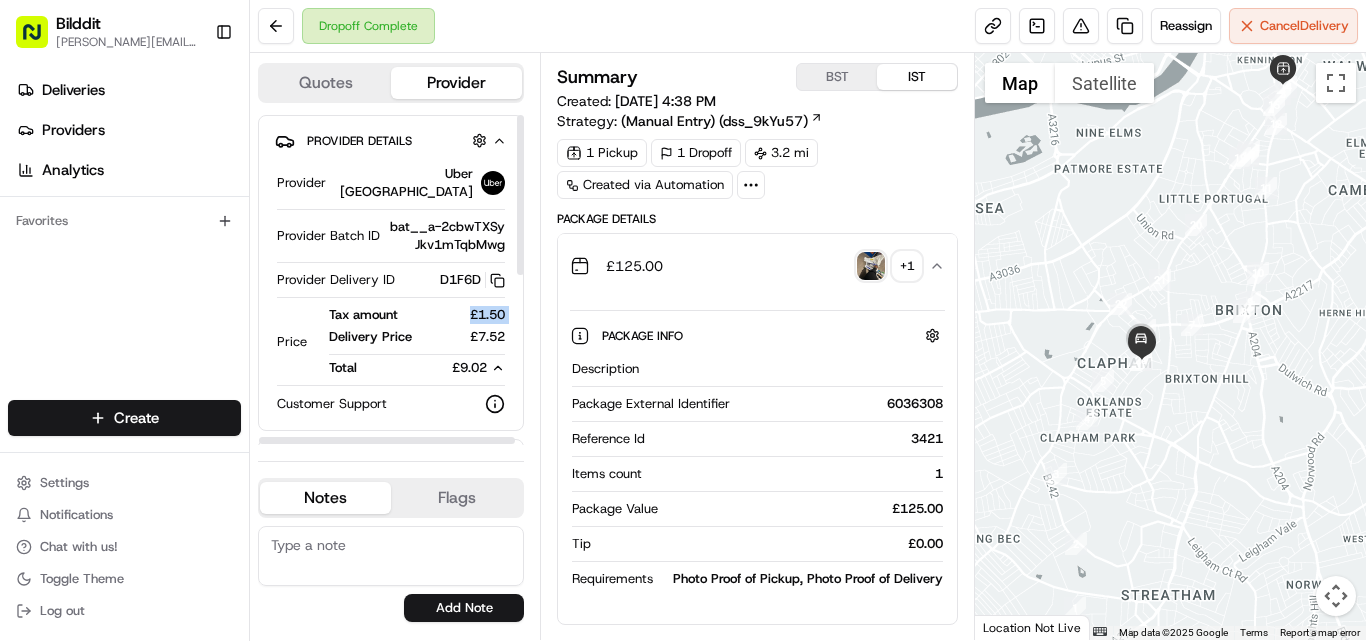 click on "£1.50" at bounding box center (474, 315) 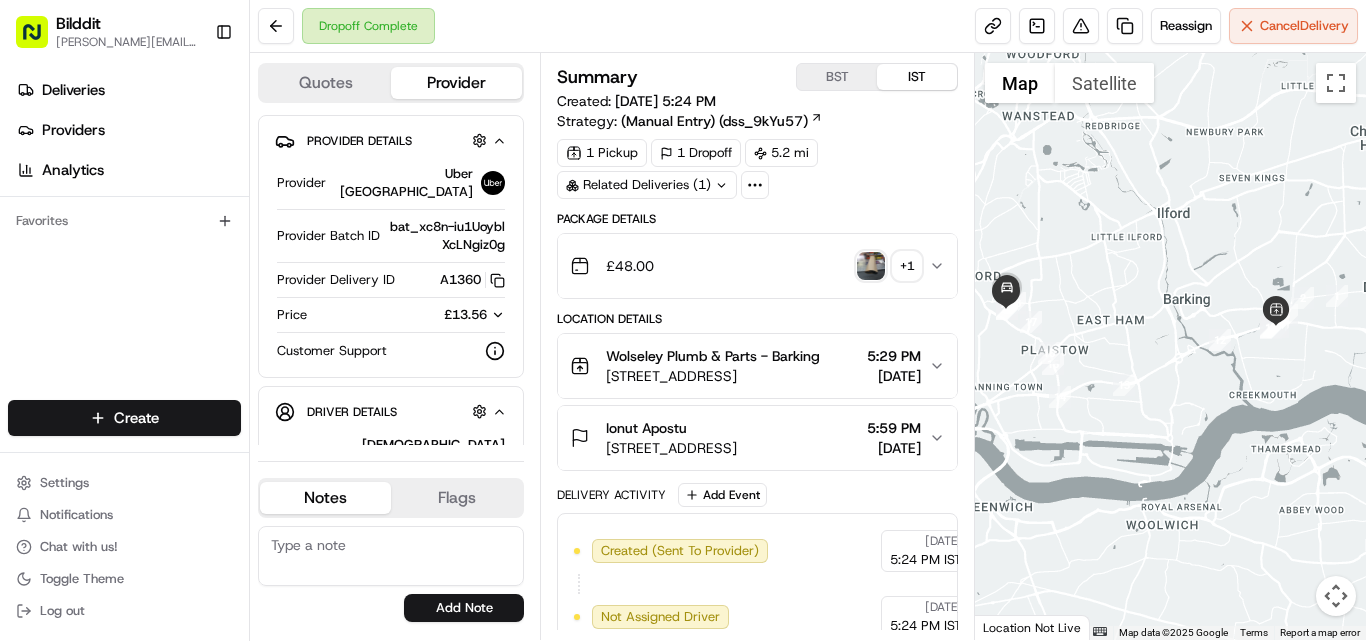 scroll, scrollTop: 0, scrollLeft: 0, axis: both 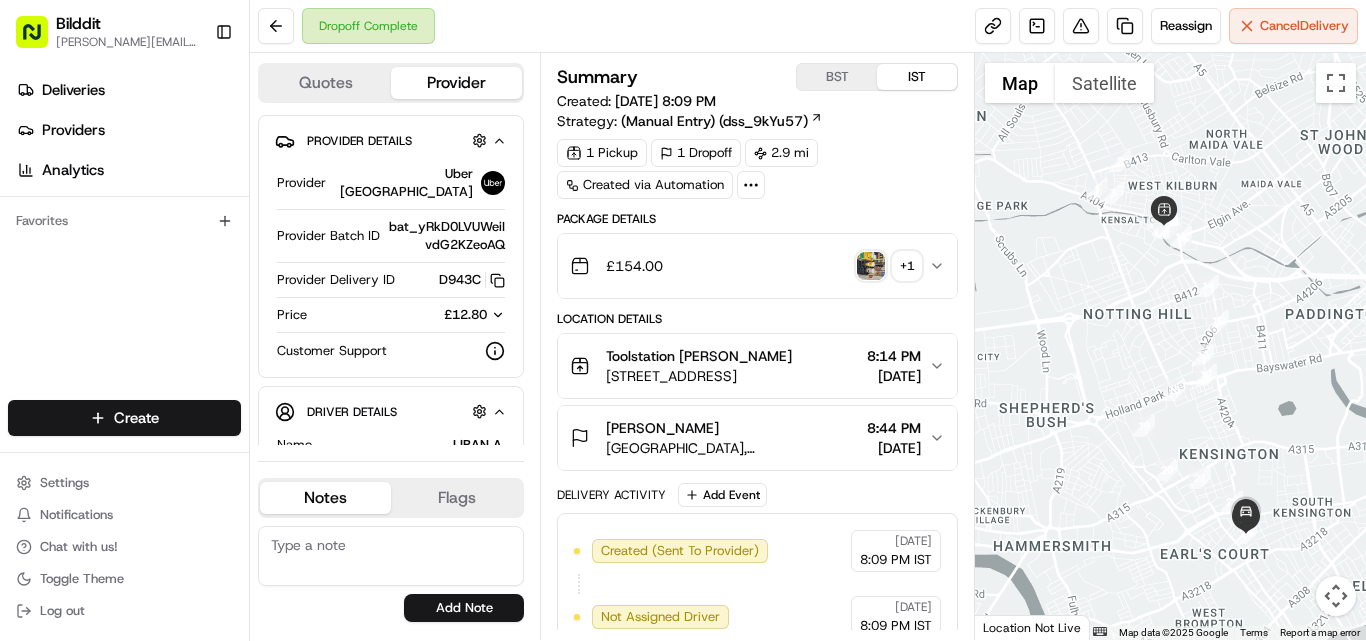 click 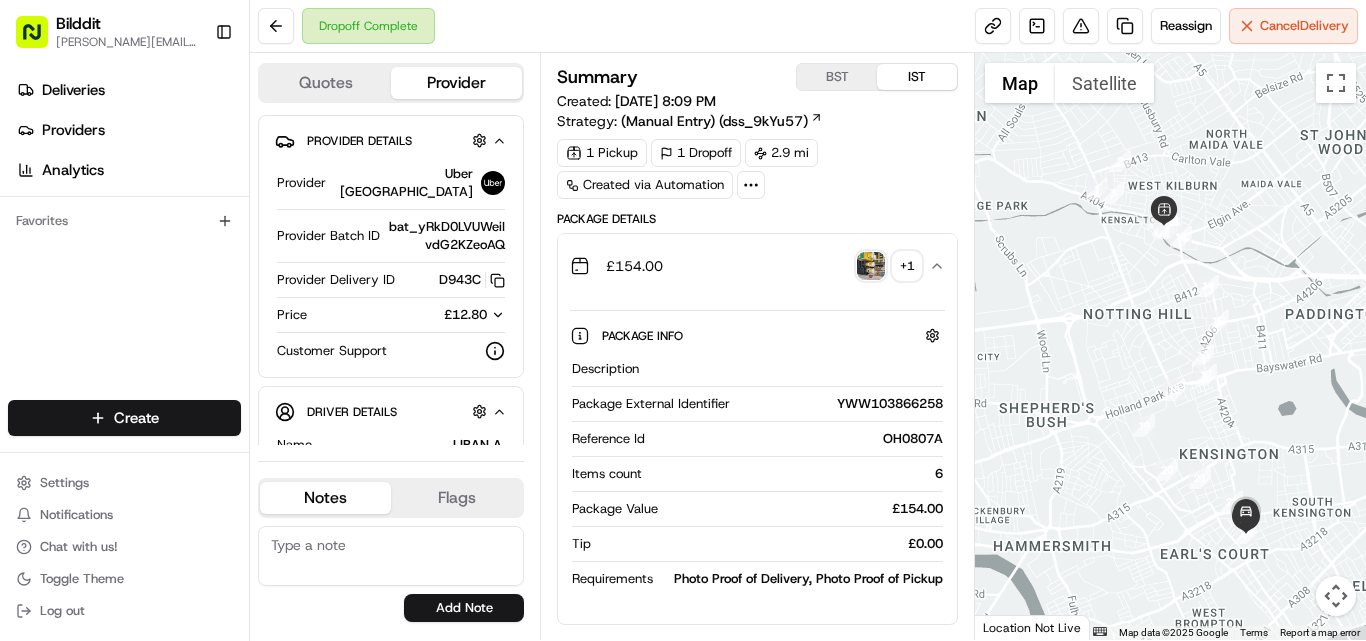 click on "YWW103866258" at bounding box center (840, 404) 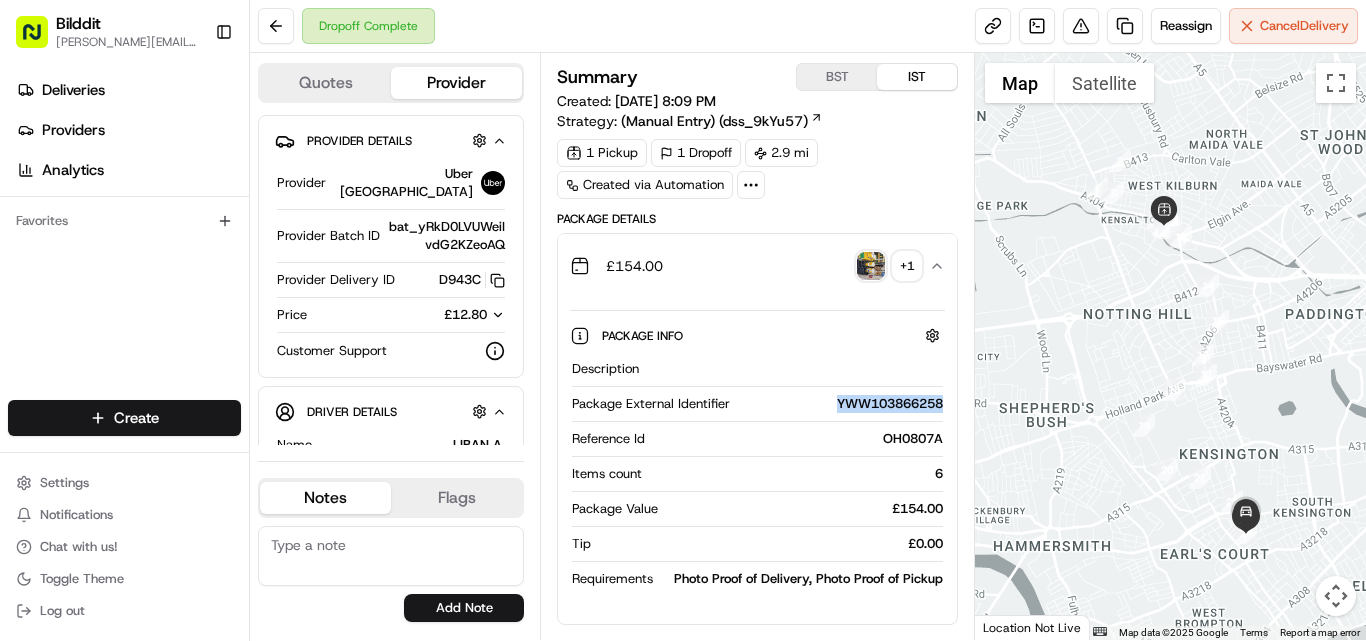 click on "YWW103866258" at bounding box center (840, 404) 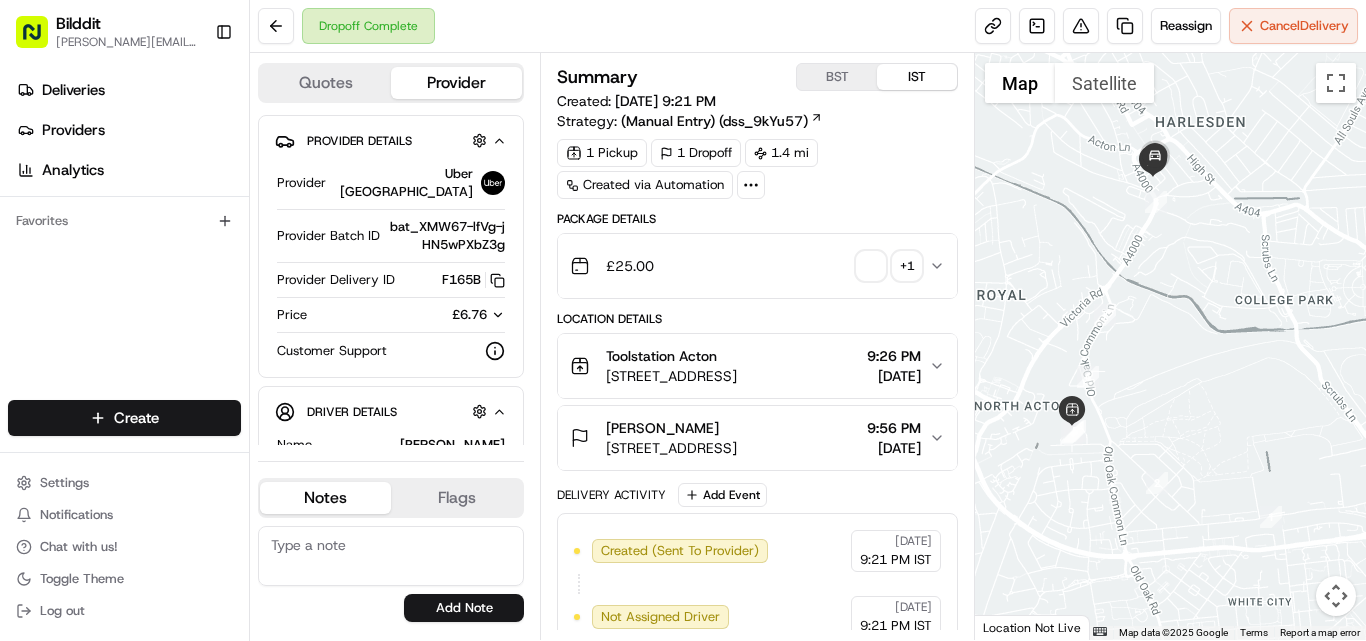 scroll, scrollTop: 0, scrollLeft: 0, axis: both 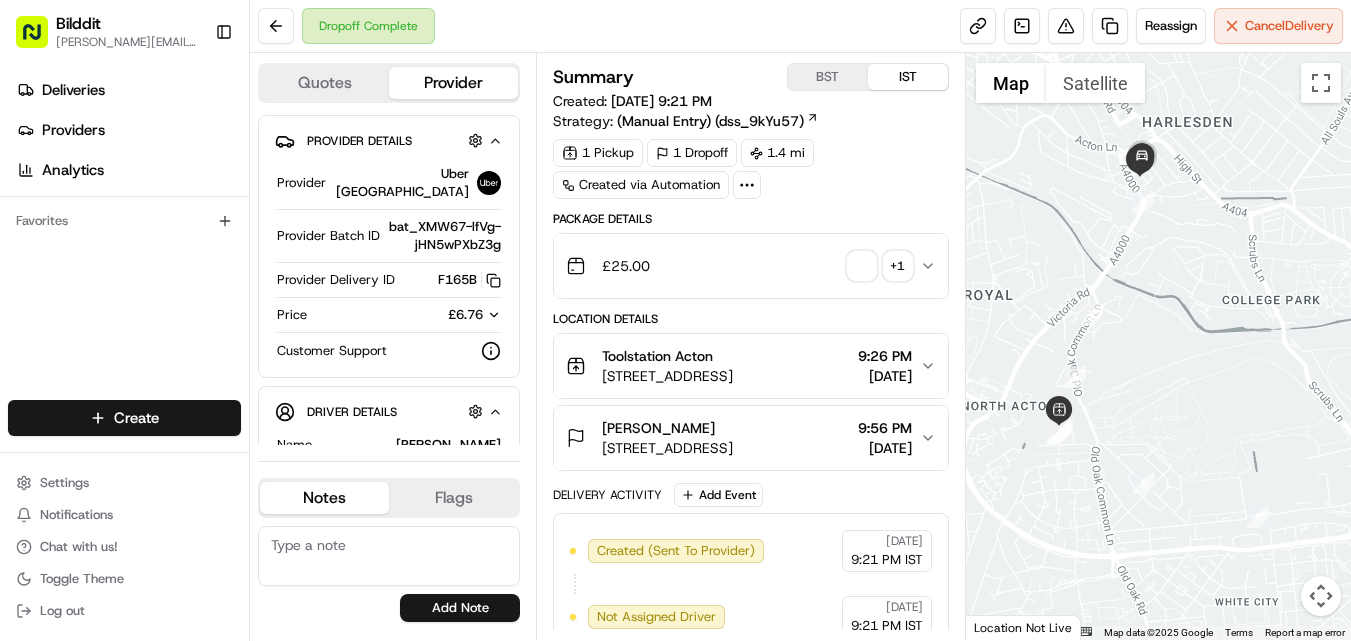 click 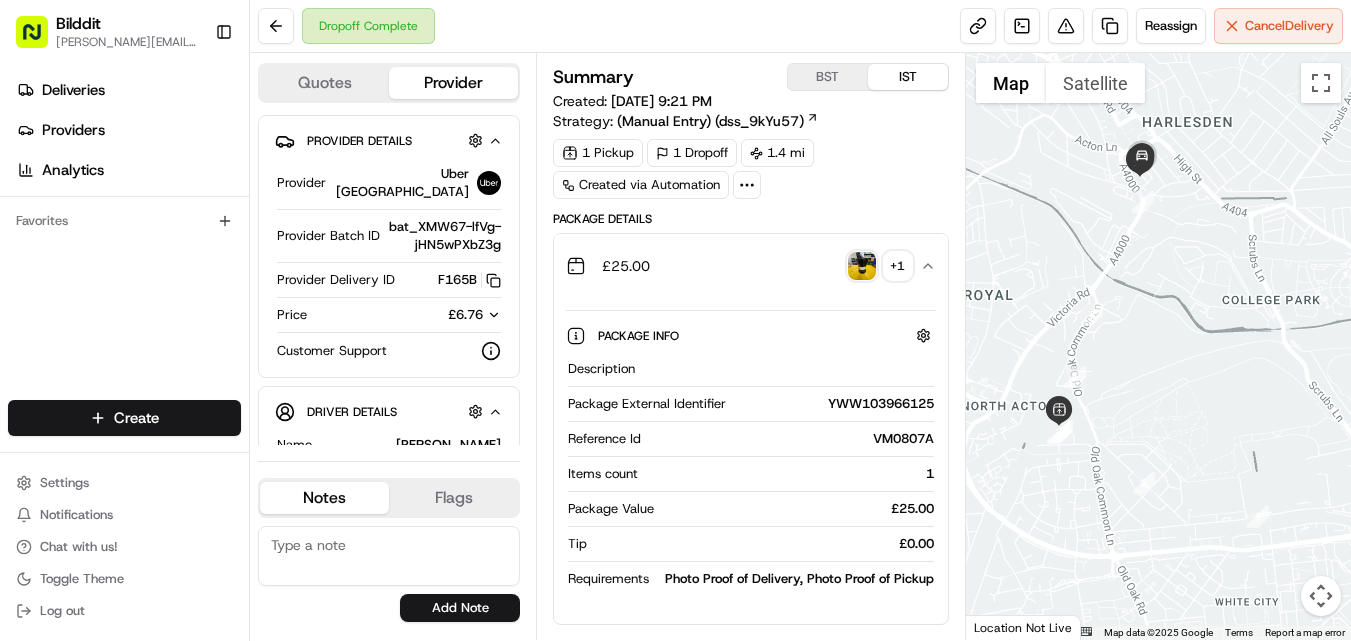 click on "YWW103966125" at bounding box center [833, 404] 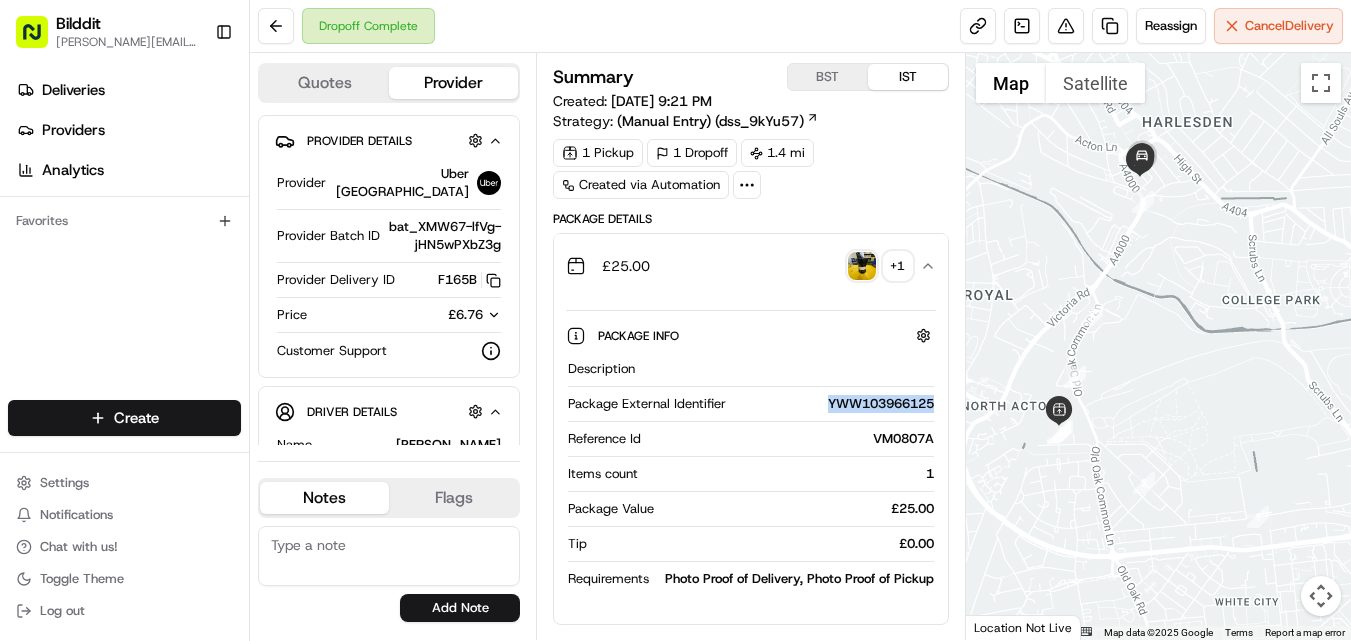 click on "YWW103966125" at bounding box center (833, 404) 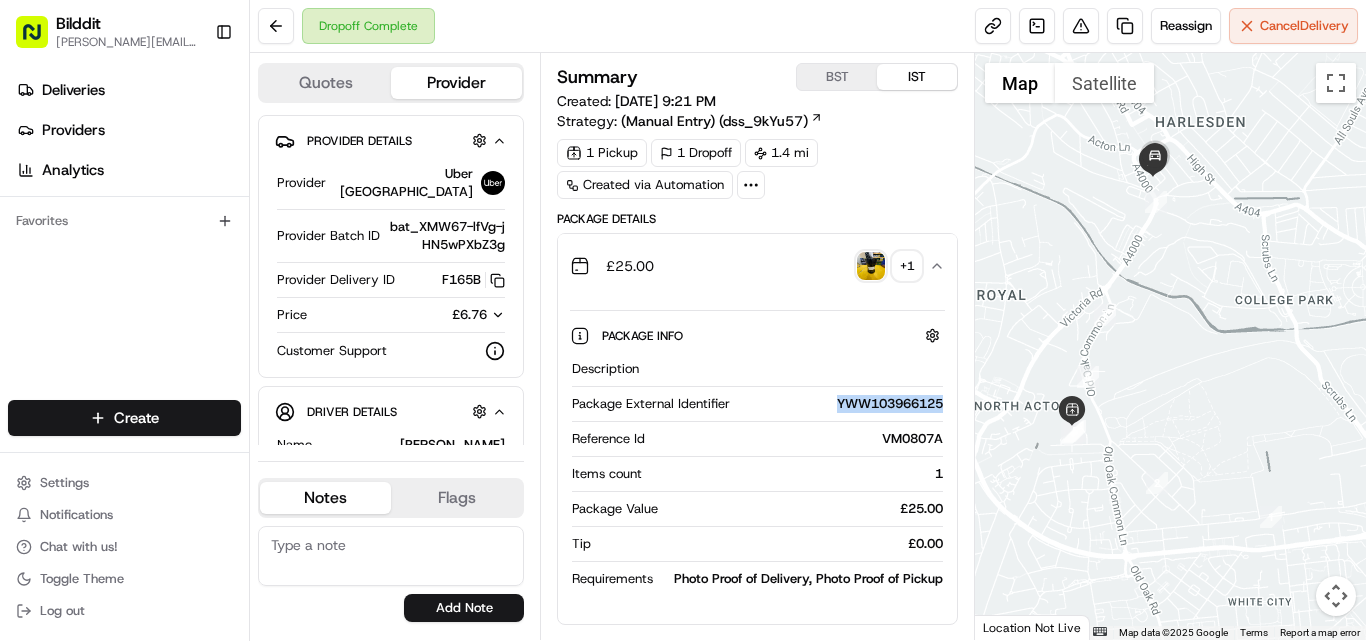 copy on "YWW103966125" 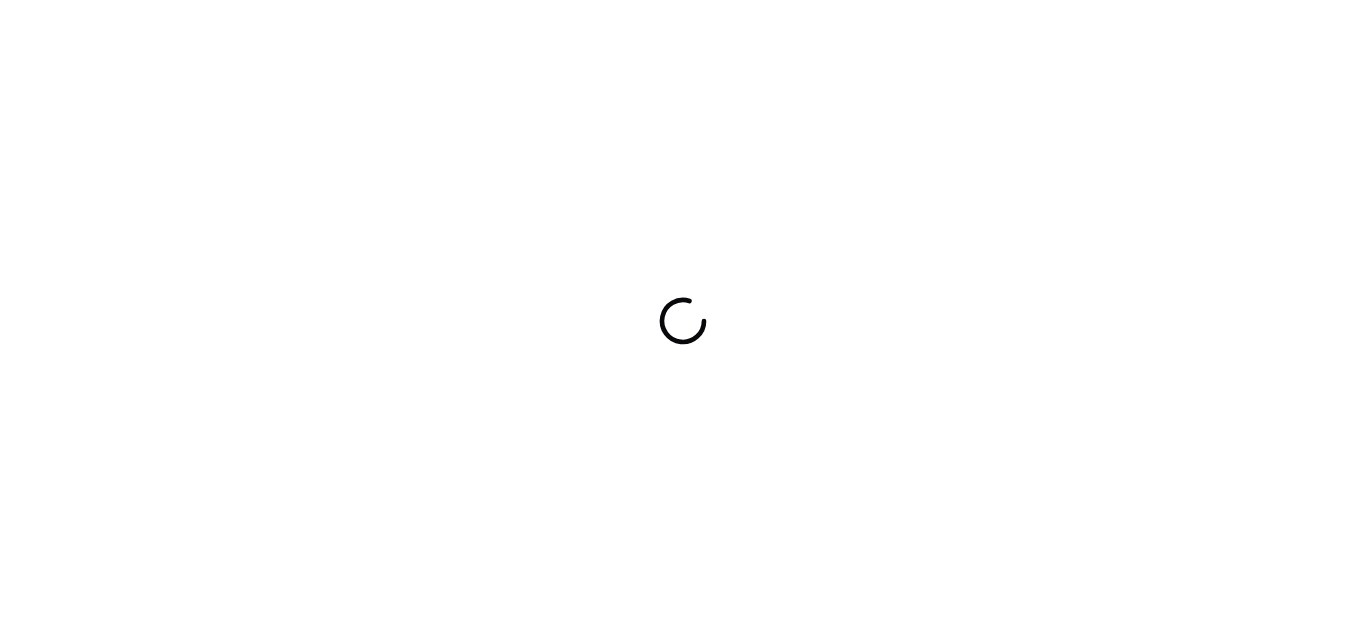 scroll, scrollTop: 0, scrollLeft: 0, axis: both 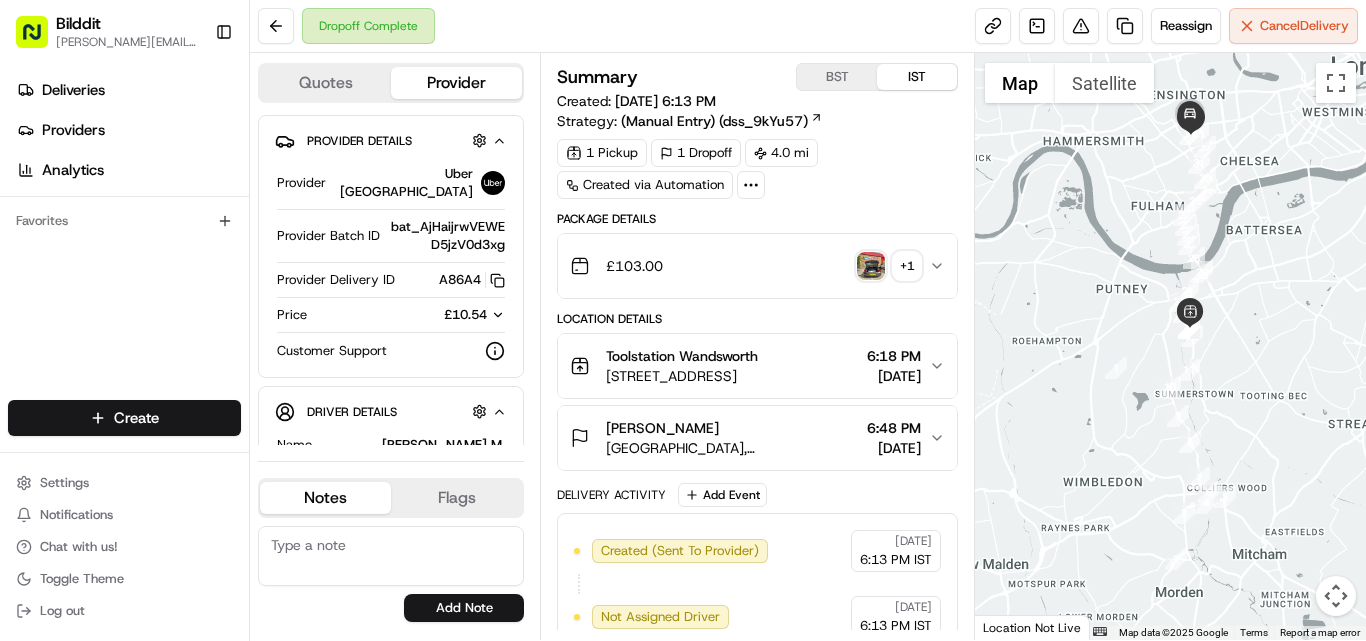 click 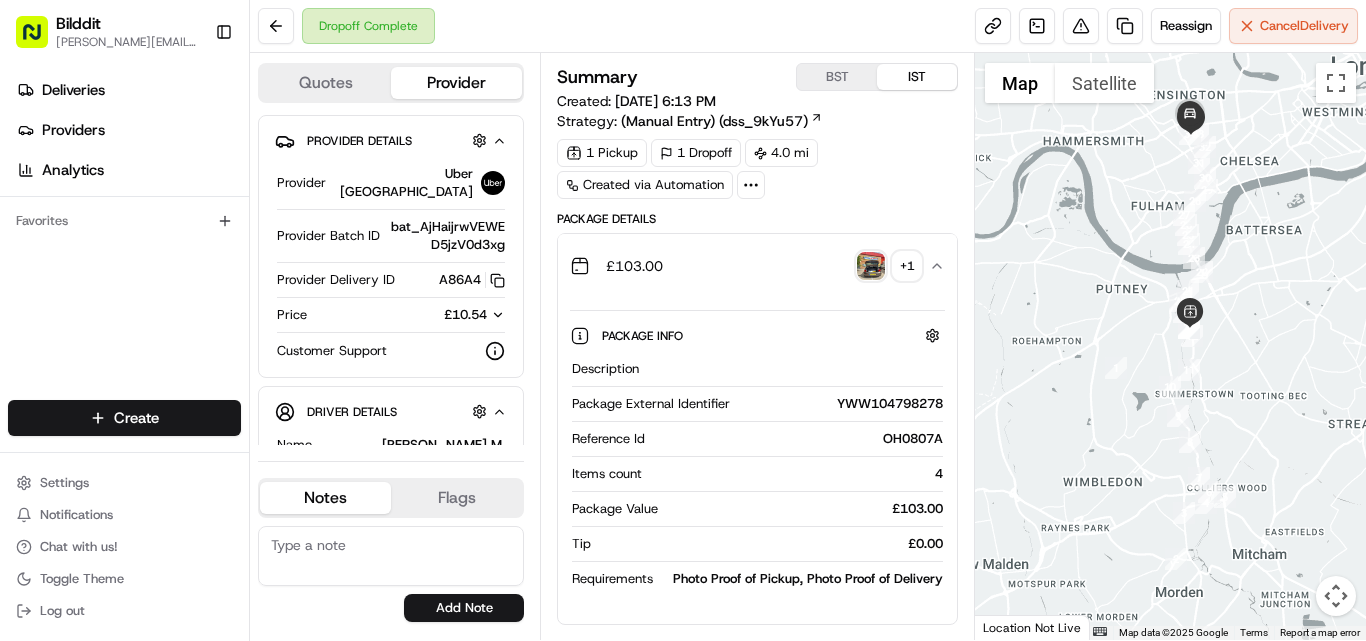 scroll, scrollTop: 0, scrollLeft: 0, axis: both 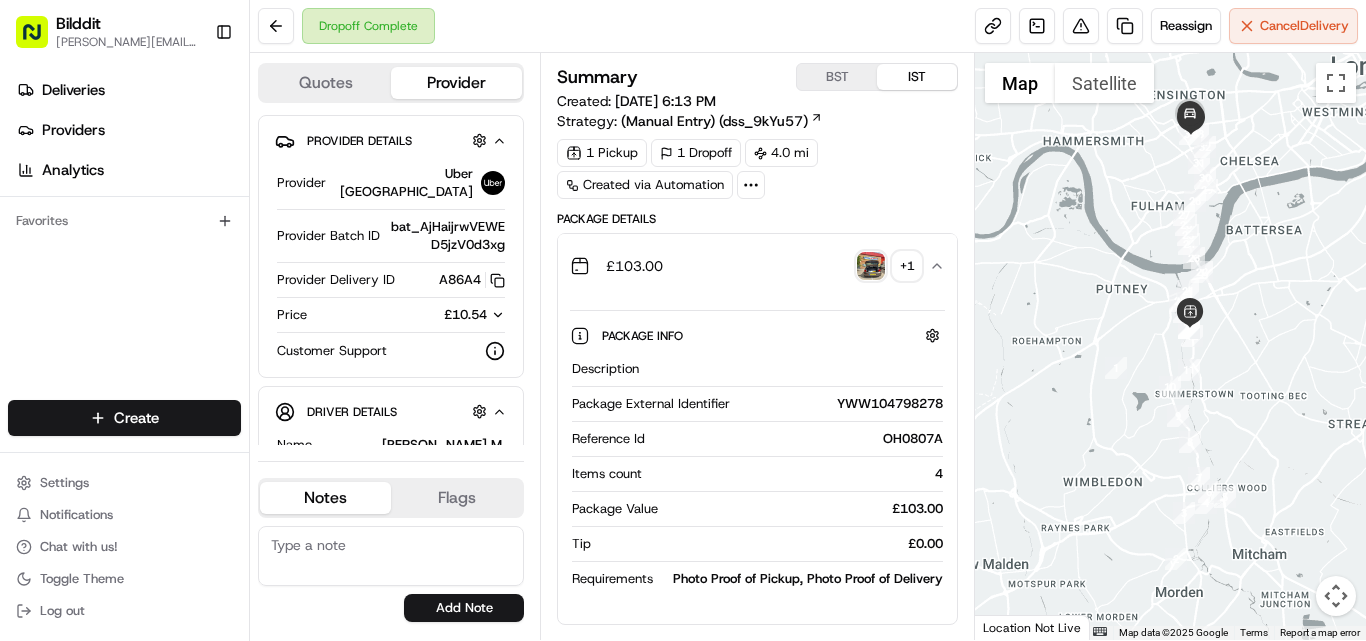 click on "YWW104798278" at bounding box center [840, 404] 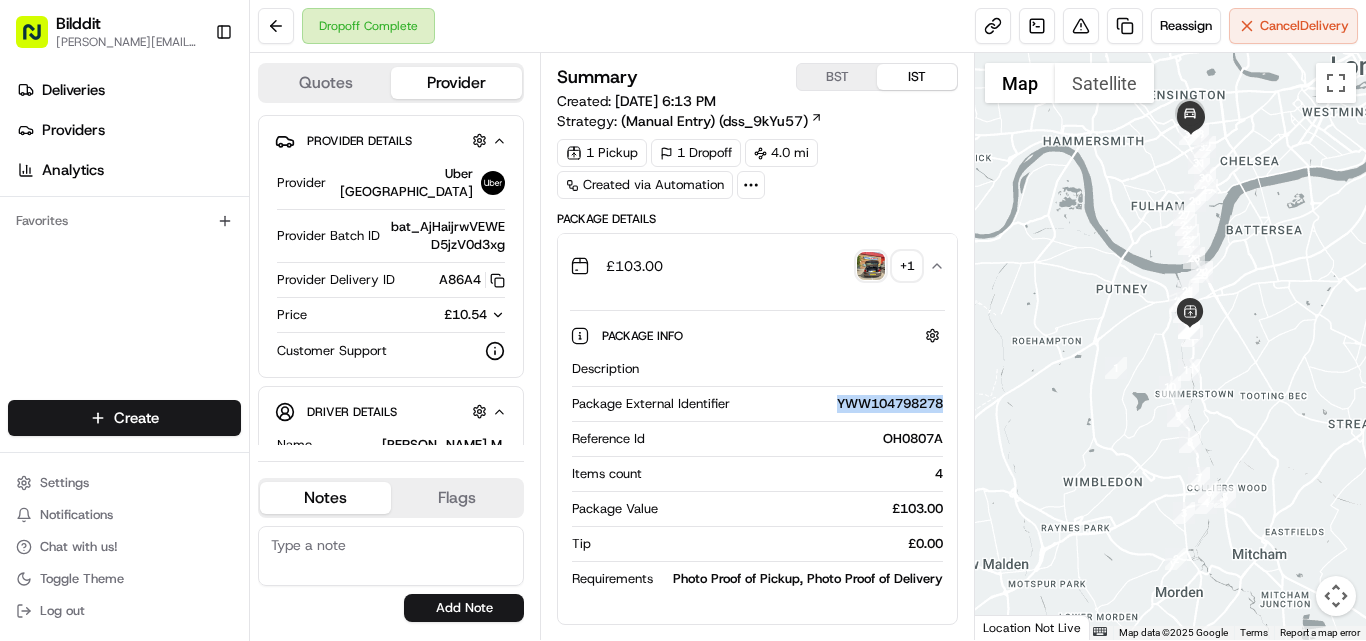 click on "YWW104798278" at bounding box center [840, 404] 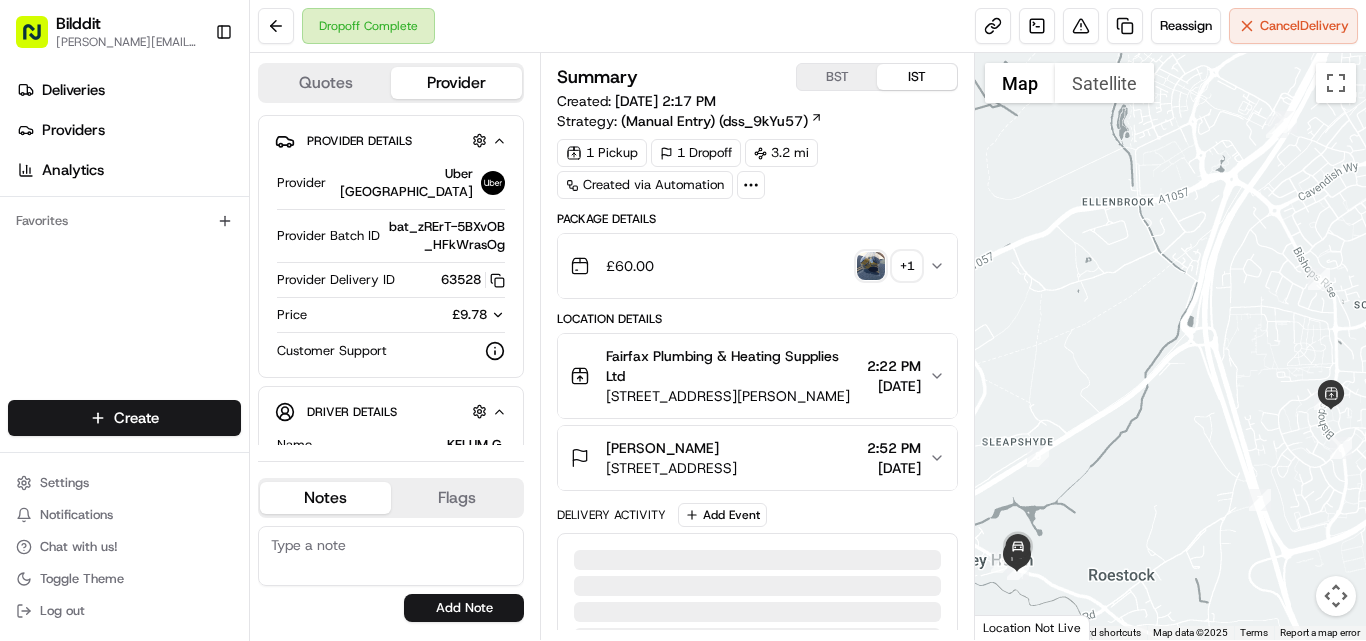 scroll, scrollTop: 0, scrollLeft: 0, axis: both 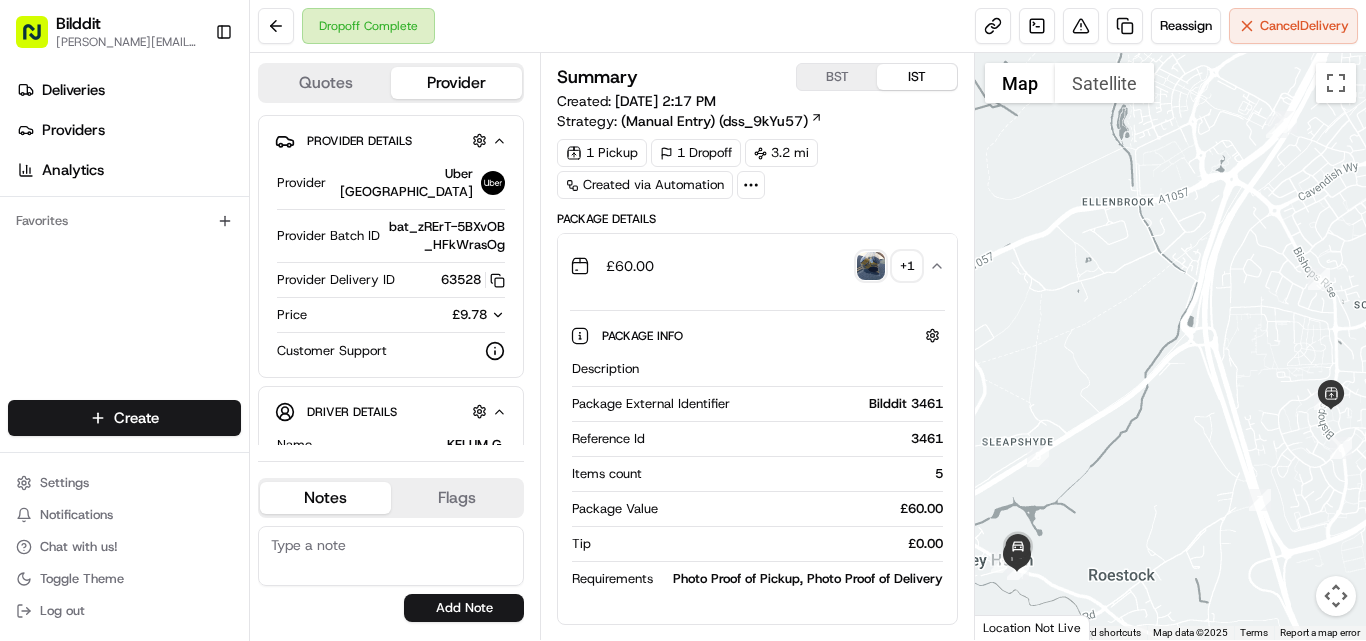 click on "3461" at bounding box center (798, 439) 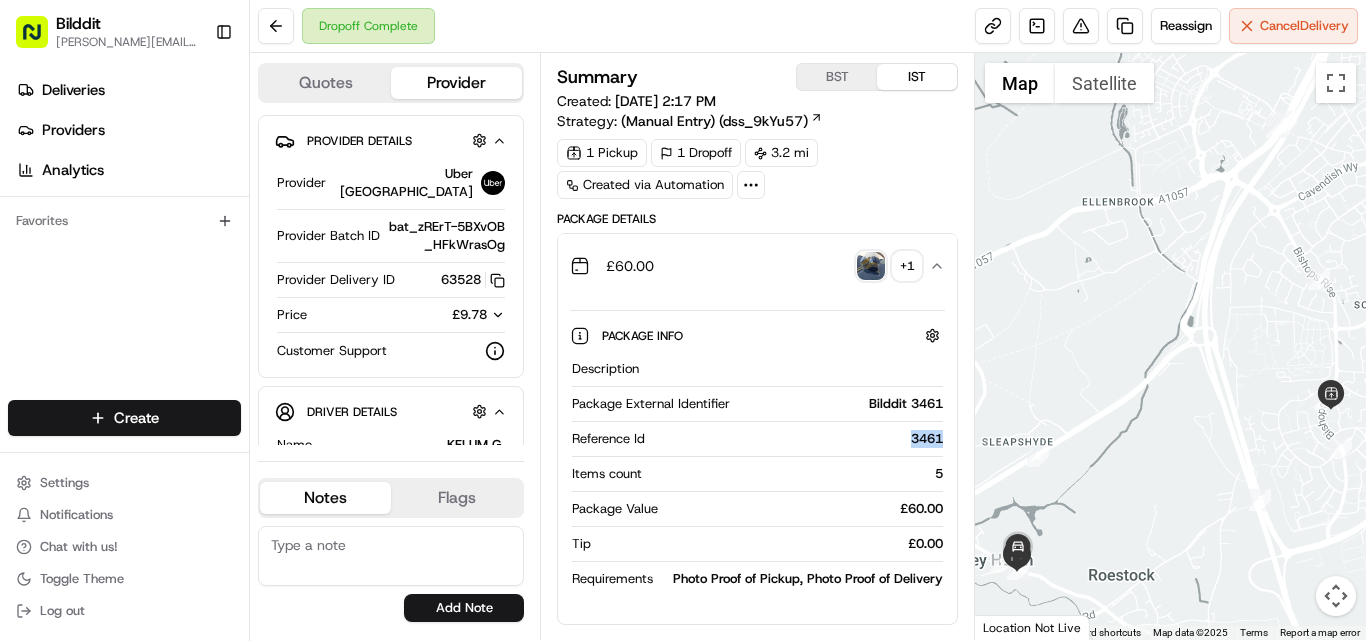 click on "3461" at bounding box center [798, 439] 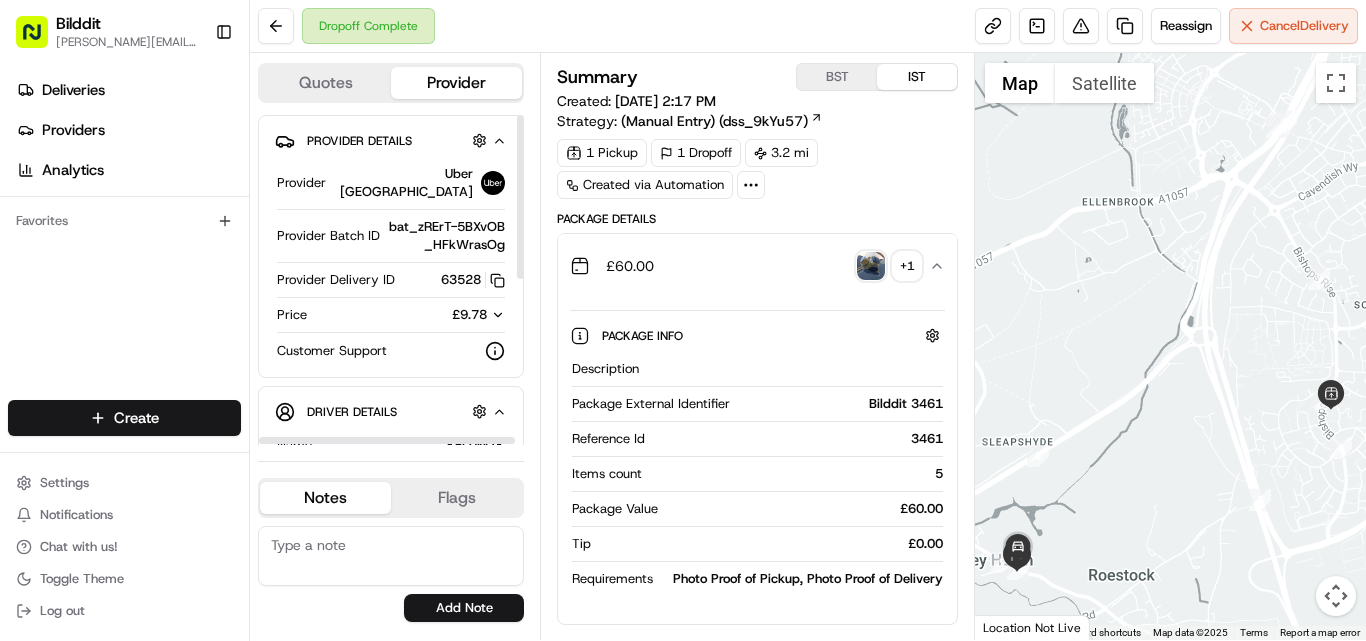 click on "Provider Uber UK   Provider Batch ID bat_zRErT-5BXvOB_HFkWrasOg Provider Delivery ID 63528 Copy  del_3Ikv7dy1SLWiUYn3PPY1KA 63528 Price £9.78 Customer Support" at bounding box center [391, 263] 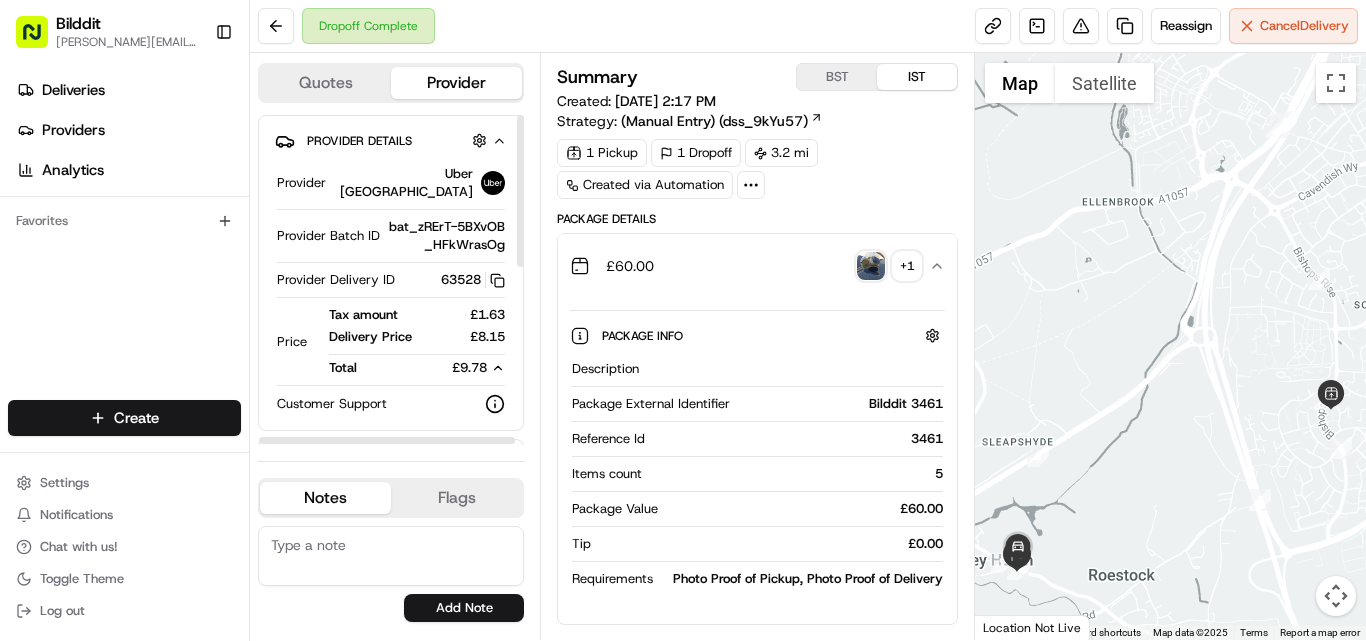 click on "£1.63" at bounding box center [474, 315] 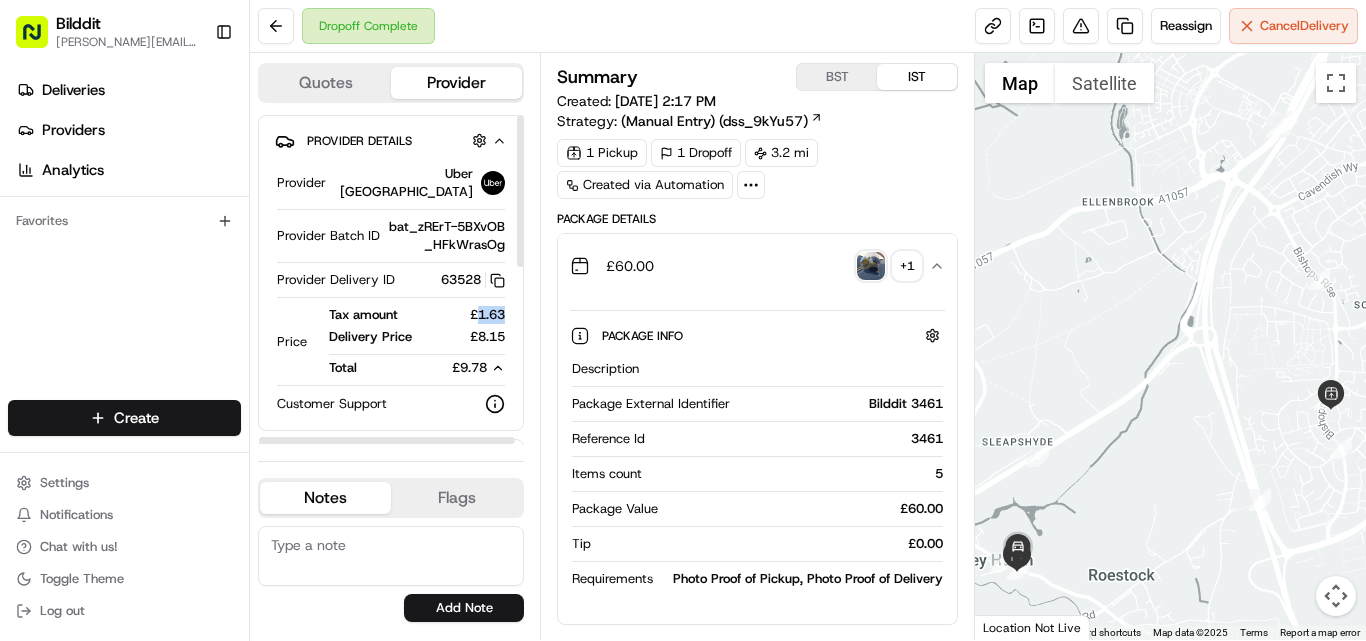 click on "£1.63" at bounding box center (474, 315) 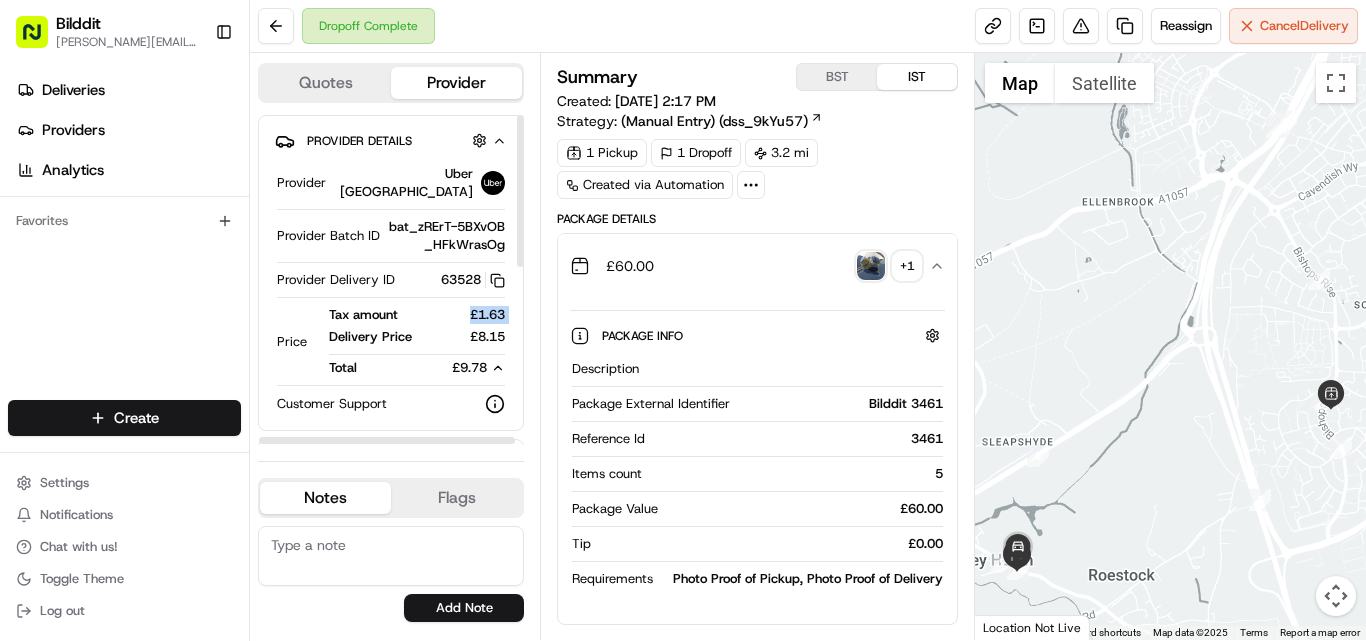 click on "£1.63" at bounding box center (474, 315) 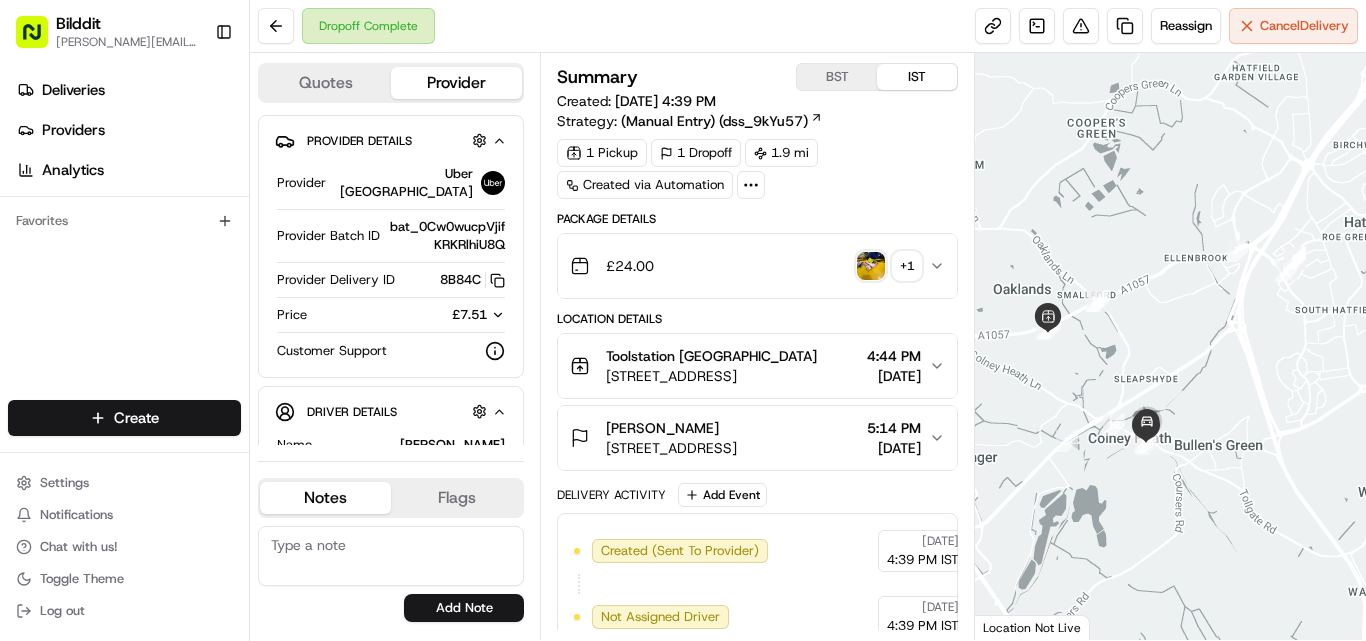 scroll, scrollTop: 0, scrollLeft: 0, axis: both 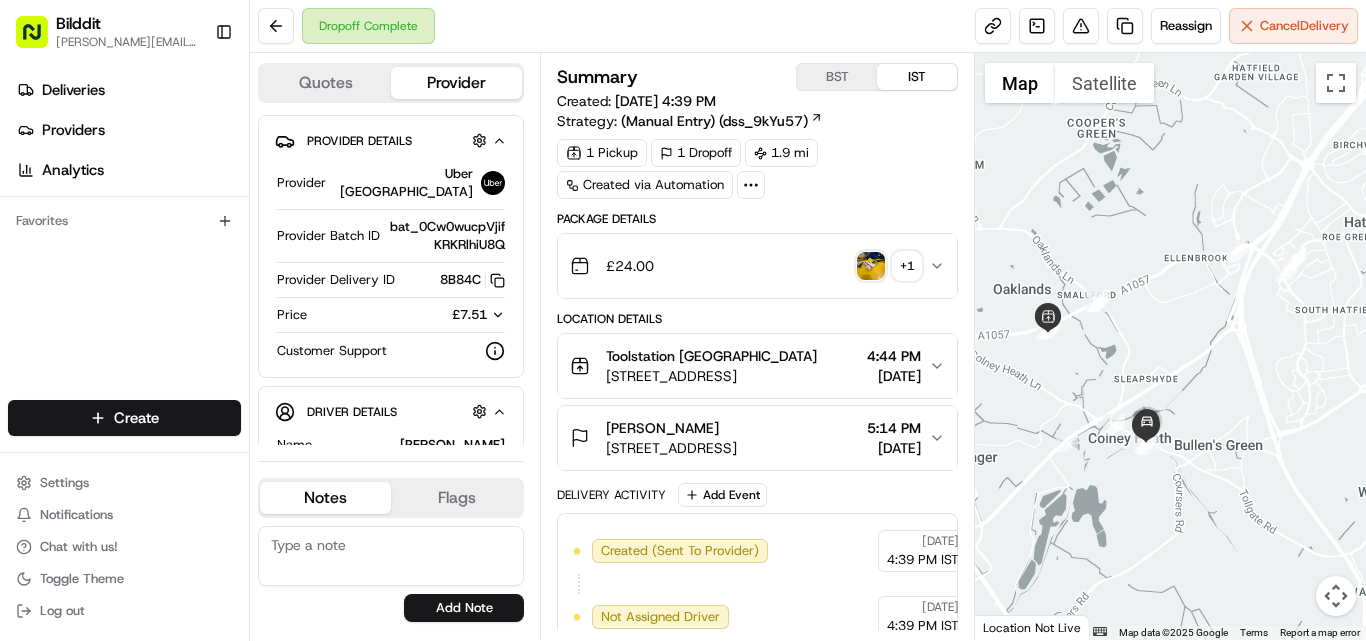 click 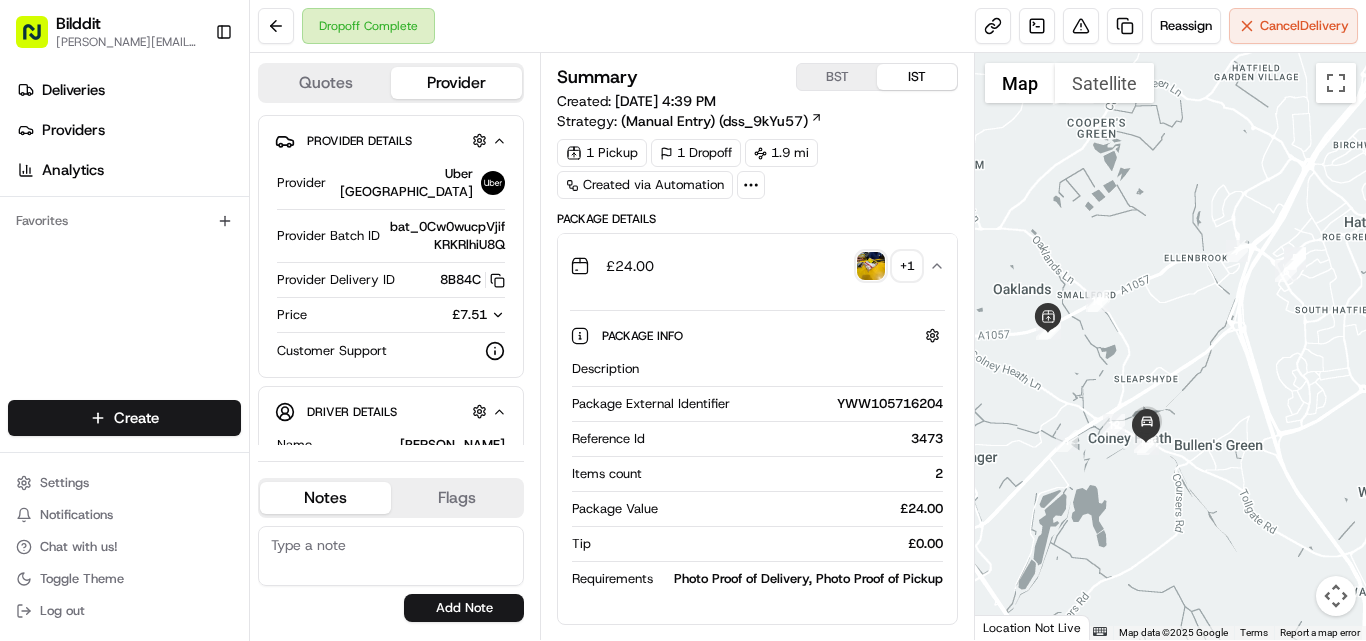 click on "YWW105716204" at bounding box center (840, 404) 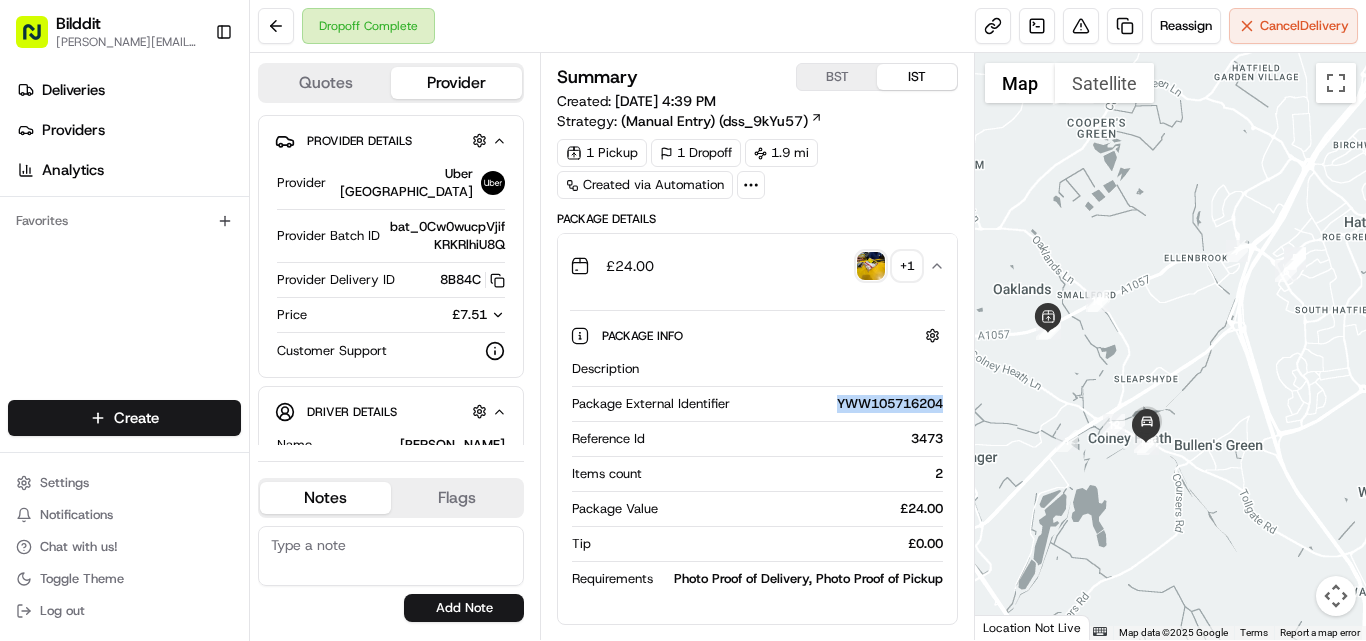 click on "YWW105716204" at bounding box center [840, 404] 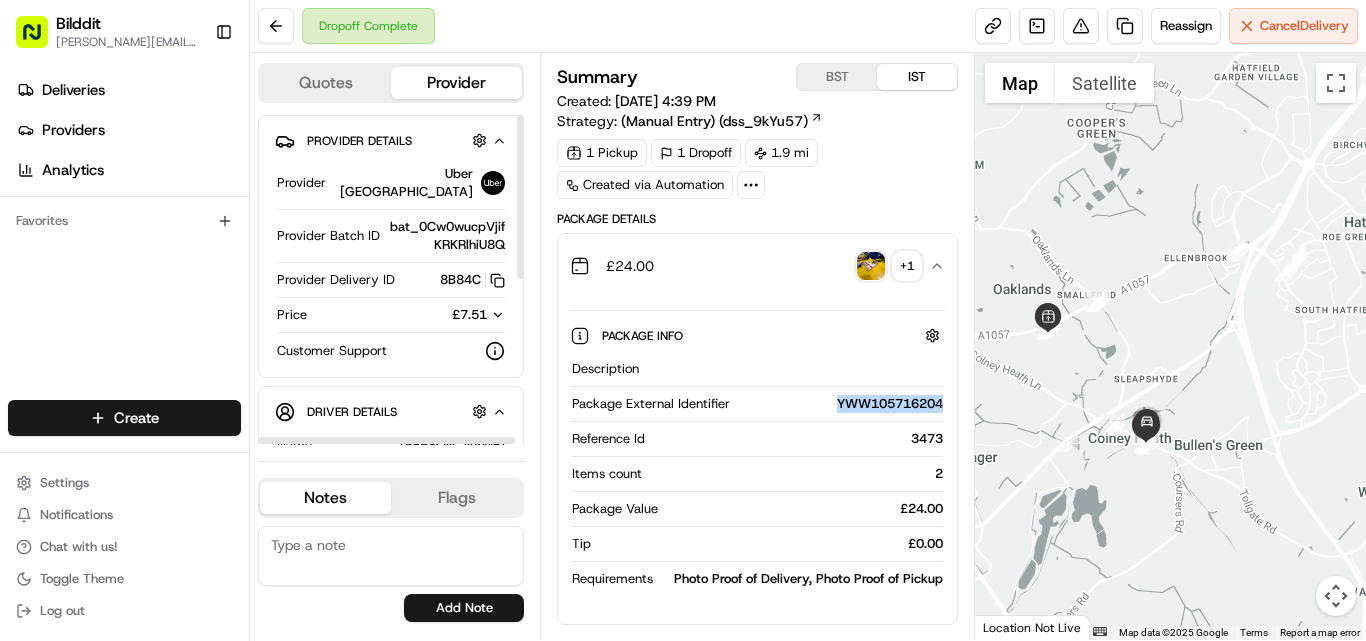click 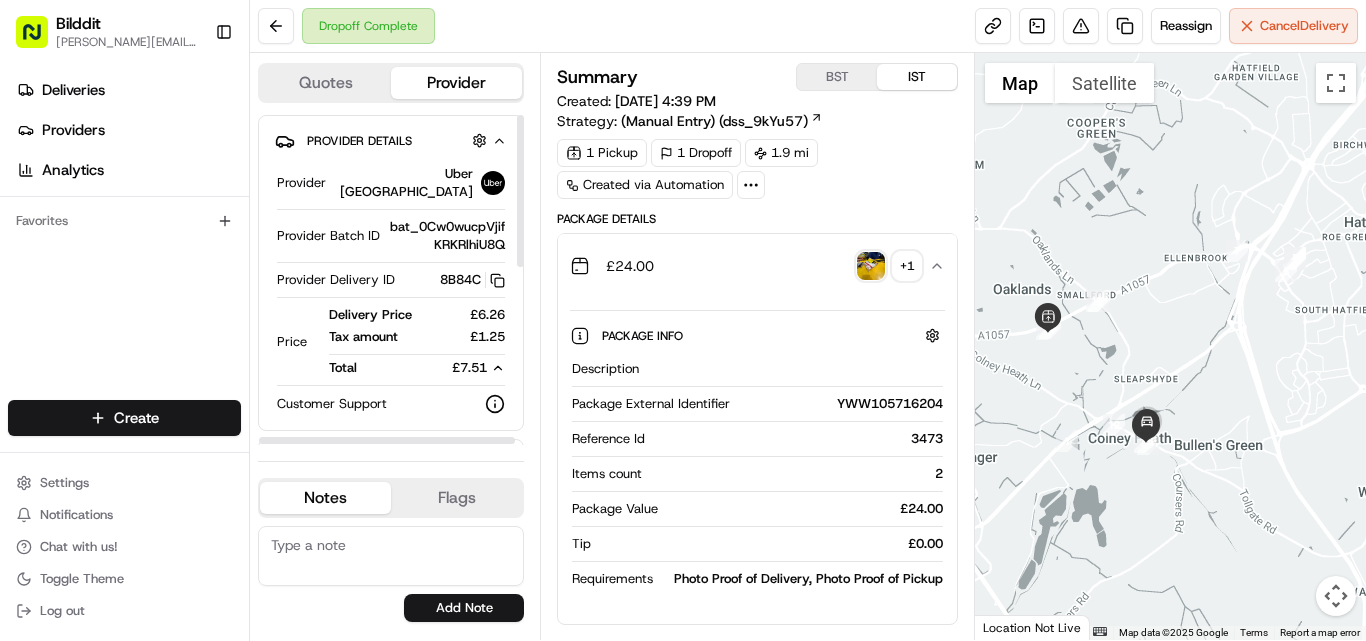 click on "£6.26" at bounding box center (474, 315) 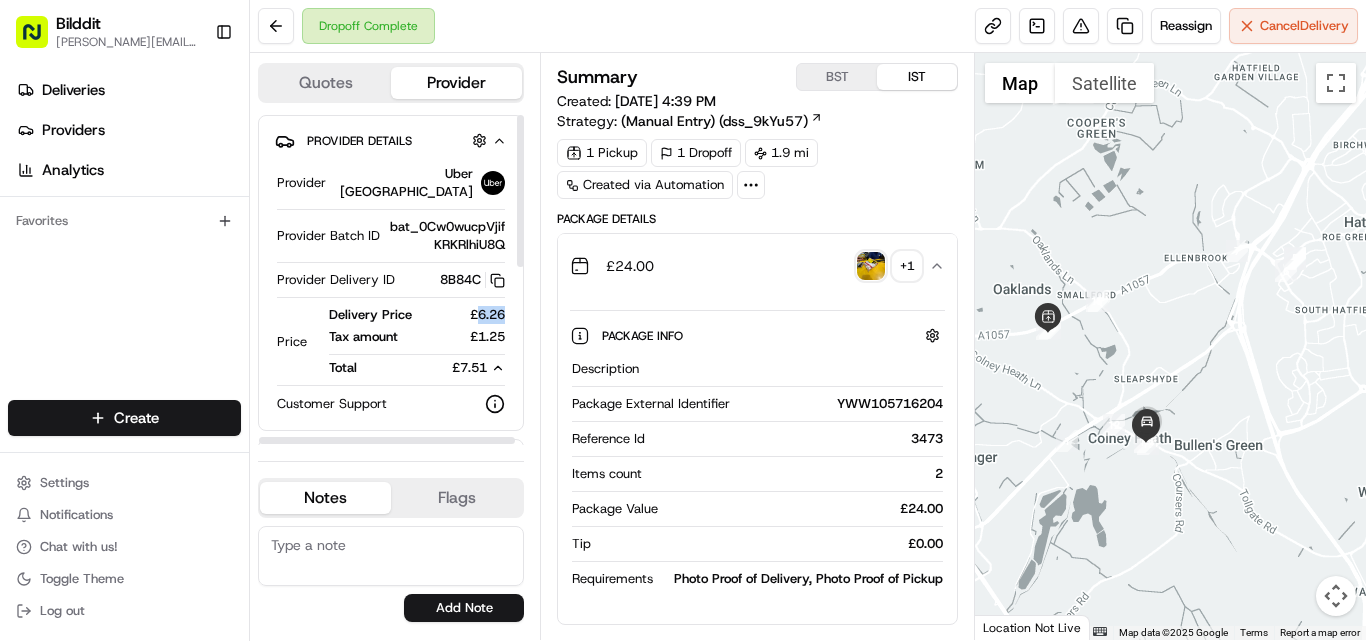 click on "£6.26" at bounding box center [474, 315] 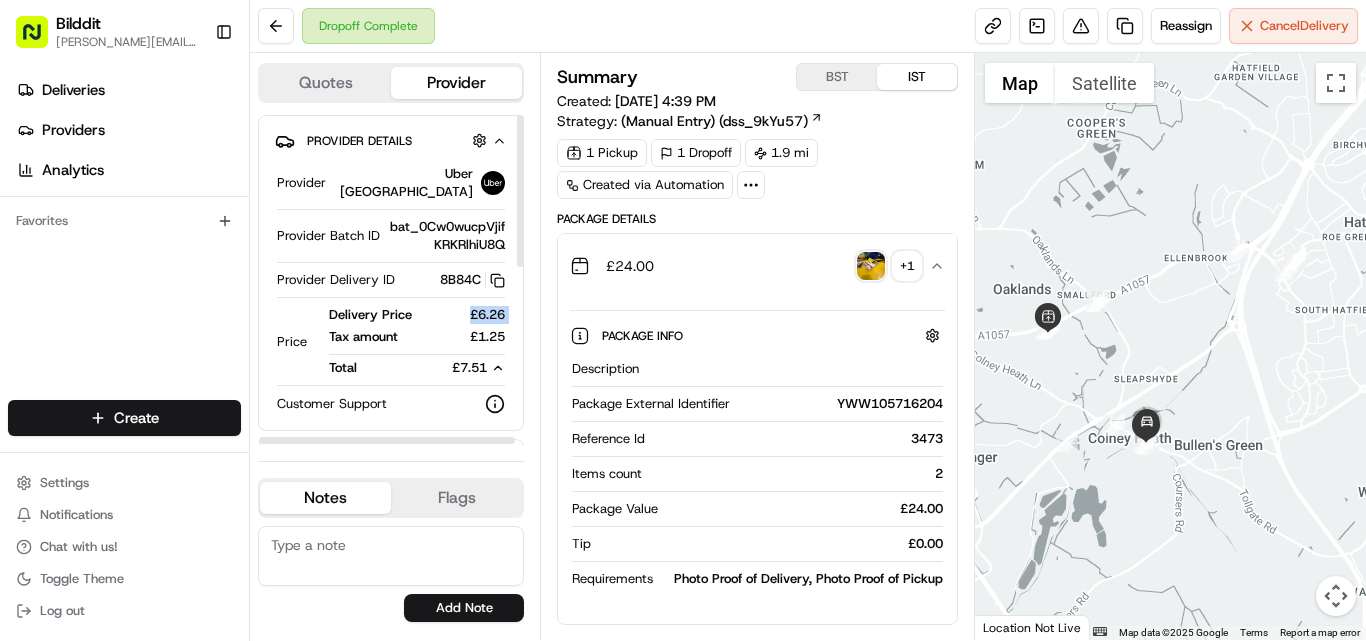 click on "£6.26" at bounding box center [474, 315] 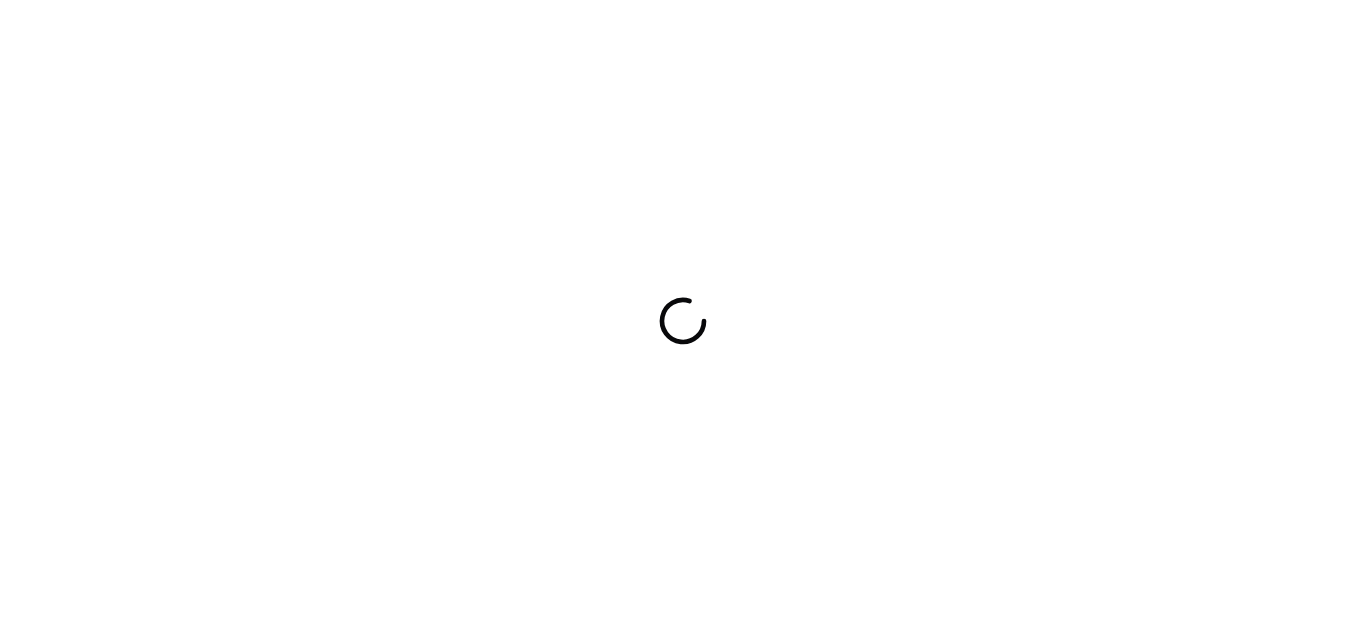 scroll, scrollTop: 0, scrollLeft: 0, axis: both 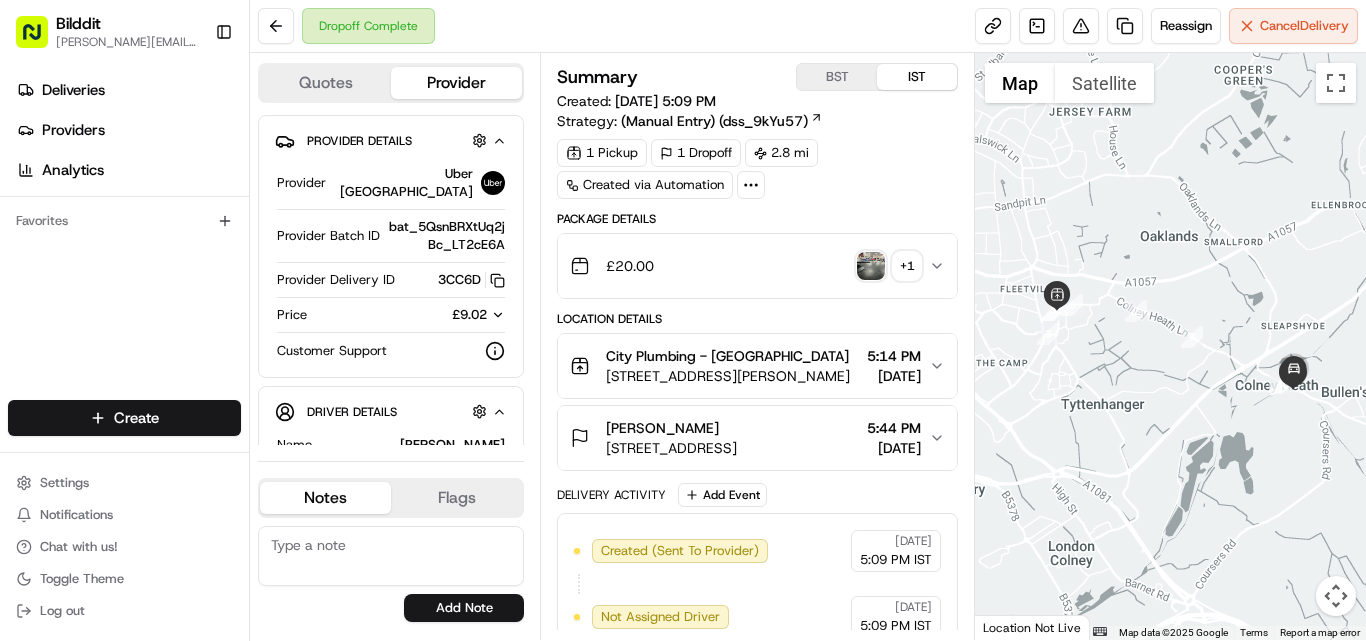 click on "£ 20.00 + 1" at bounding box center (749, 266) 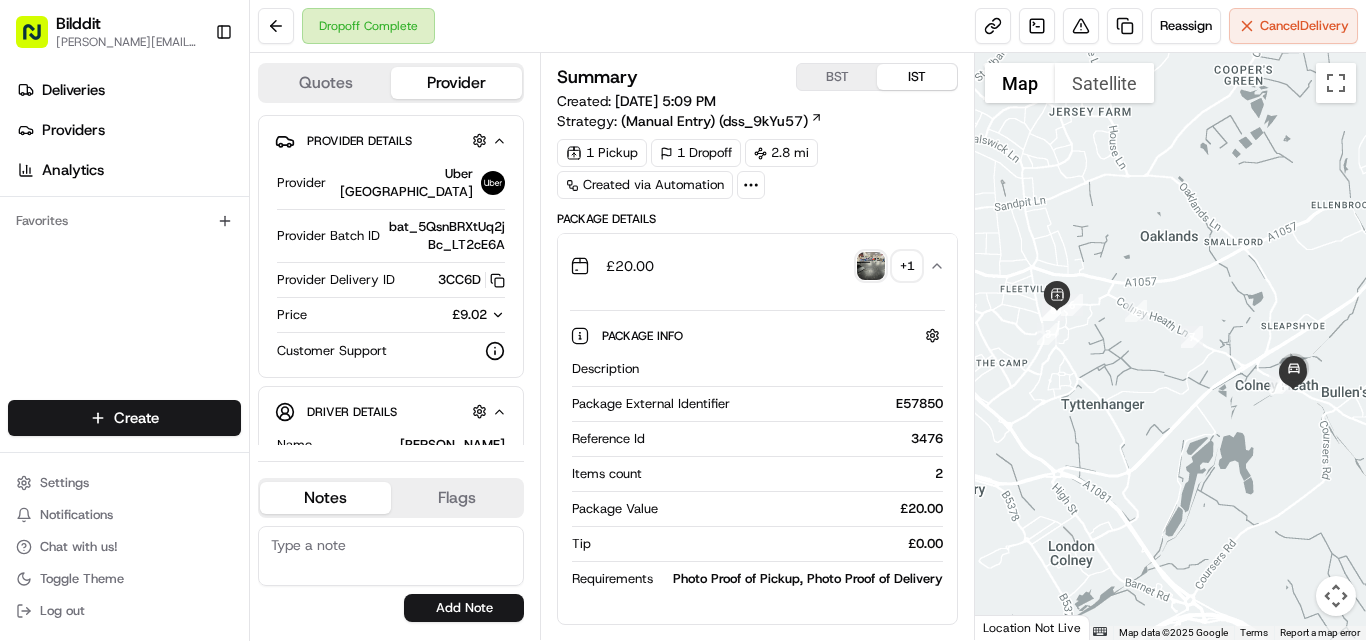 scroll, scrollTop: 0, scrollLeft: 0, axis: both 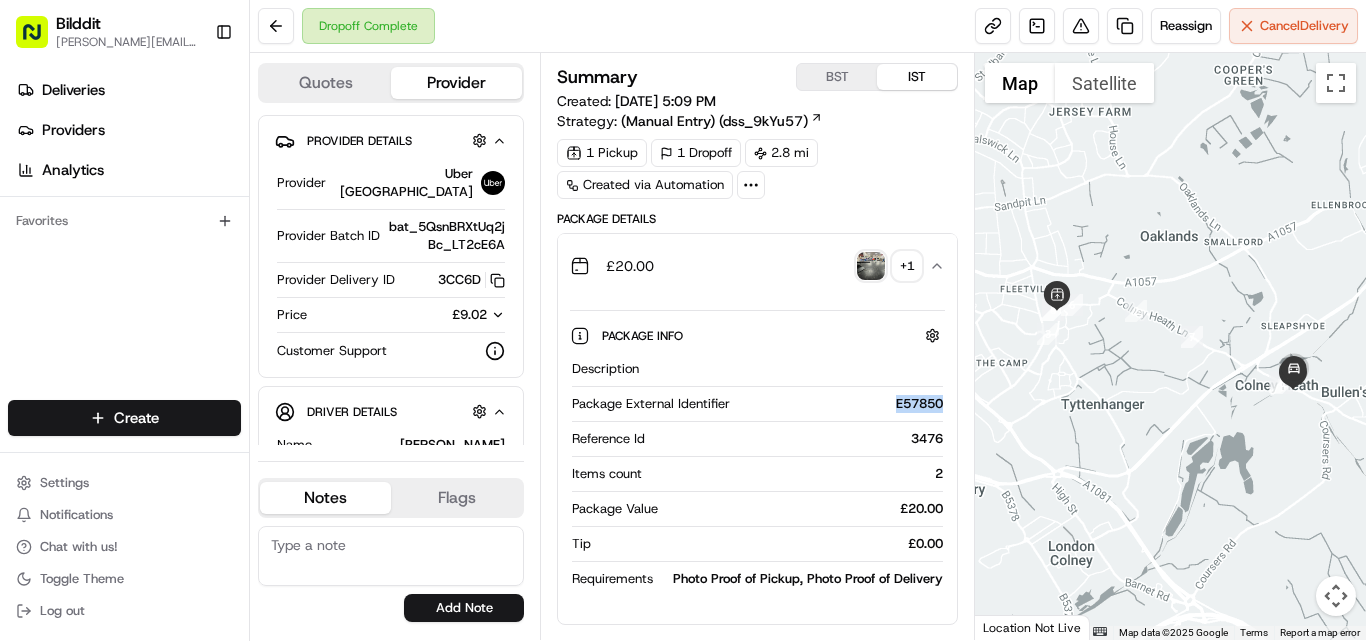 click on "E57850" at bounding box center (840, 404) 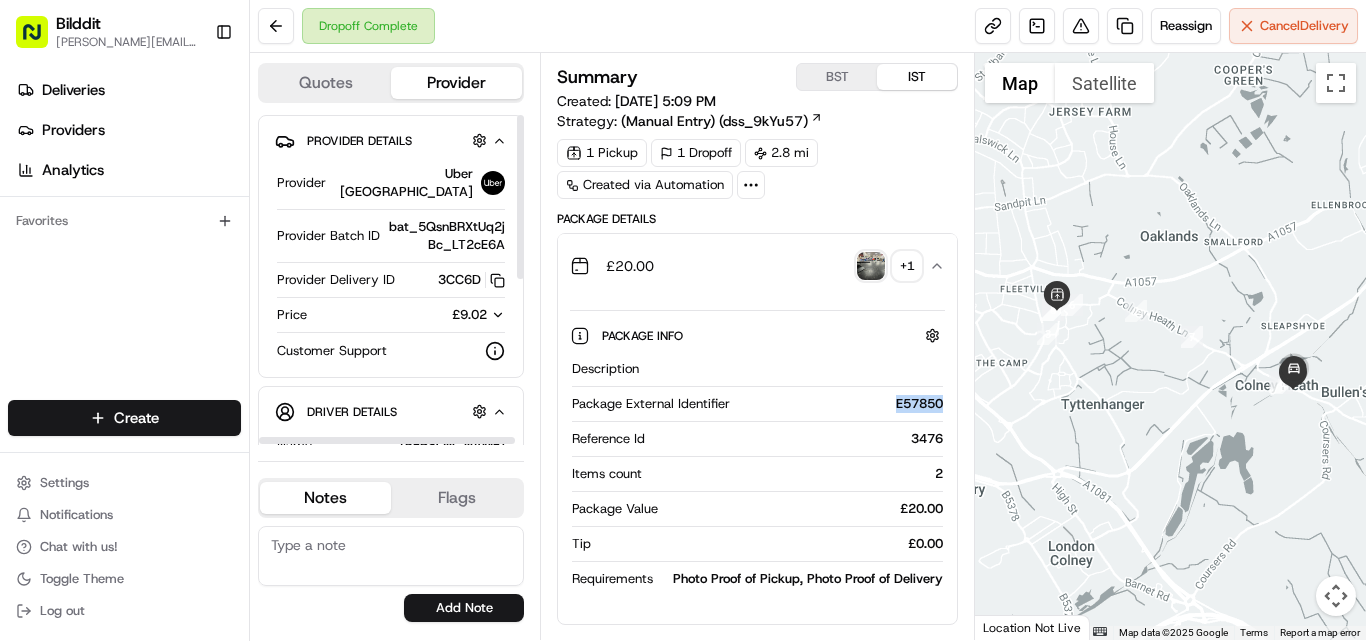 click on "£9.02" at bounding box center (469, 314) 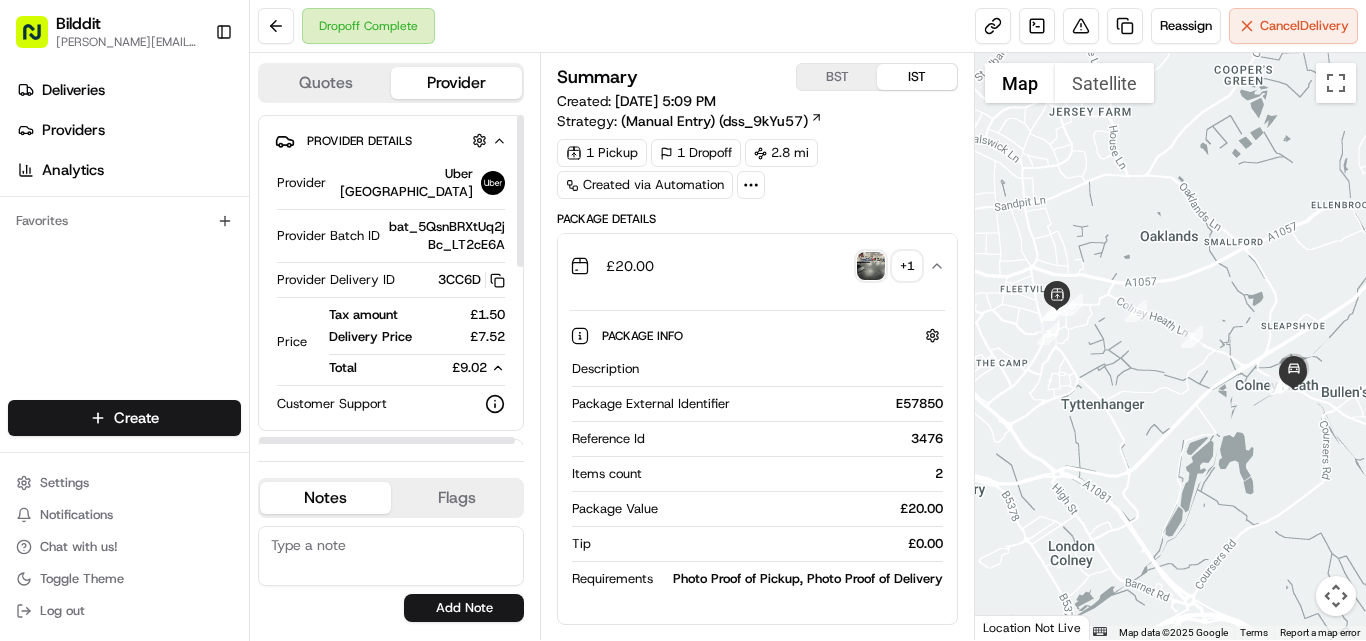 click on "£1.50" at bounding box center [474, 315] 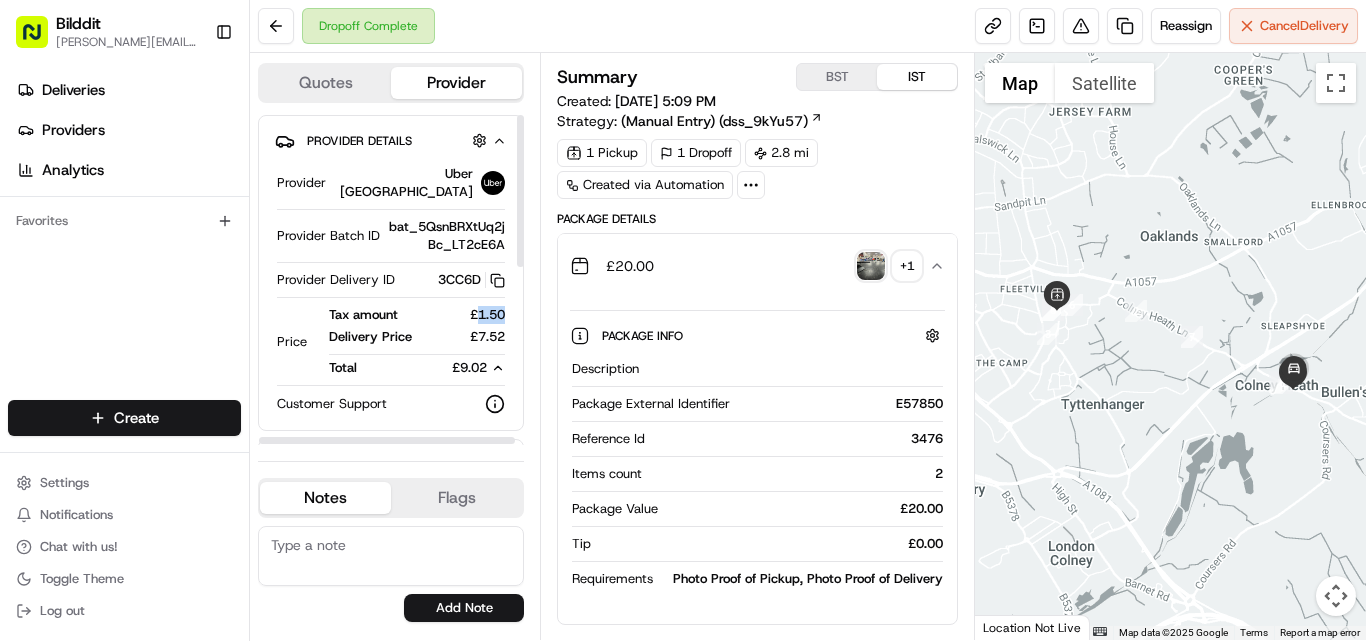 click on "£1.50" at bounding box center (474, 315) 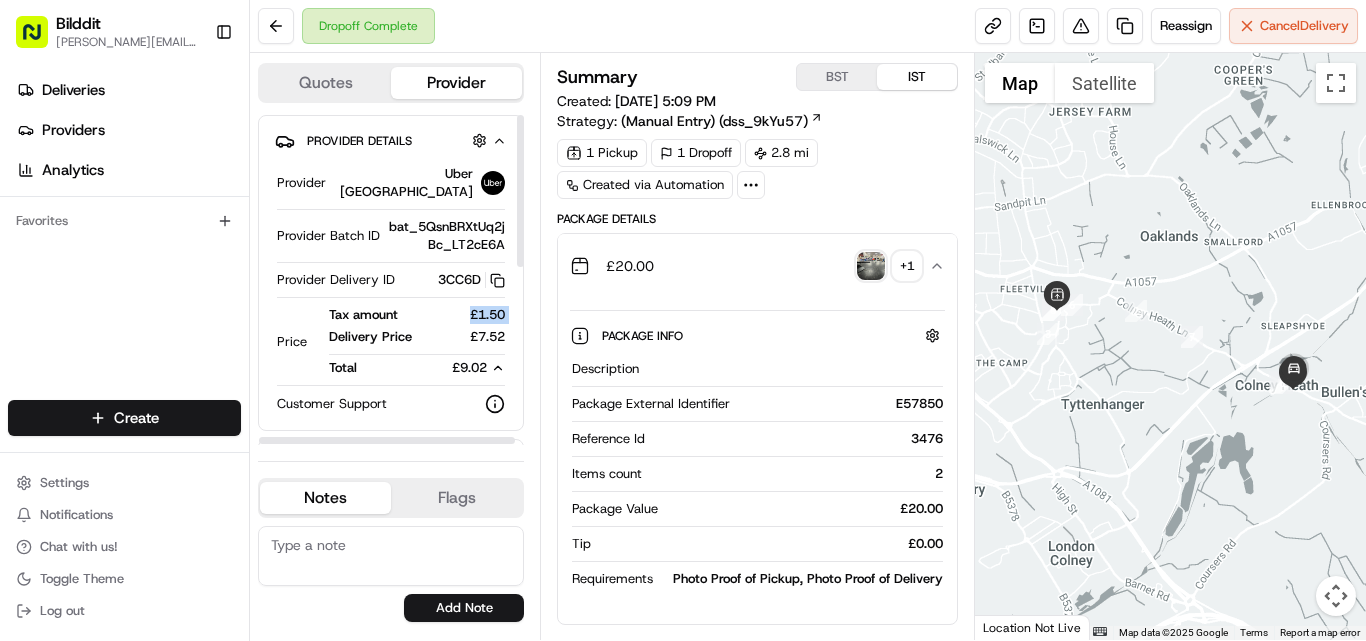 click on "£1.50" at bounding box center (474, 315) 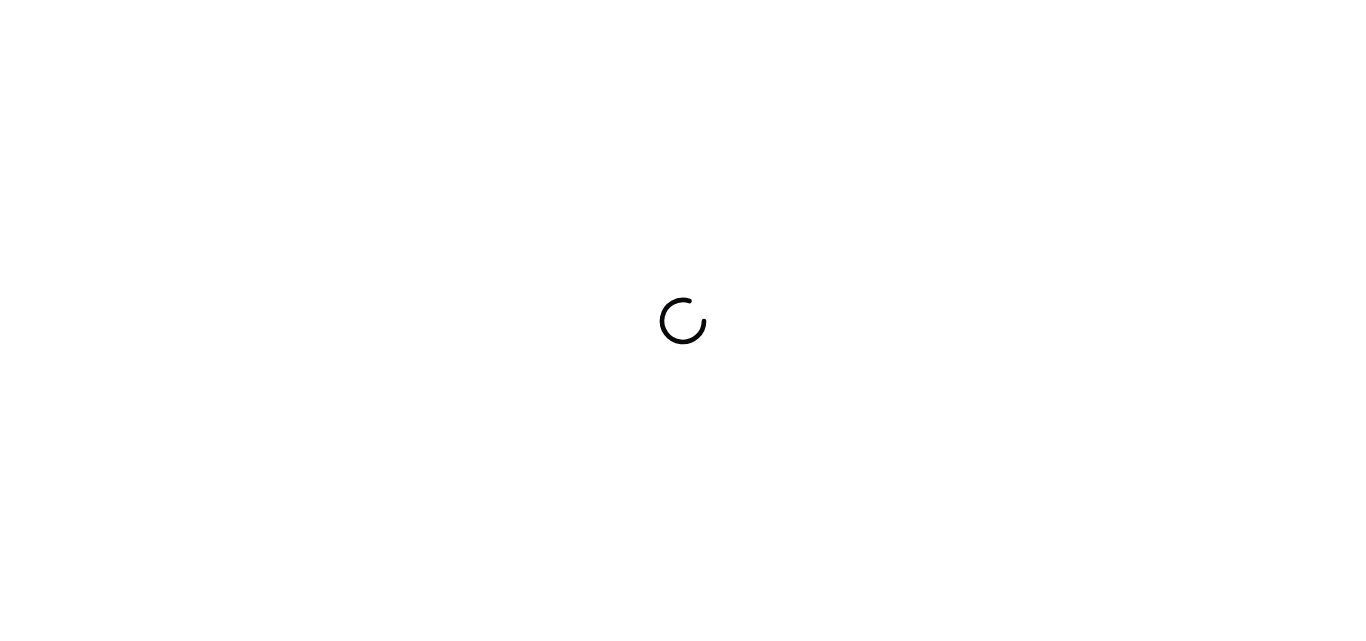 scroll, scrollTop: 0, scrollLeft: 0, axis: both 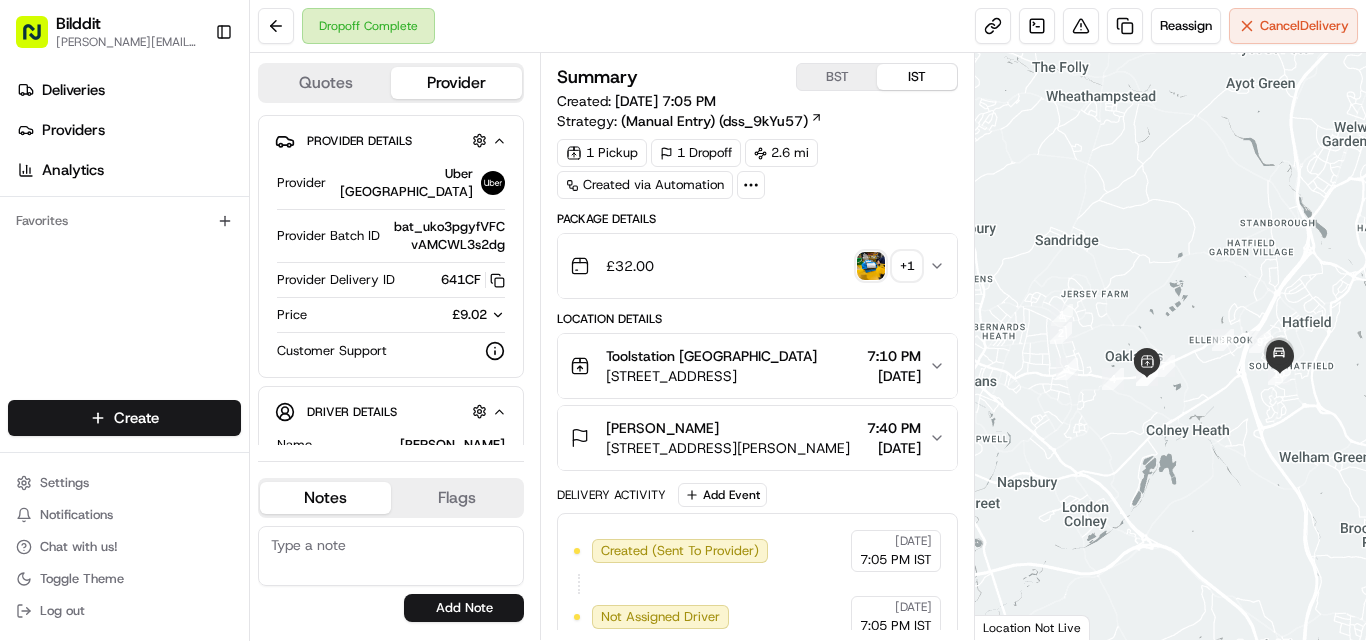 click 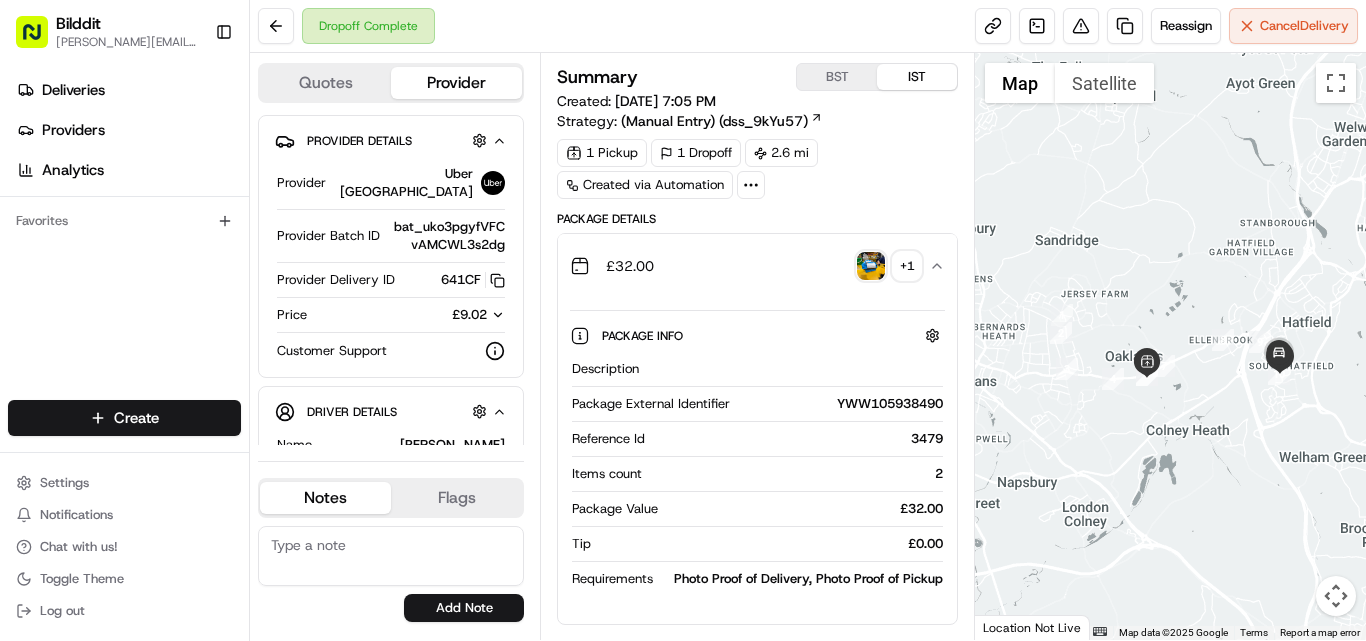 click on "YWW105938490" at bounding box center [840, 404] 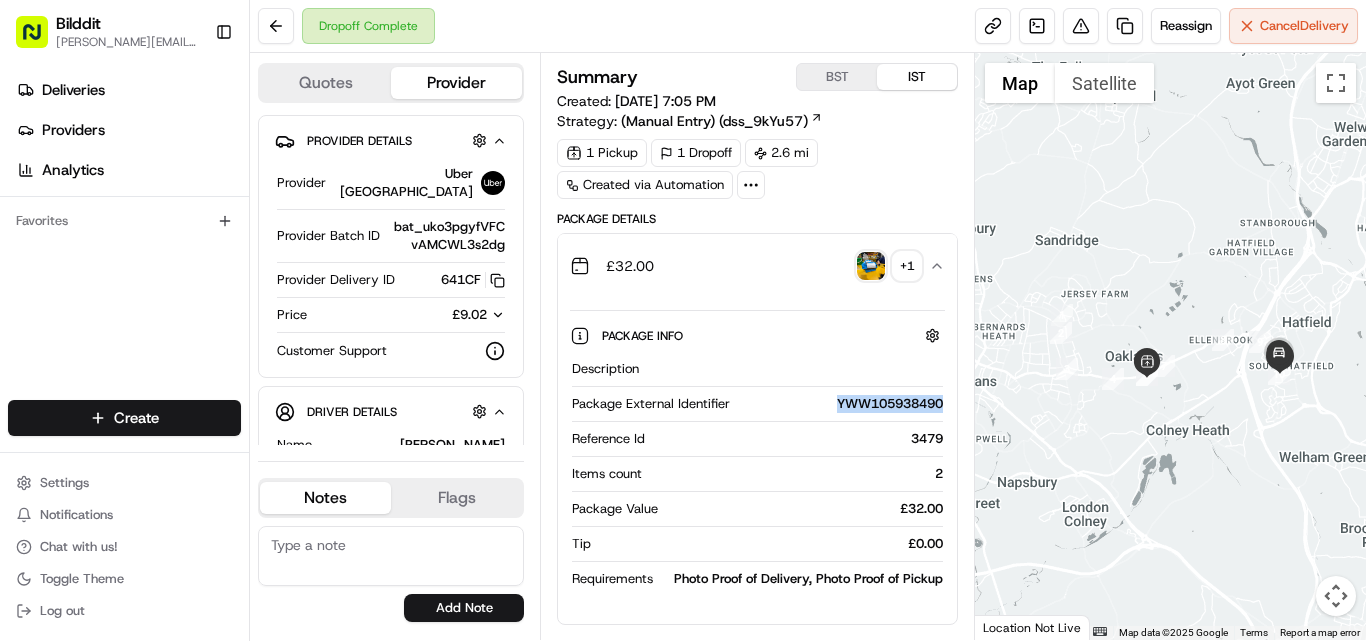 copy on "YWW105938490" 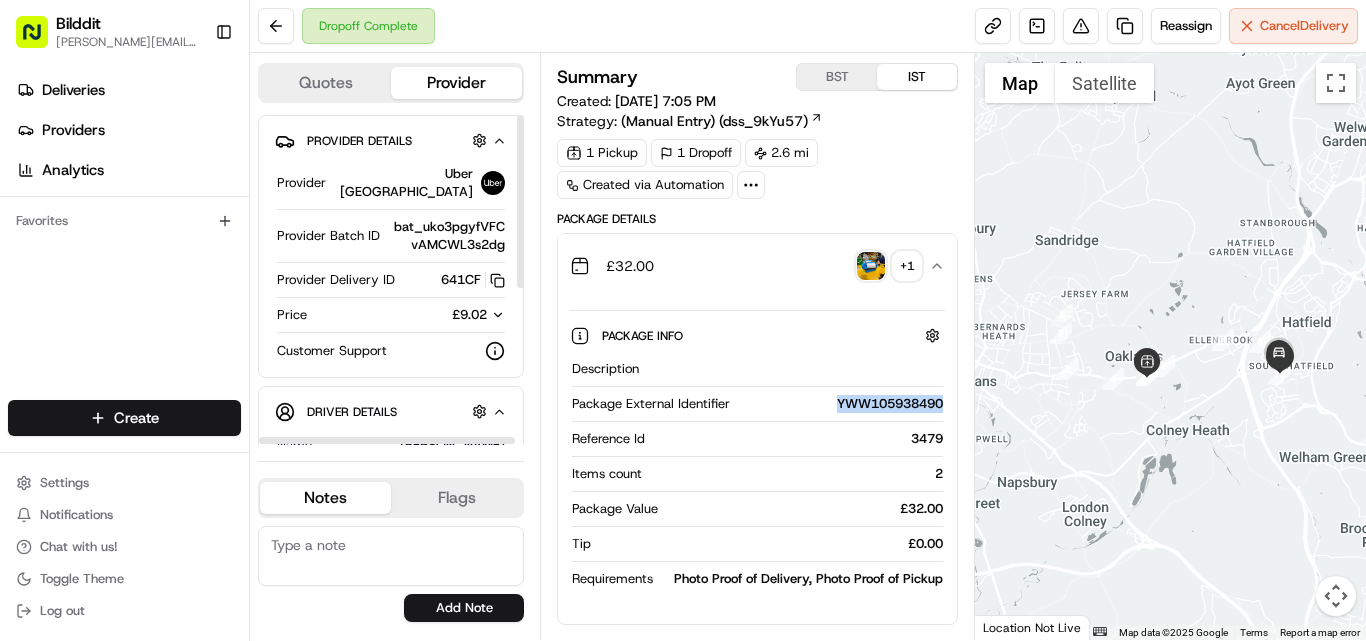 click 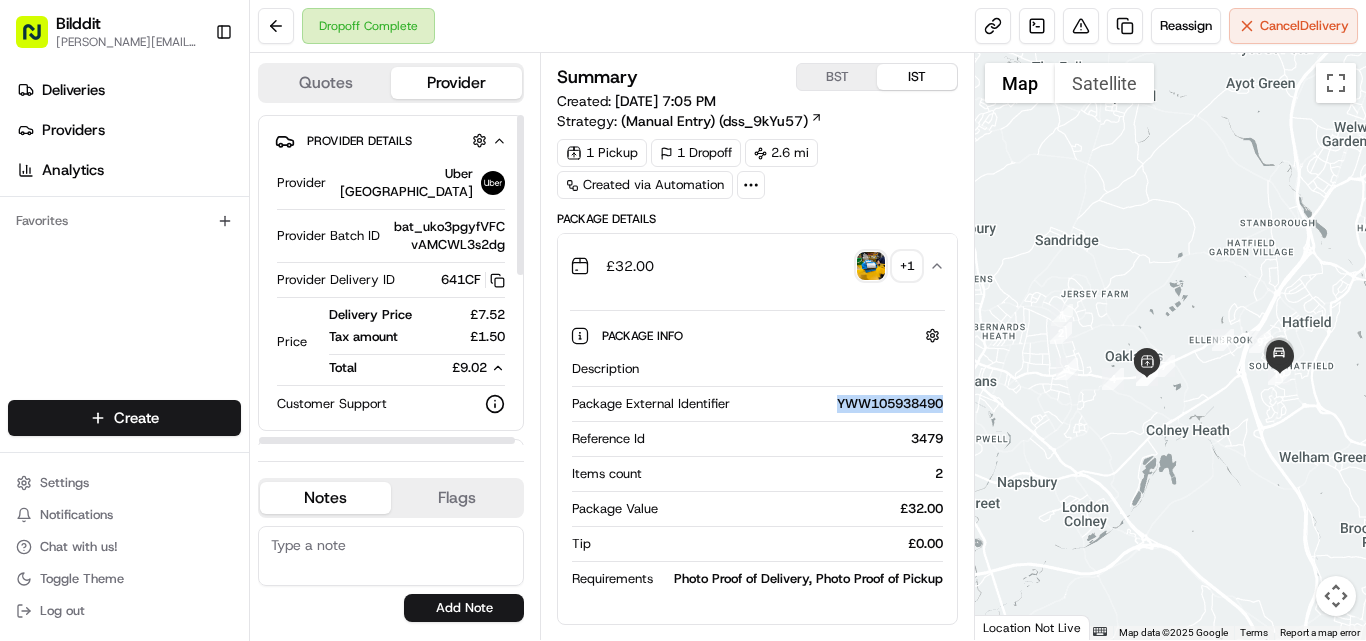 click on "£7.52" at bounding box center [474, 315] 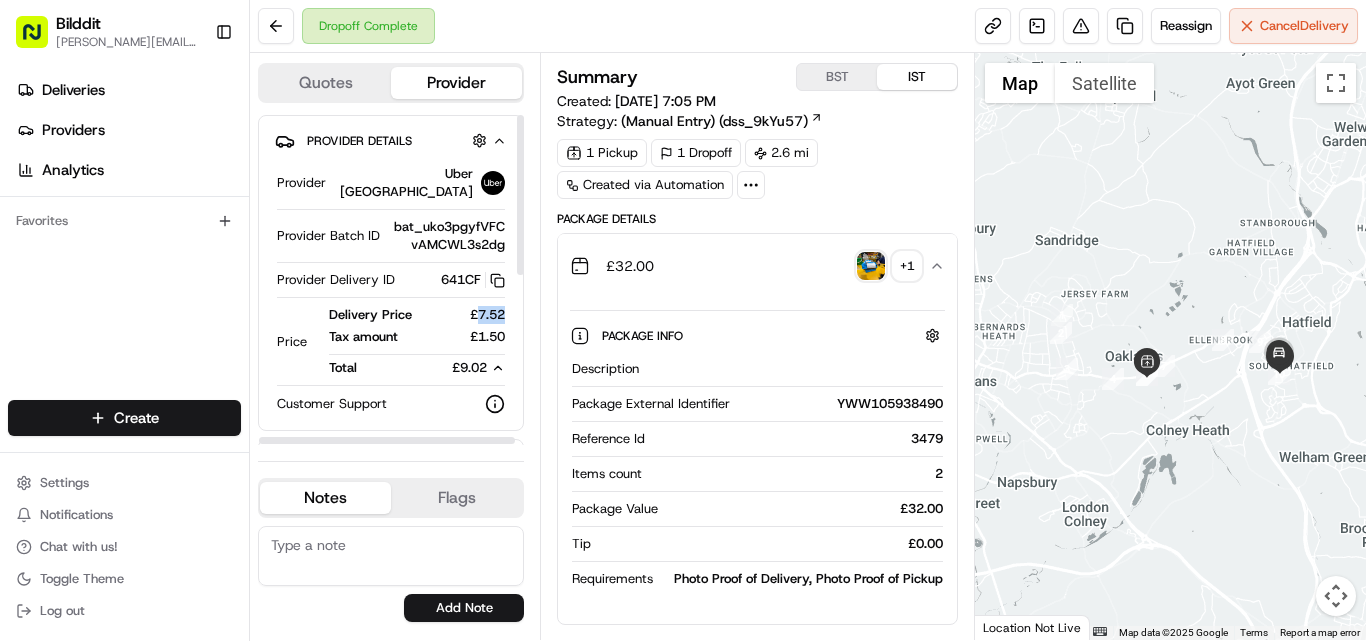 click on "£7.52" at bounding box center [474, 315] 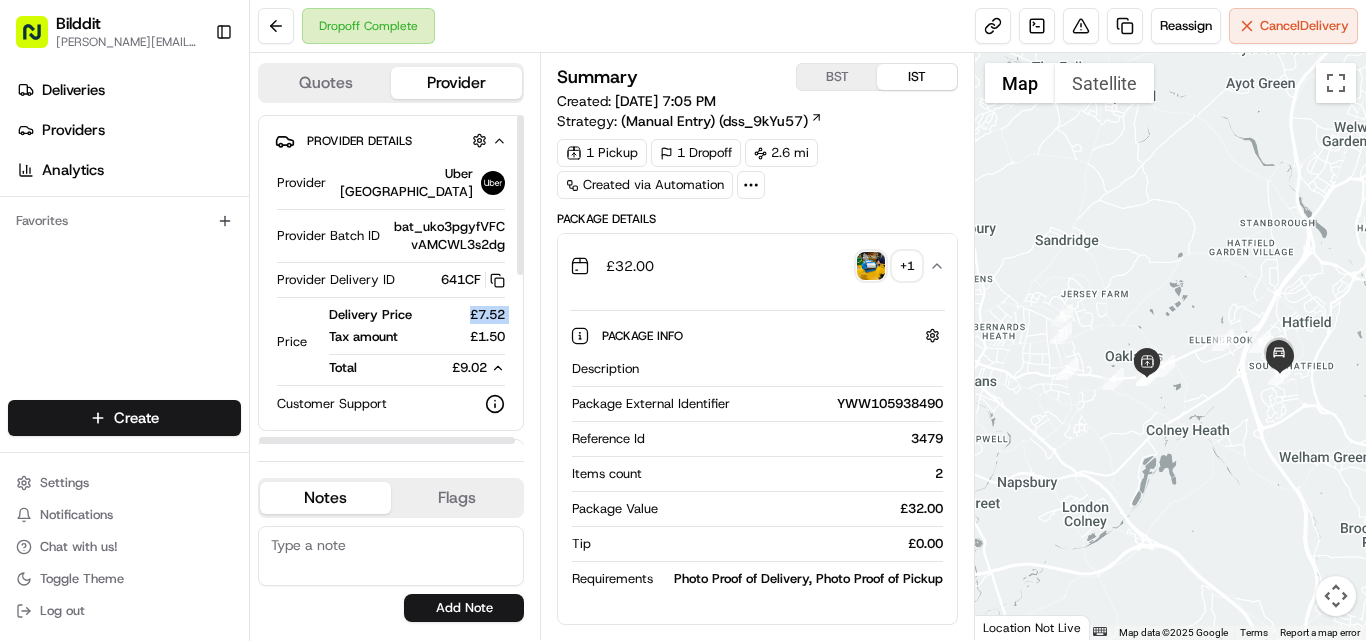 click on "£7.52" at bounding box center (474, 315) 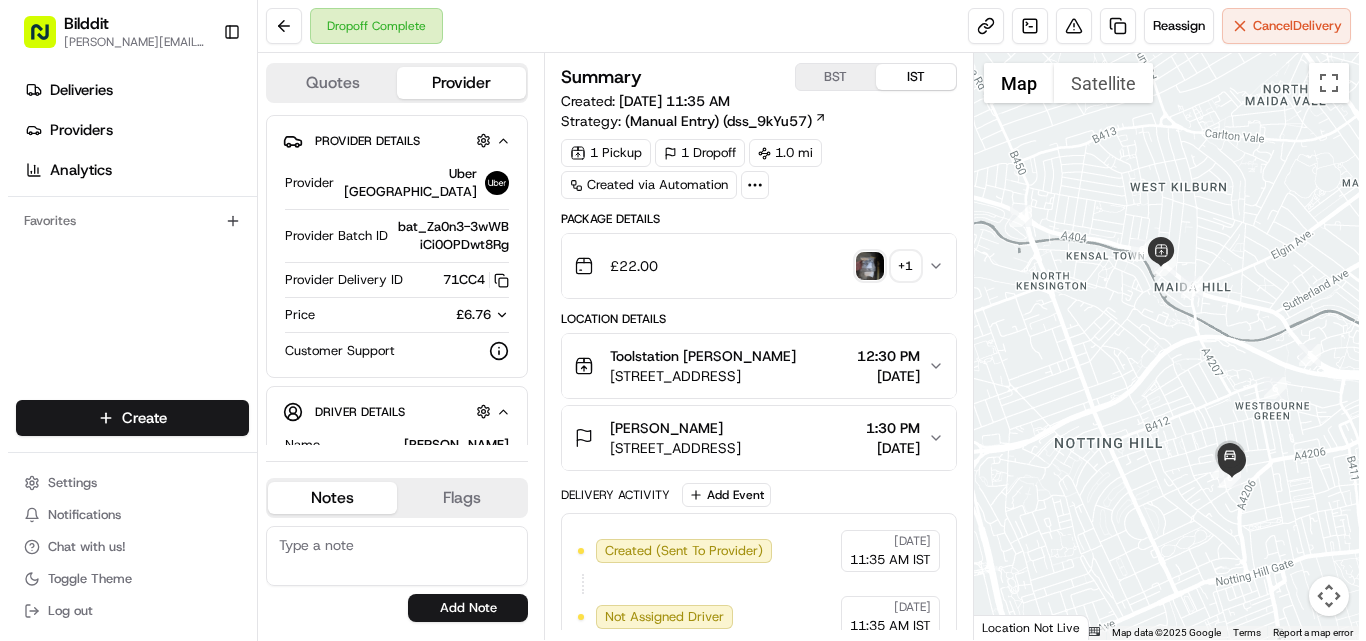 scroll, scrollTop: 0, scrollLeft: 0, axis: both 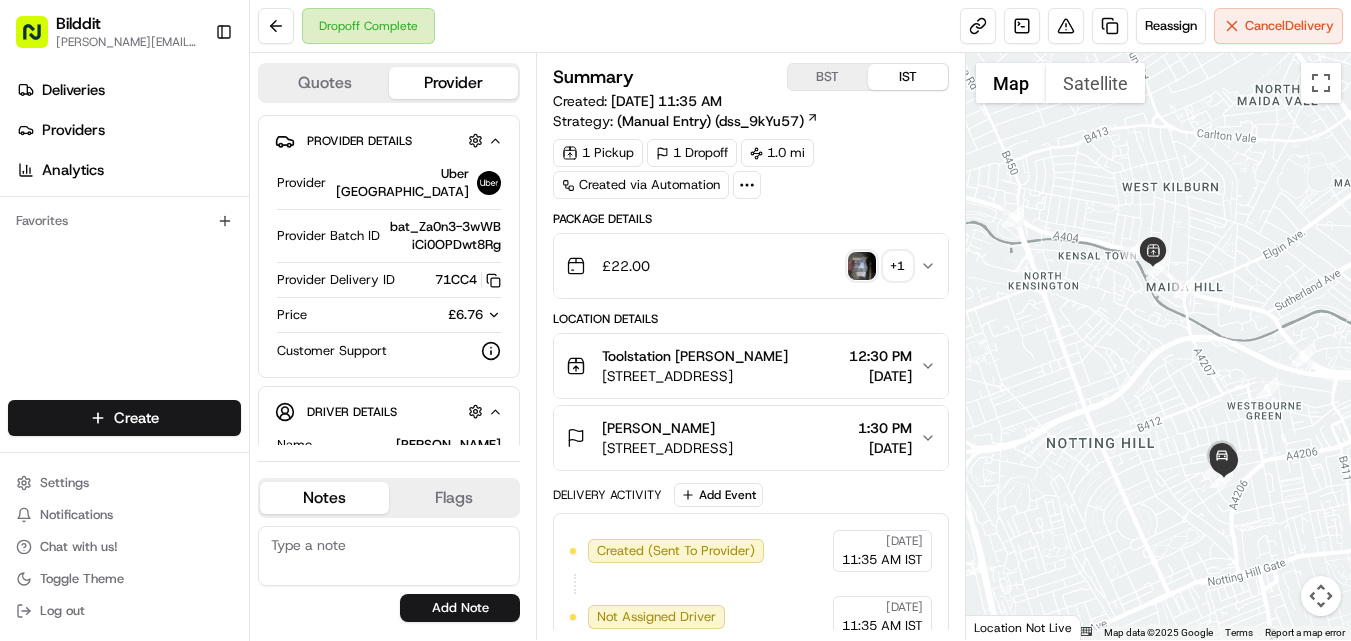 click 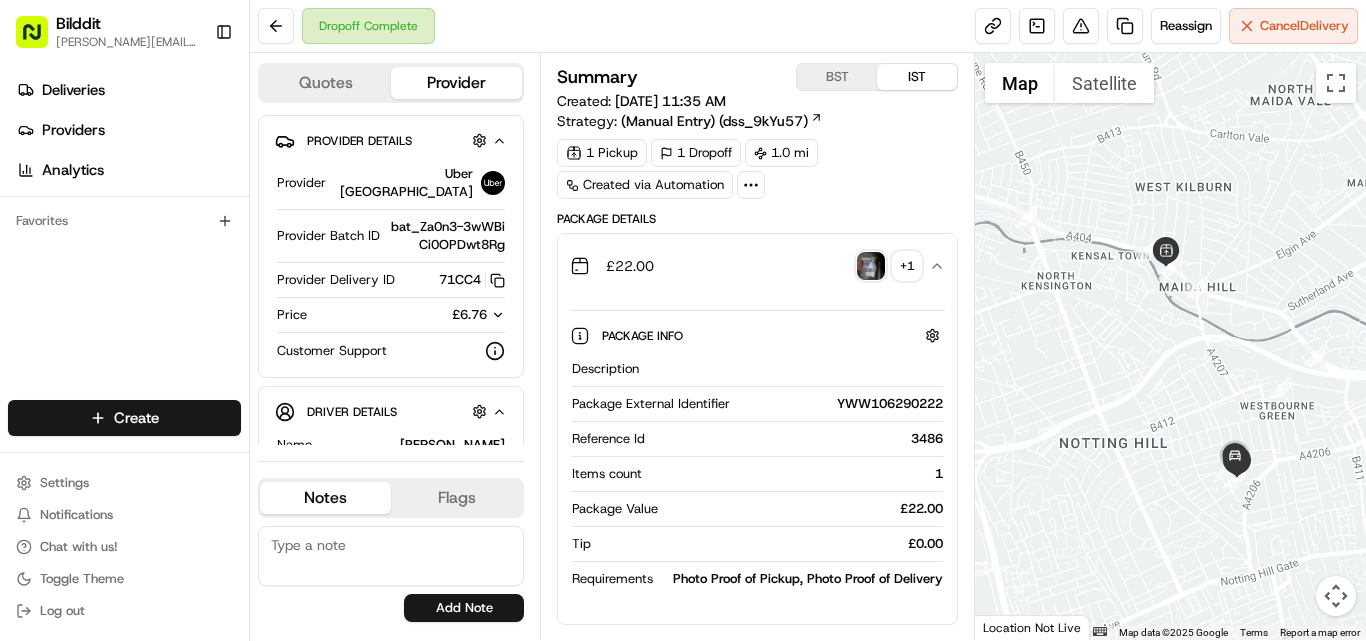 click on "YWW106290222" at bounding box center (840, 404) 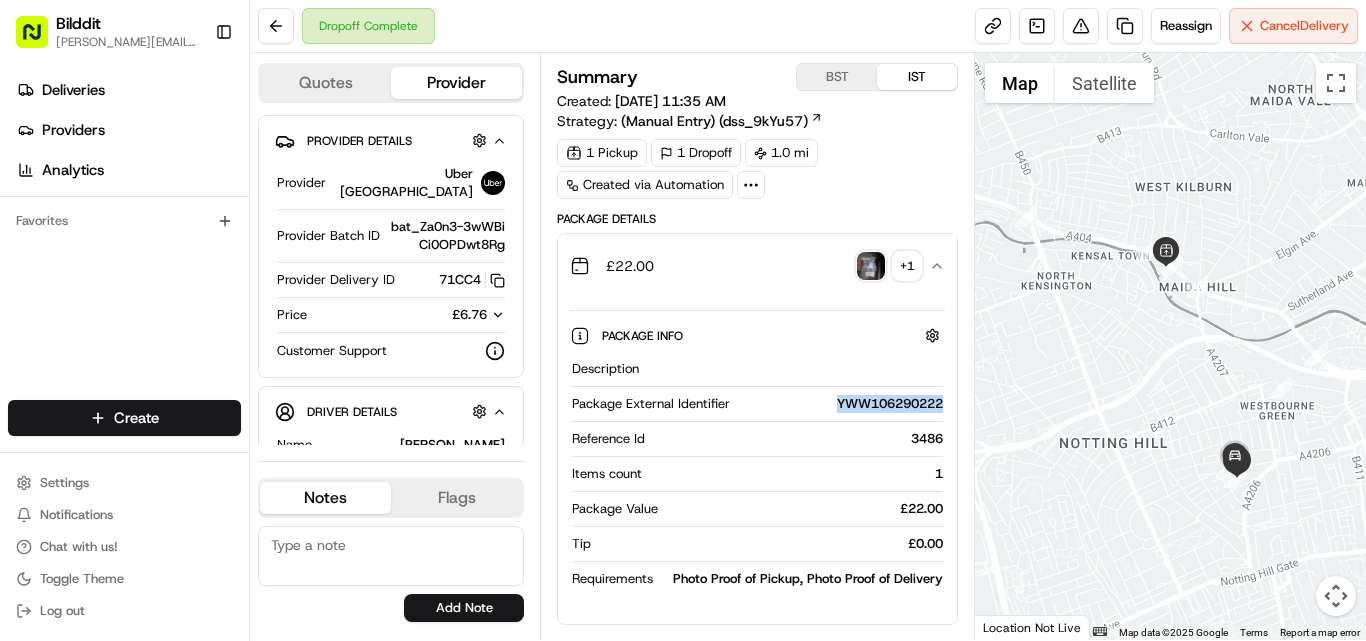 click on "YWW106290222" at bounding box center [840, 404] 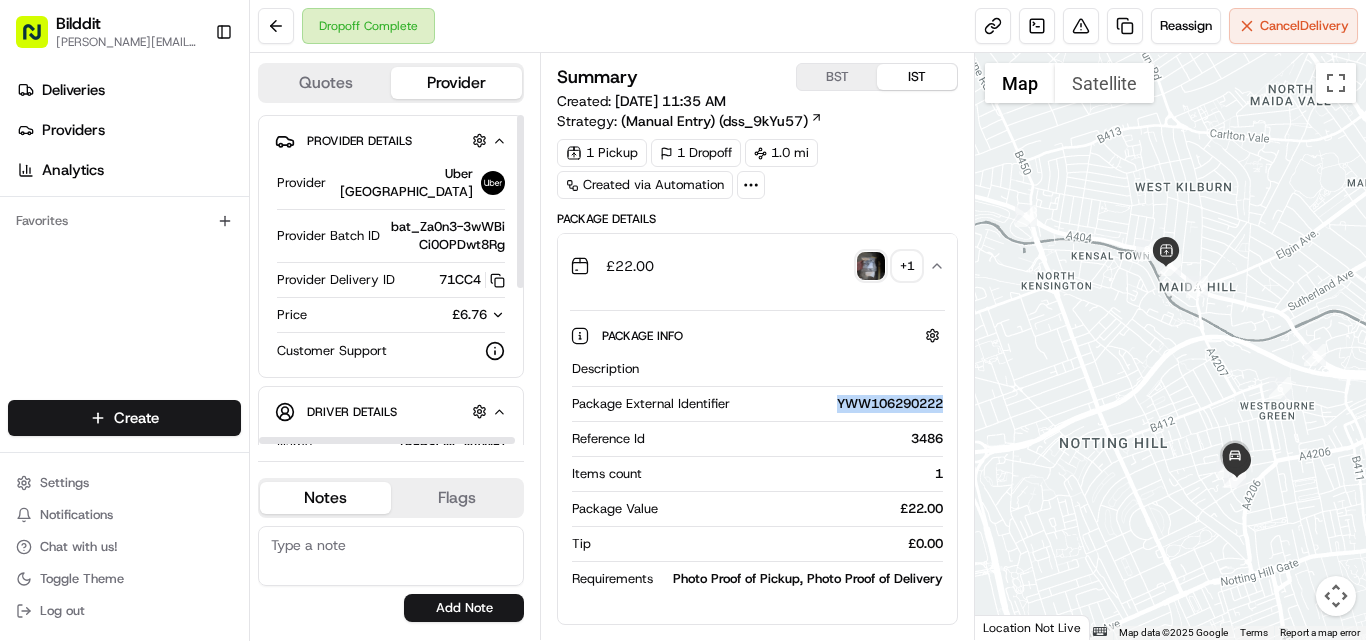 click on "£6.76" at bounding box center [462, 315] 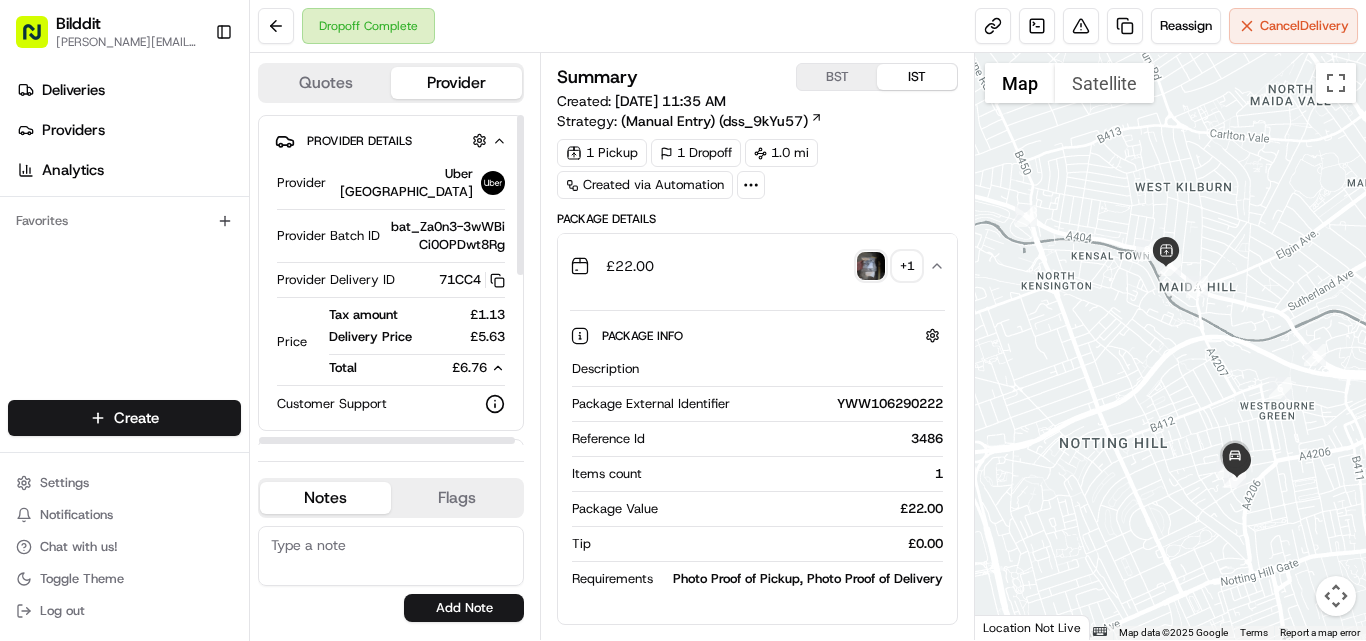 click on "£1.13" at bounding box center (474, 315) 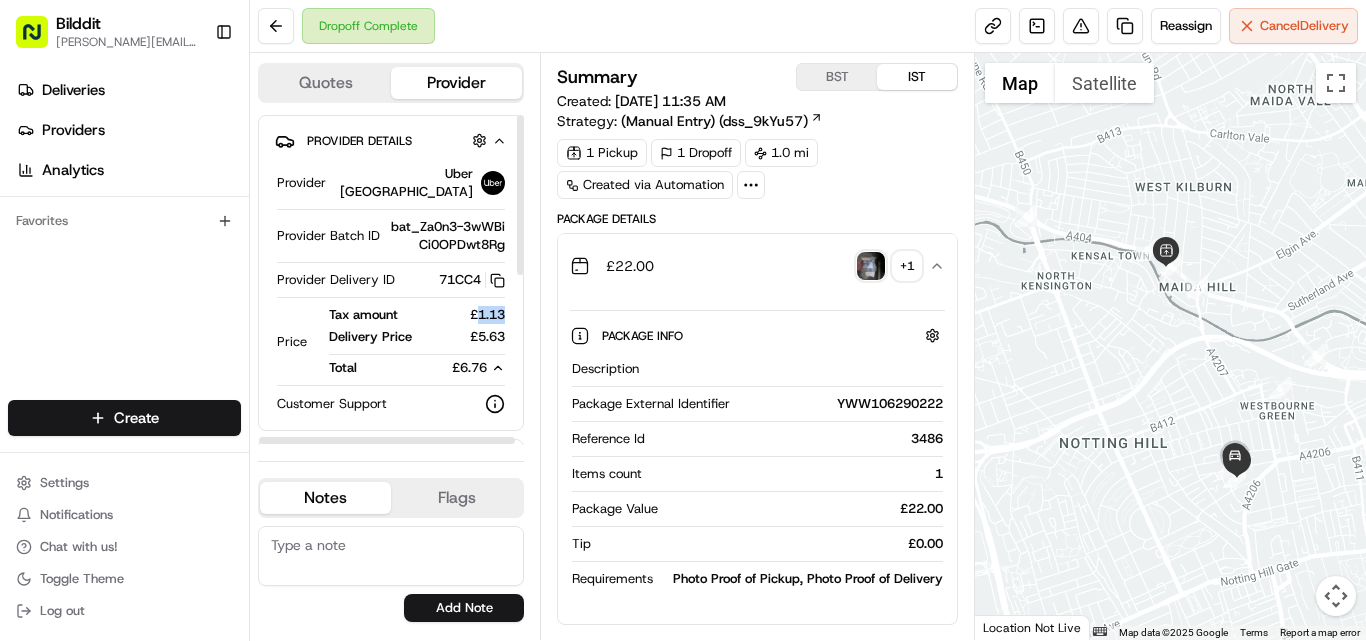 click on "£1.13" at bounding box center [474, 315] 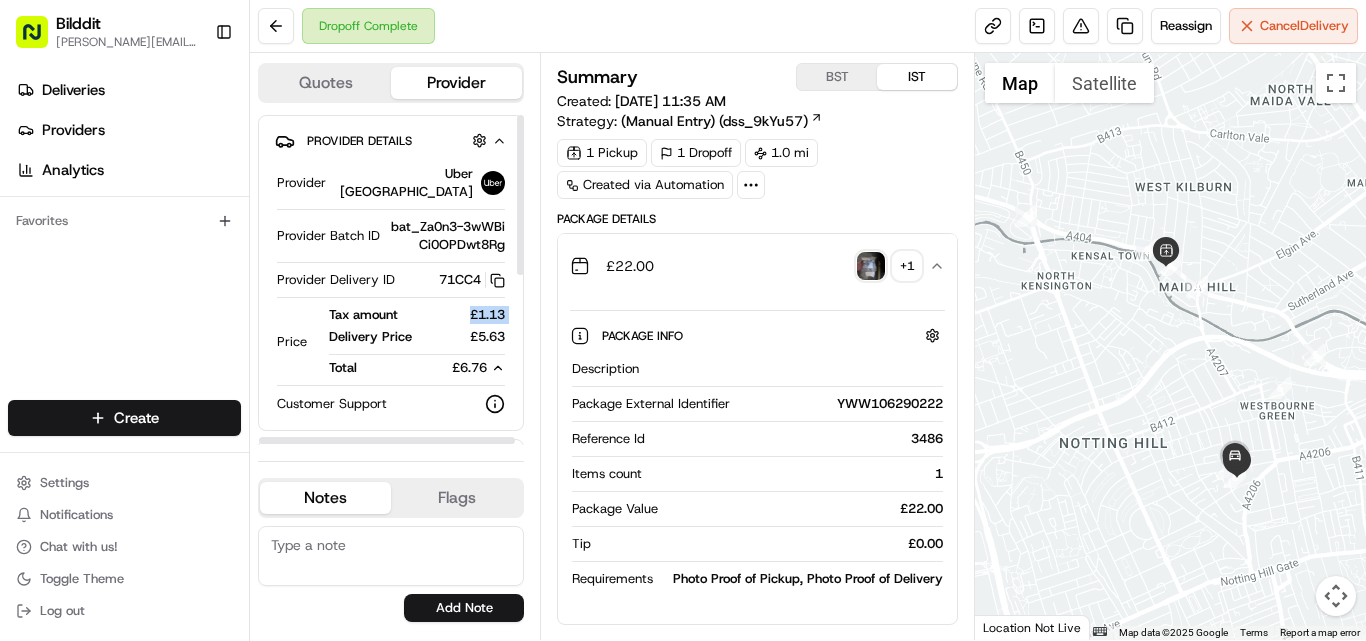 click on "£1.13" at bounding box center (474, 315) 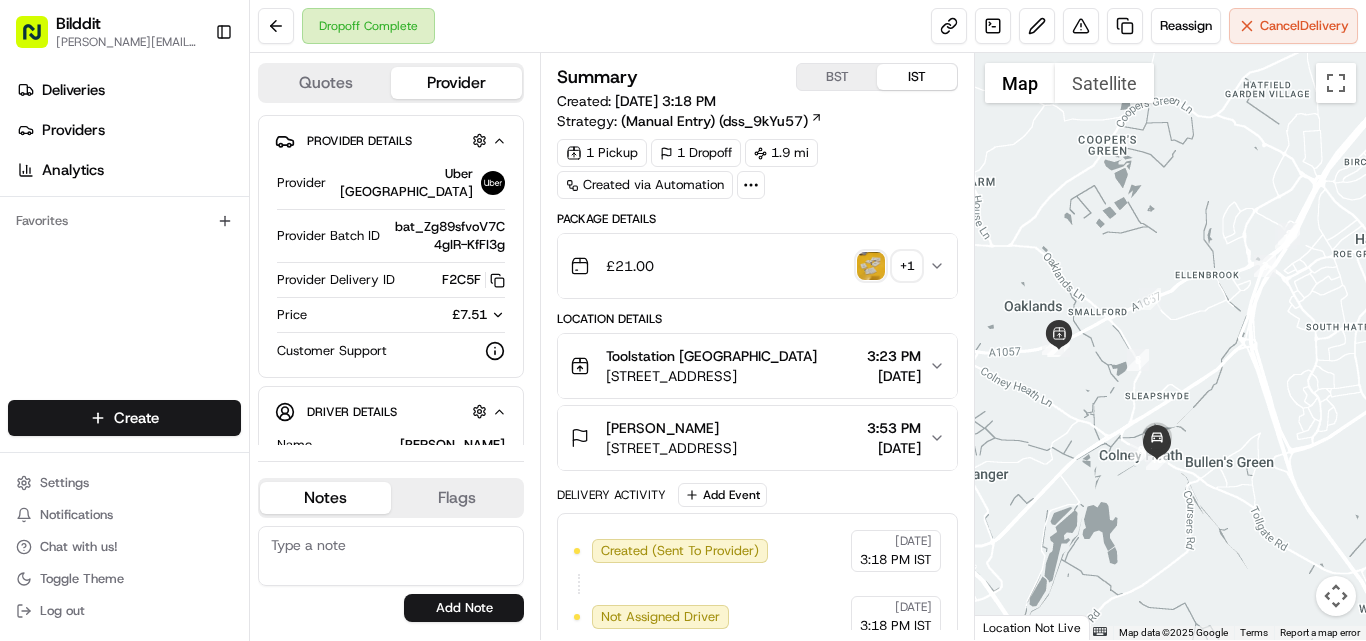 scroll, scrollTop: 0, scrollLeft: 0, axis: both 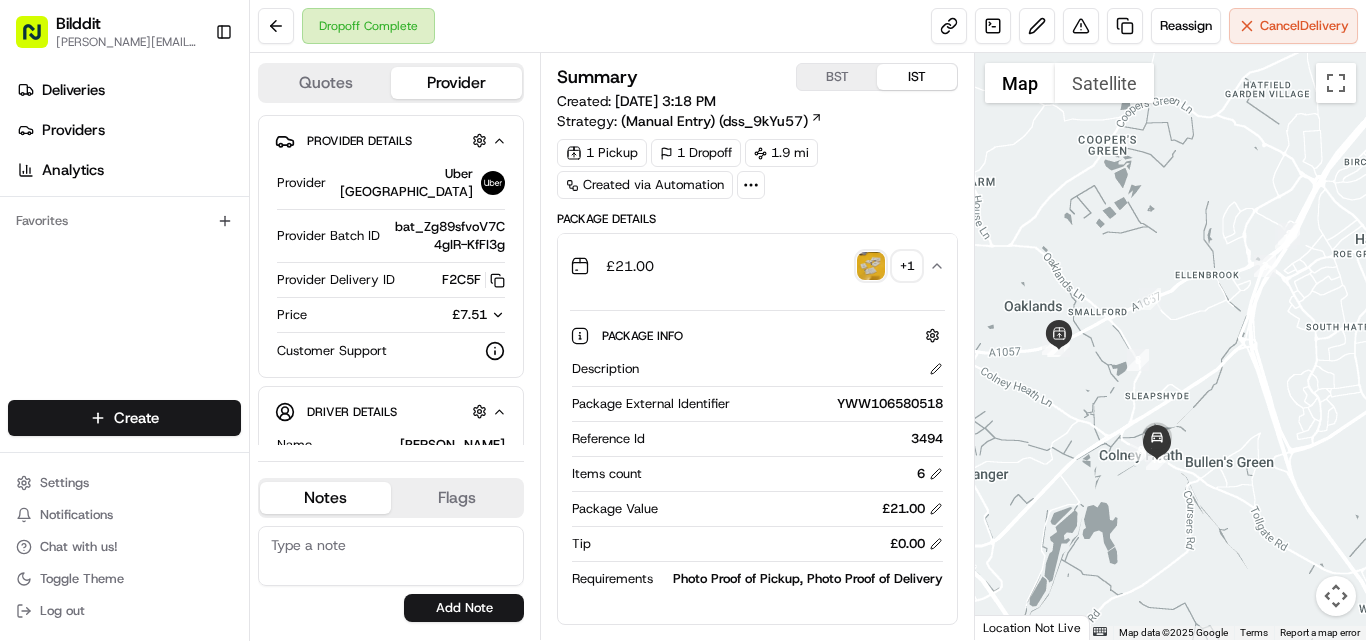 click on "YWW106580518" at bounding box center [840, 404] 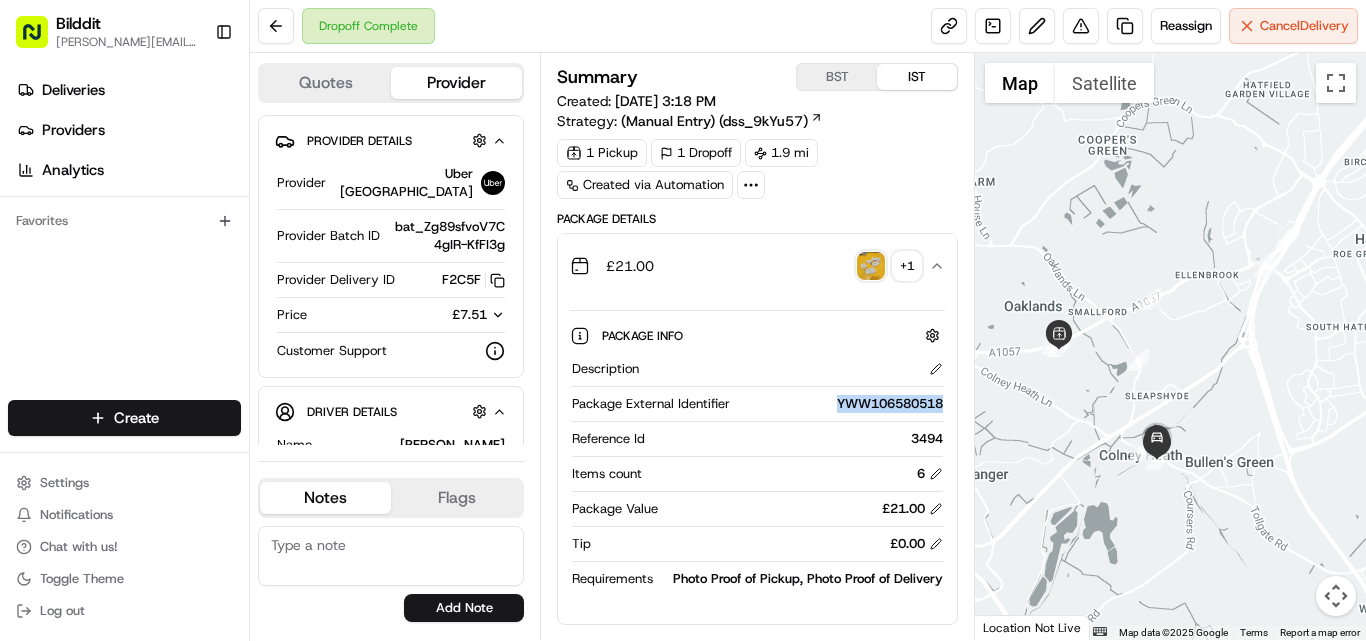 click on "YWW106580518" at bounding box center (840, 404) 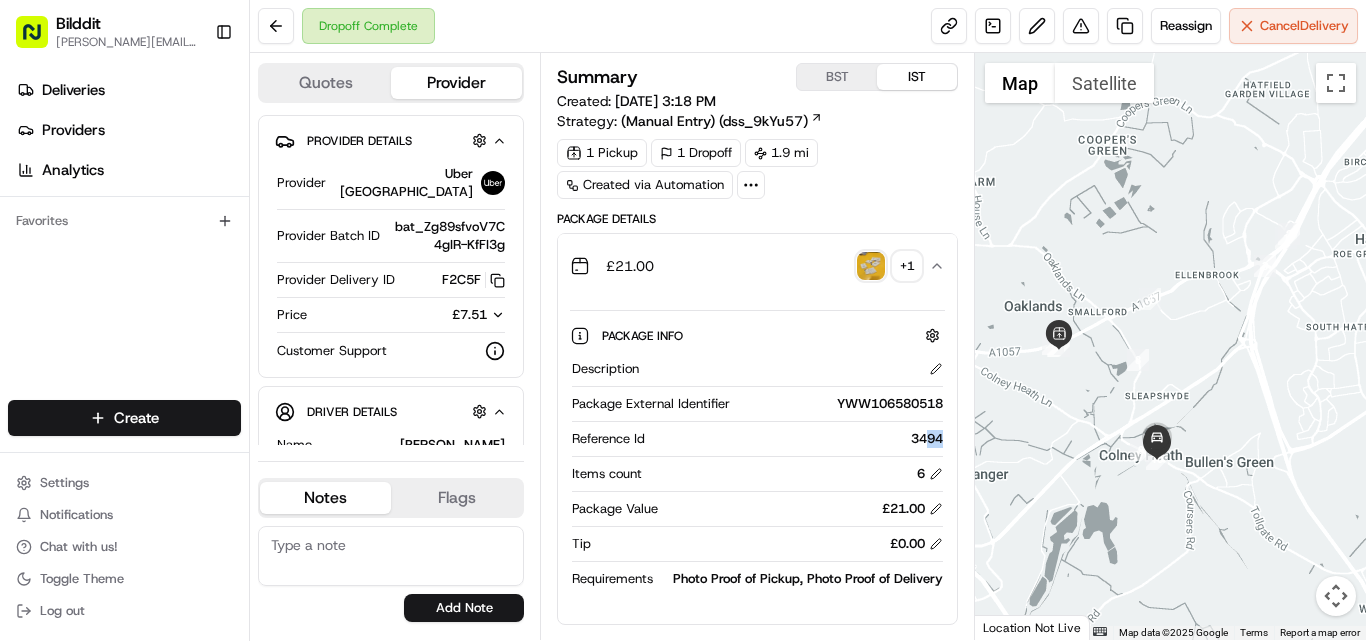 drag, startPoint x: 918, startPoint y: 448, endPoint x: 931, endPoint y: 442, distance: 14.3178215 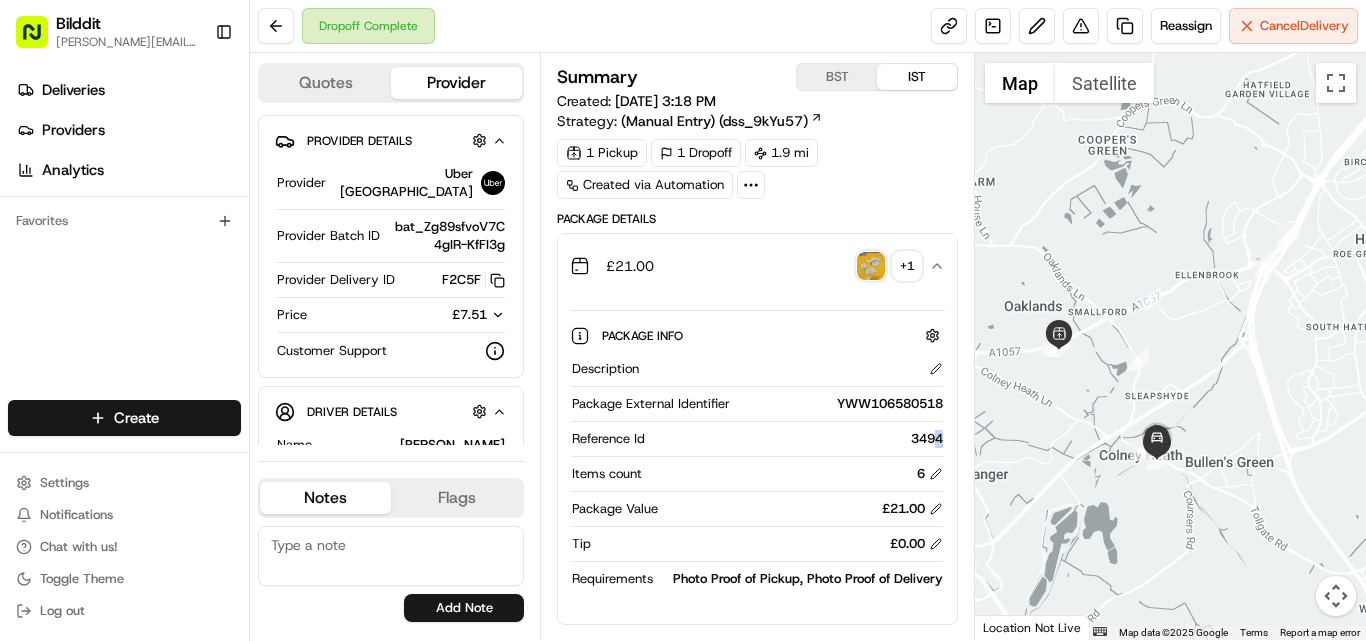 click on "3494" at bounding box center [798, 439] 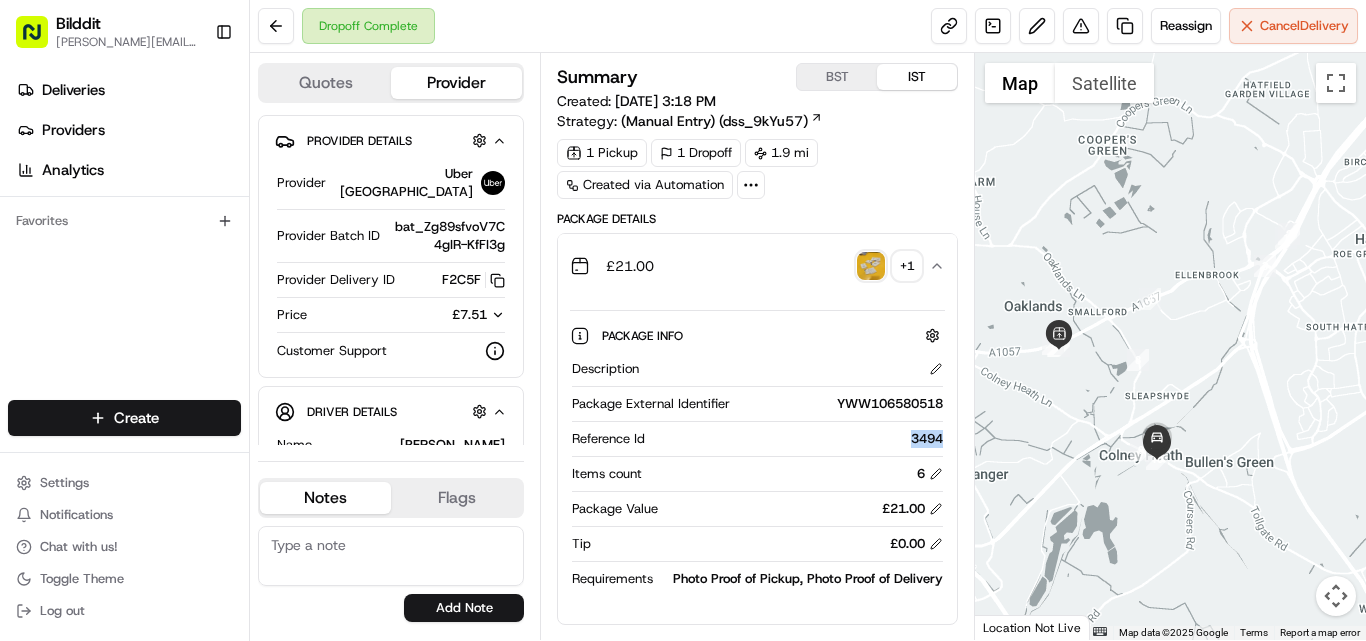 click on "3494" at bounding box center (798, 439) 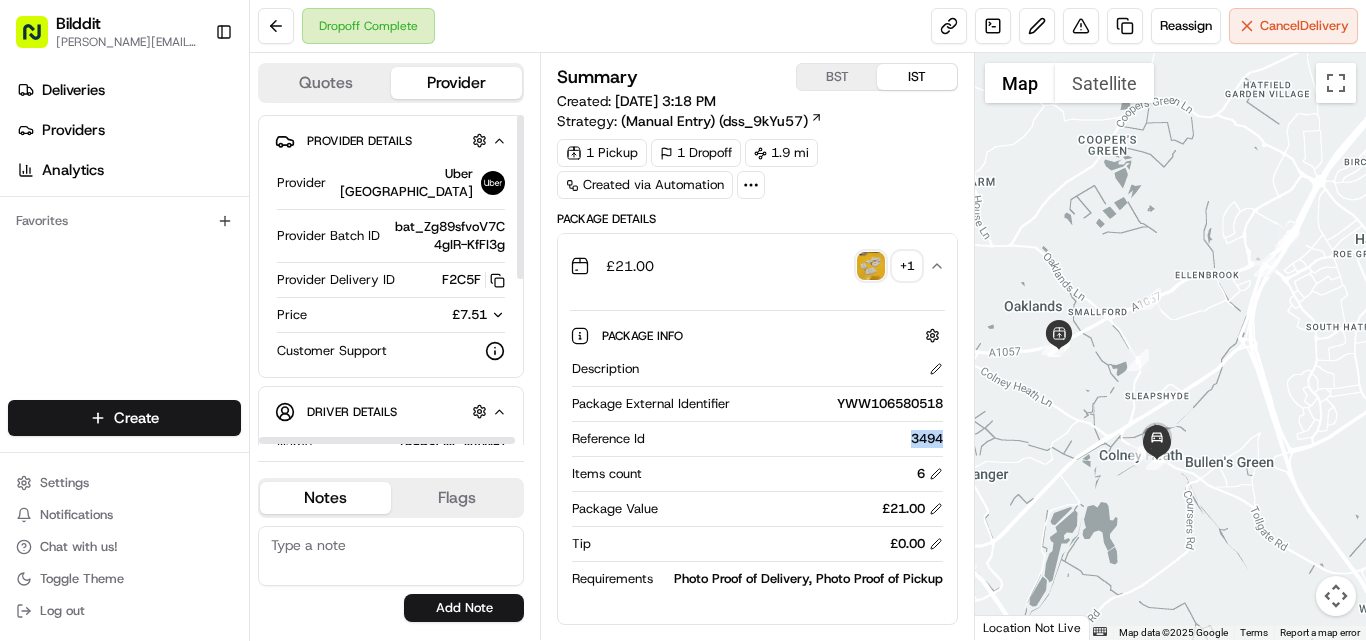 click 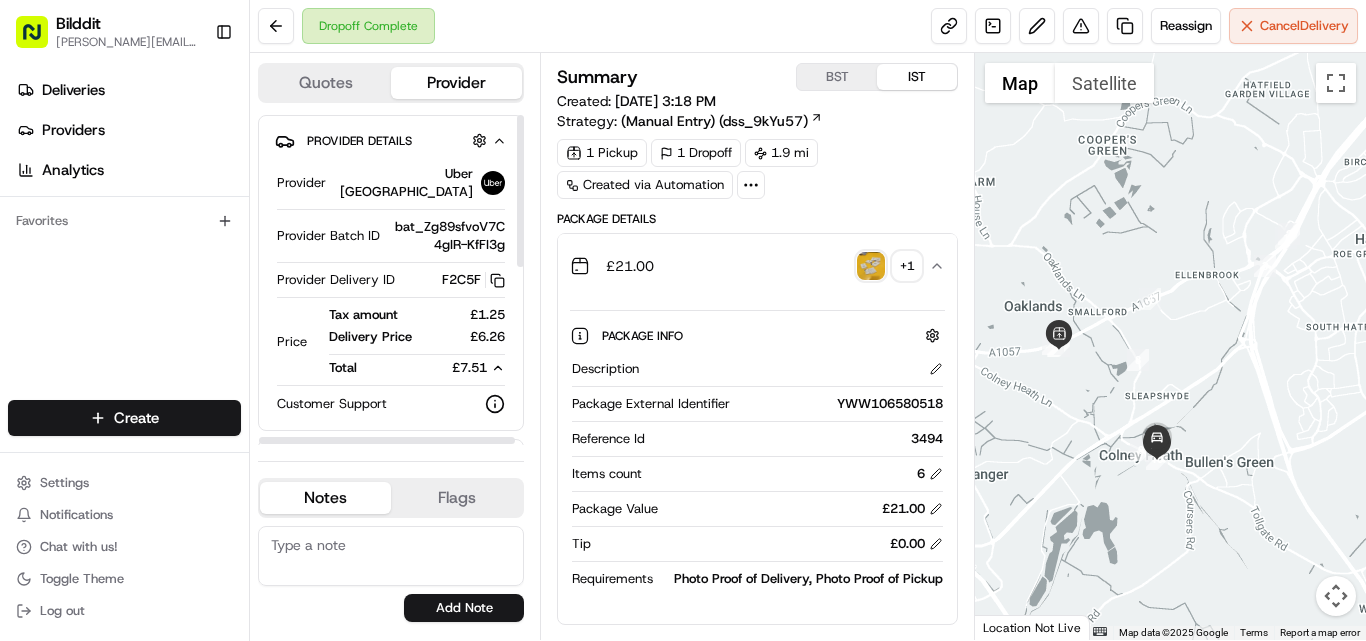 click on "£1.25" at bounding box center [474, 315] 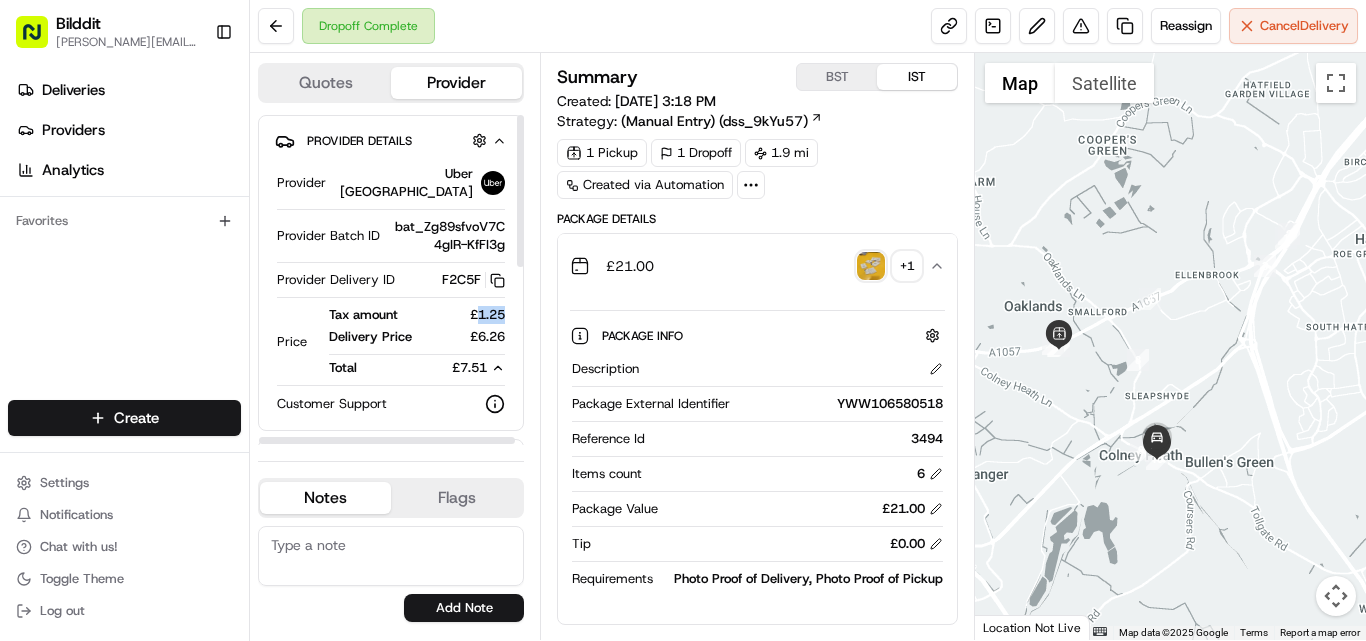 click on "£1.25" at bounding box center (474, 315) 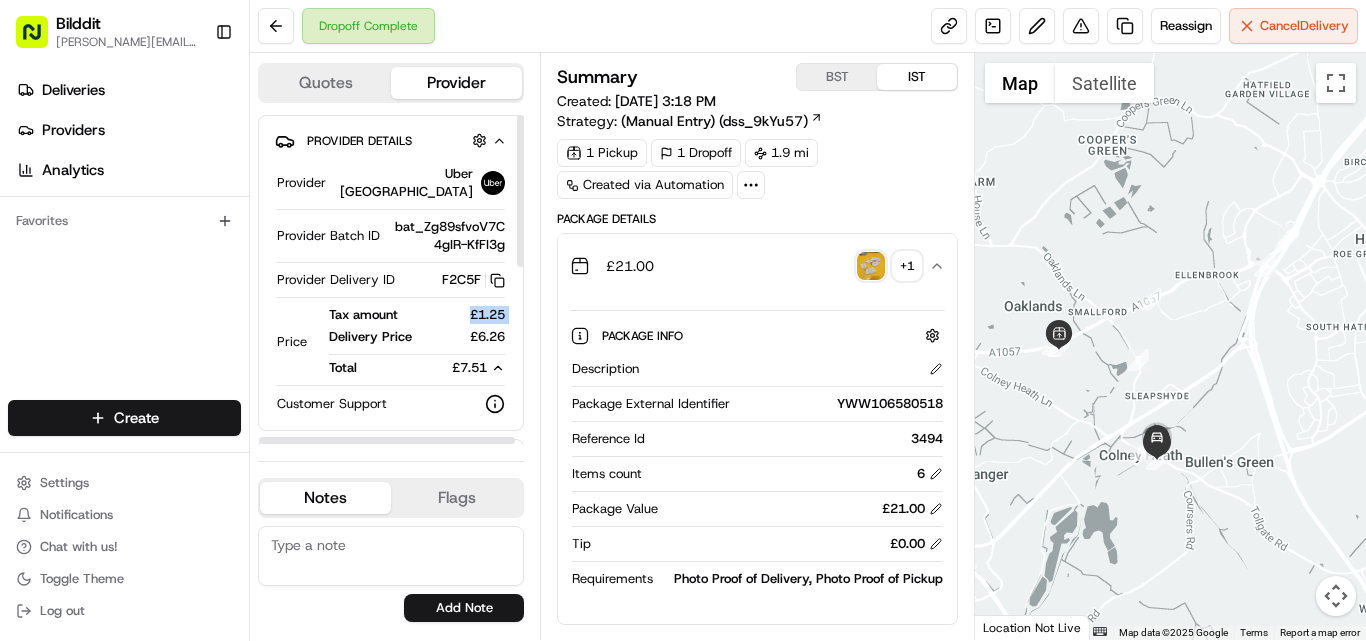 click on "£1.25" at bounding box center [474, 315] 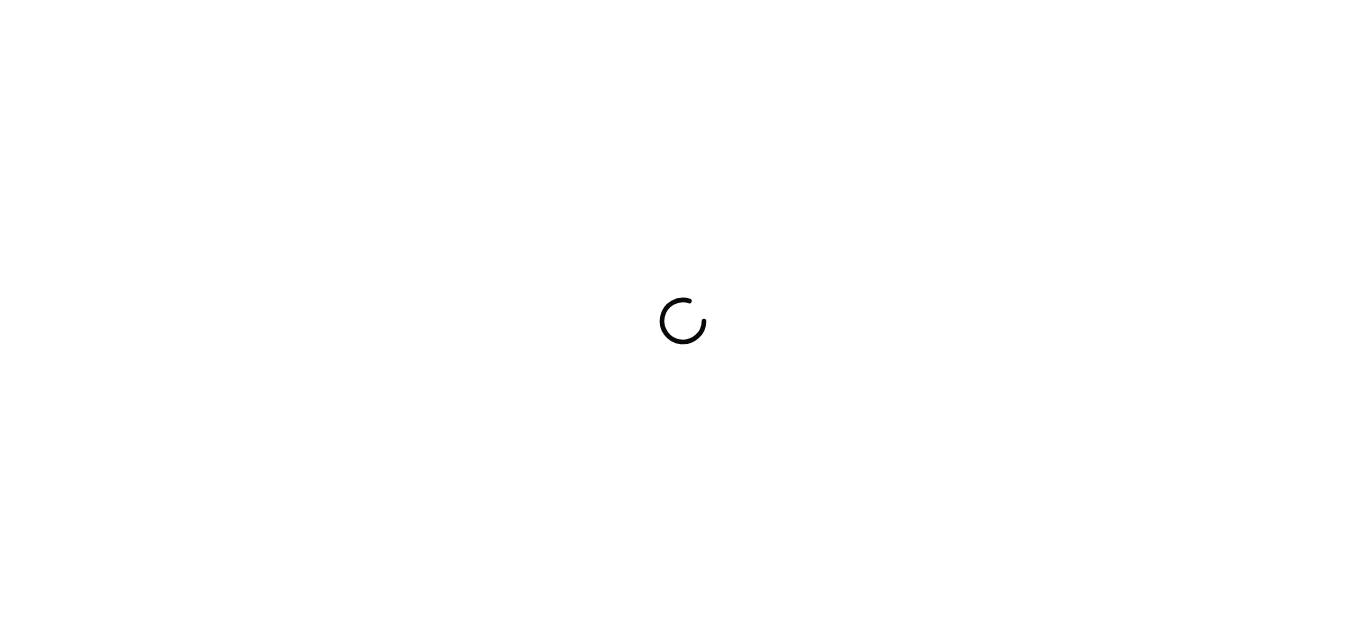 scroll, scrollTop: 0, scrollLeft: 0, axis: both 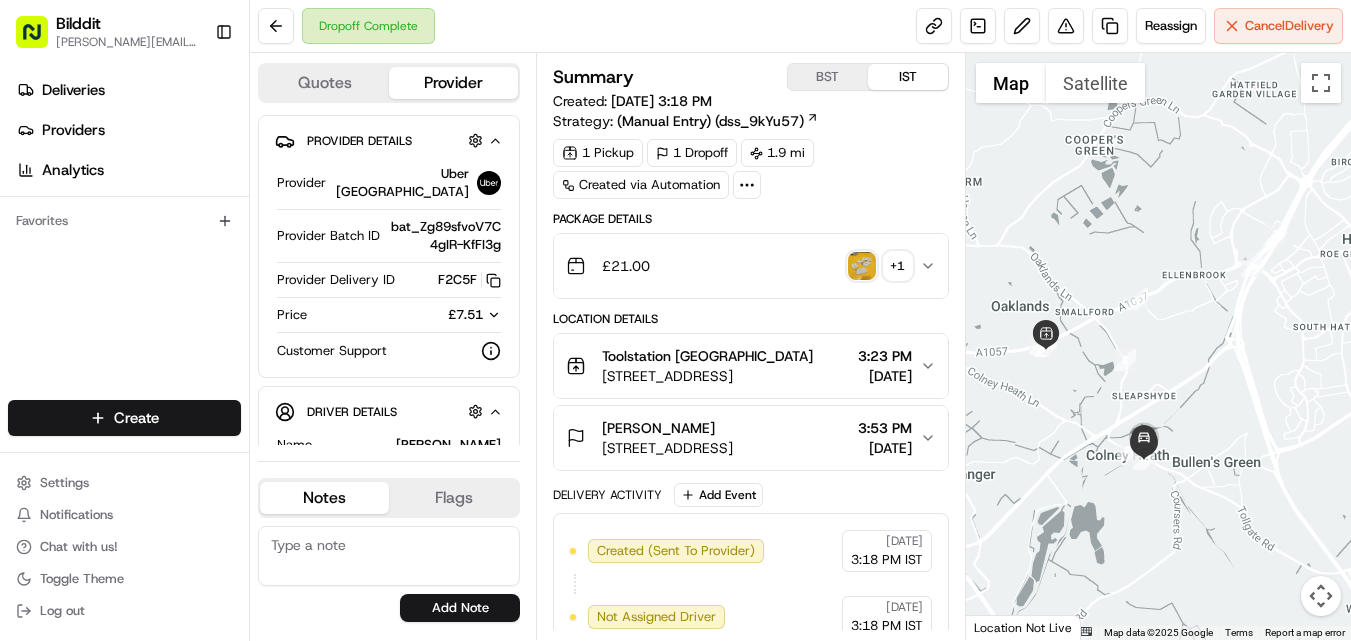 click on "£ 21.00 + 1" at bounding box center [742, 266] 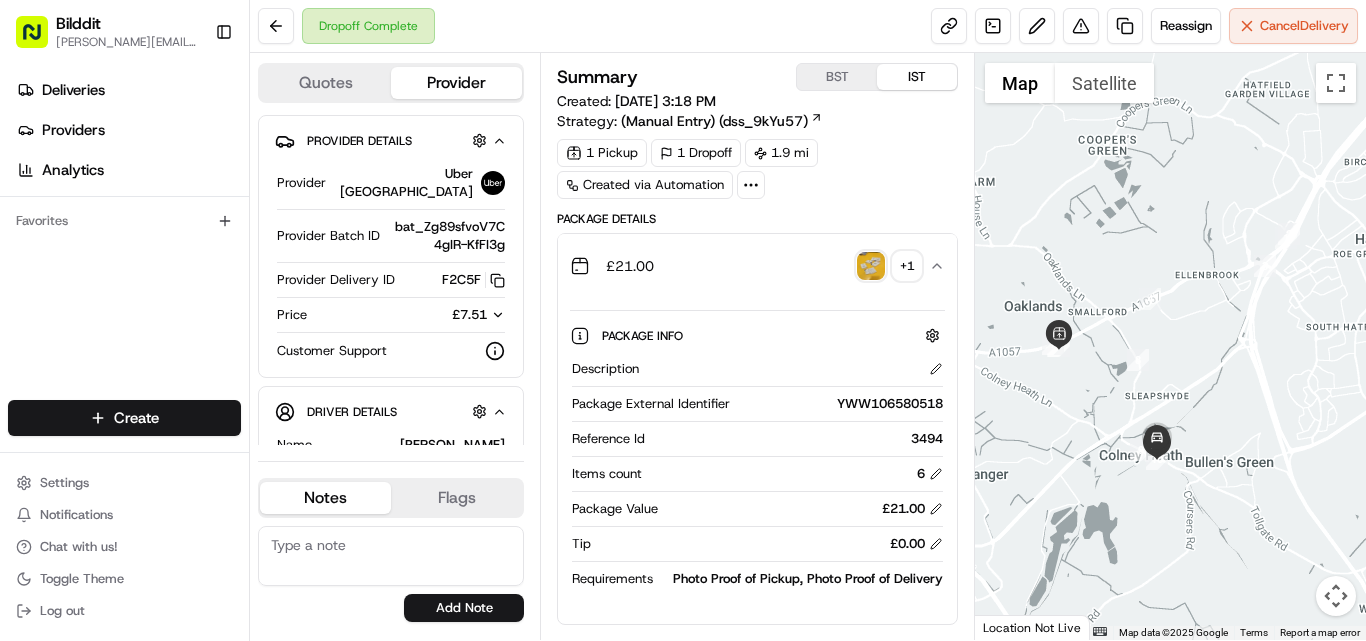 scroll, scrollTop: 0, scrollLeft: 0, axis: both 